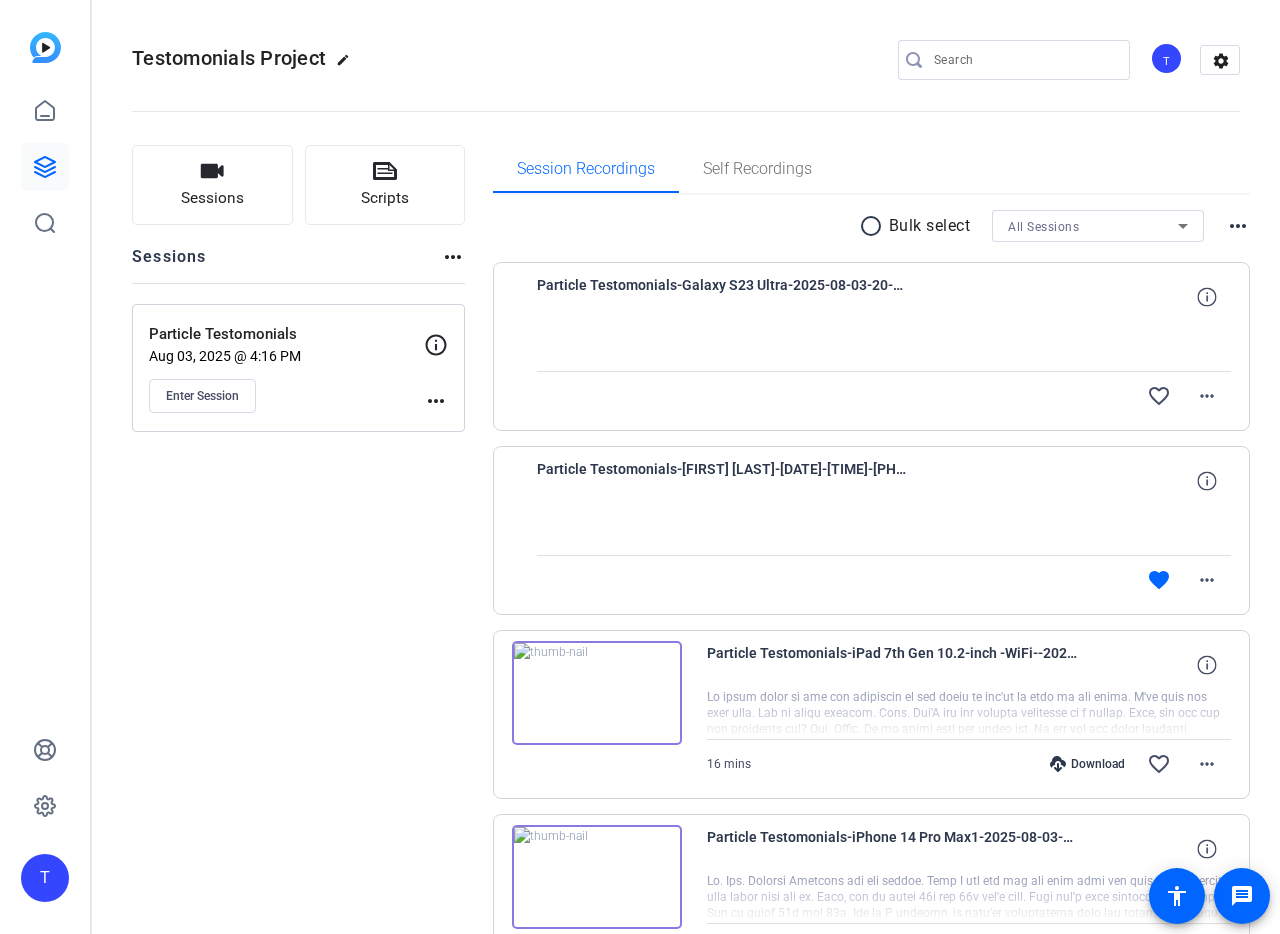 scroll, scrollTop: 0, scrollLeft: 0, axis: both 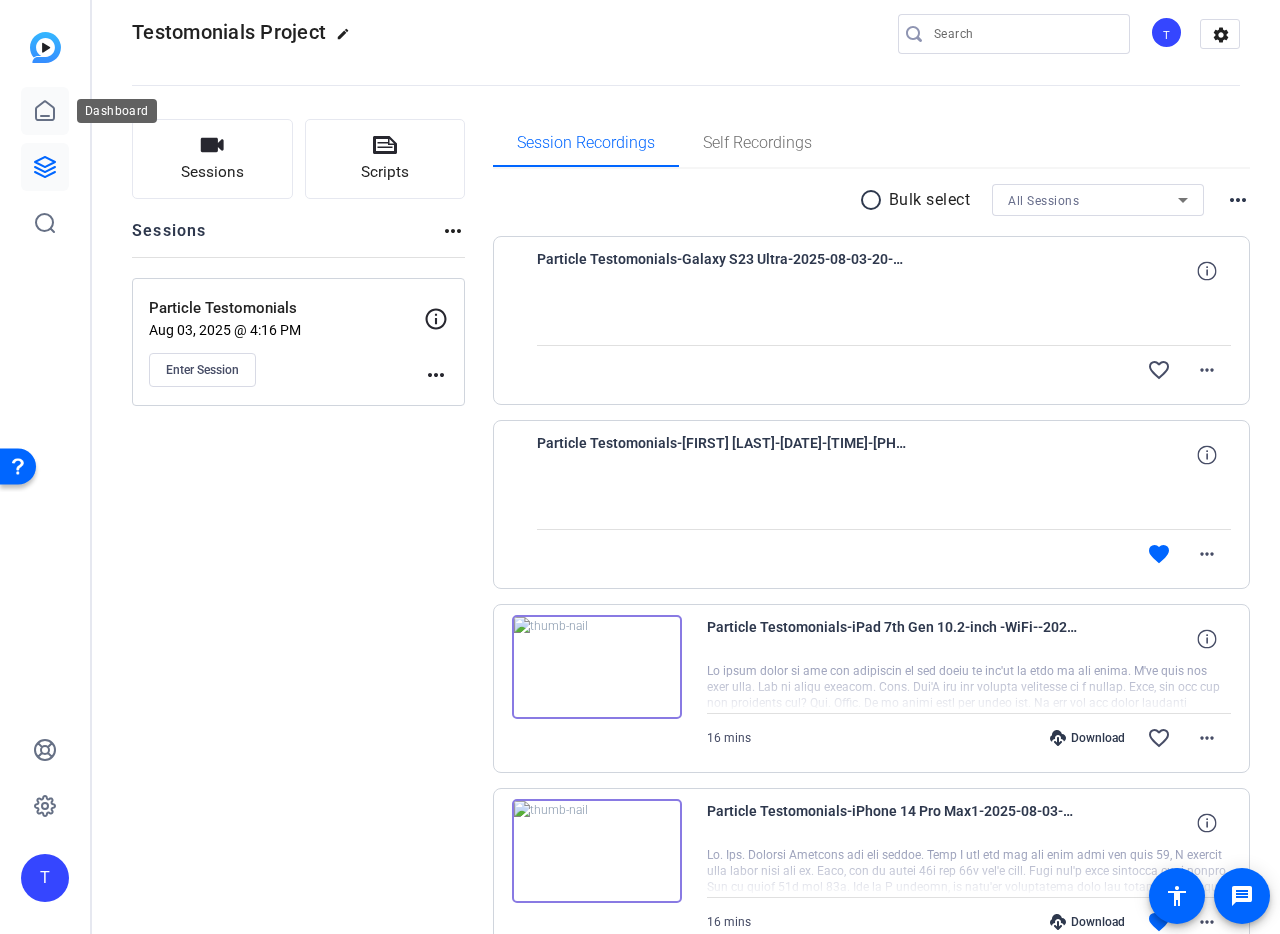 click 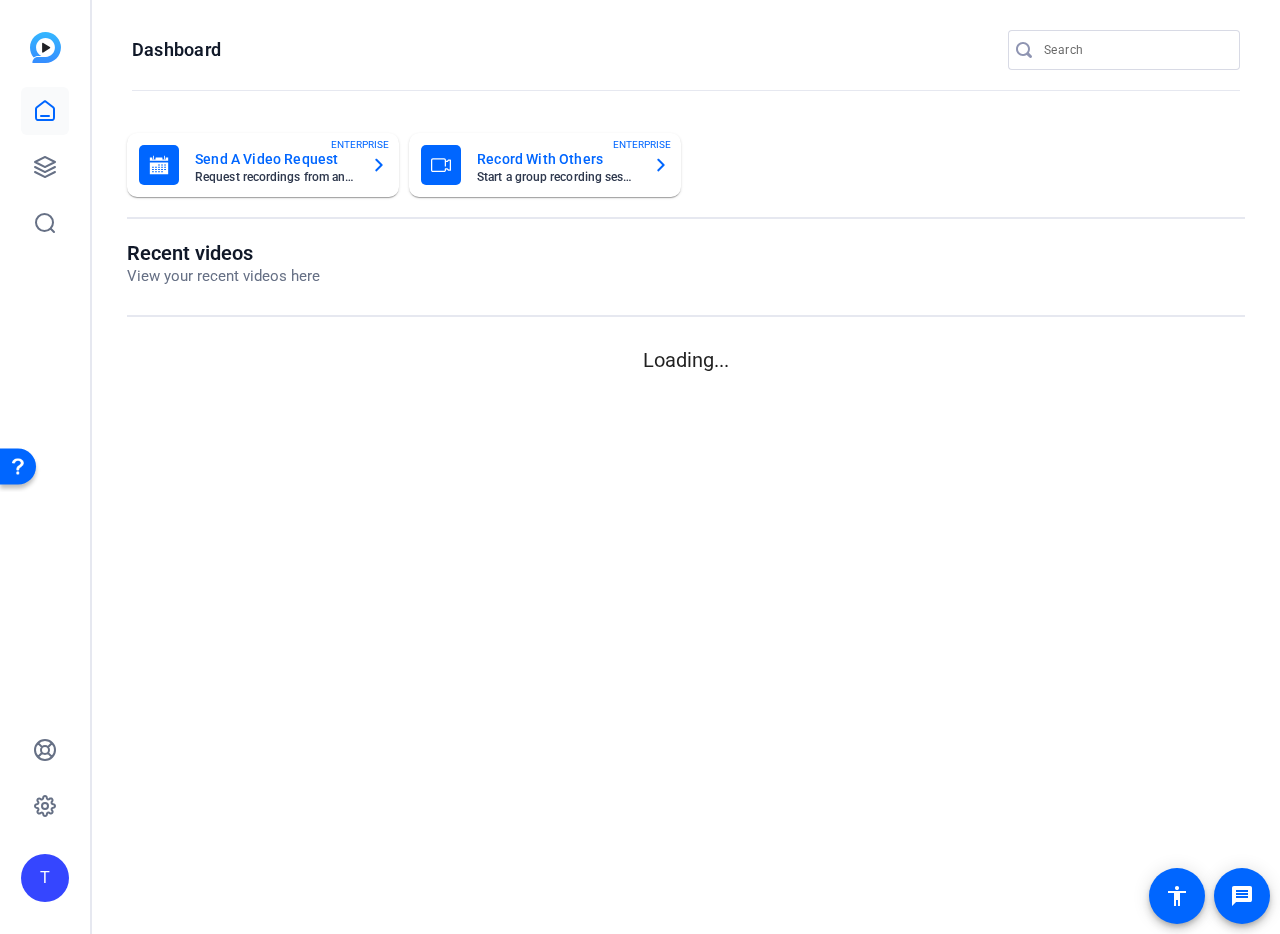 scroll, scrollTop: 0, scrollLeft: 0, axis: both 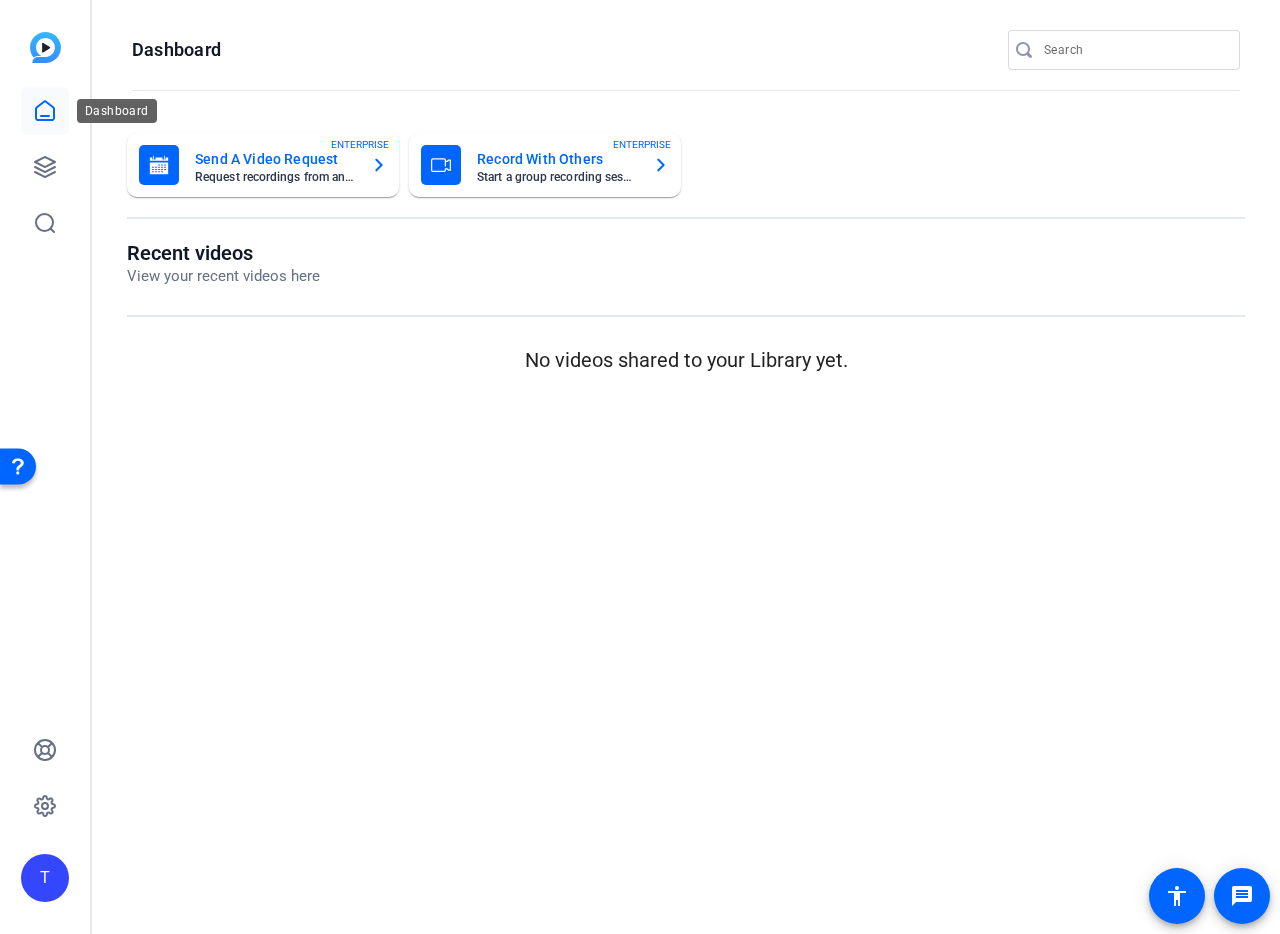click 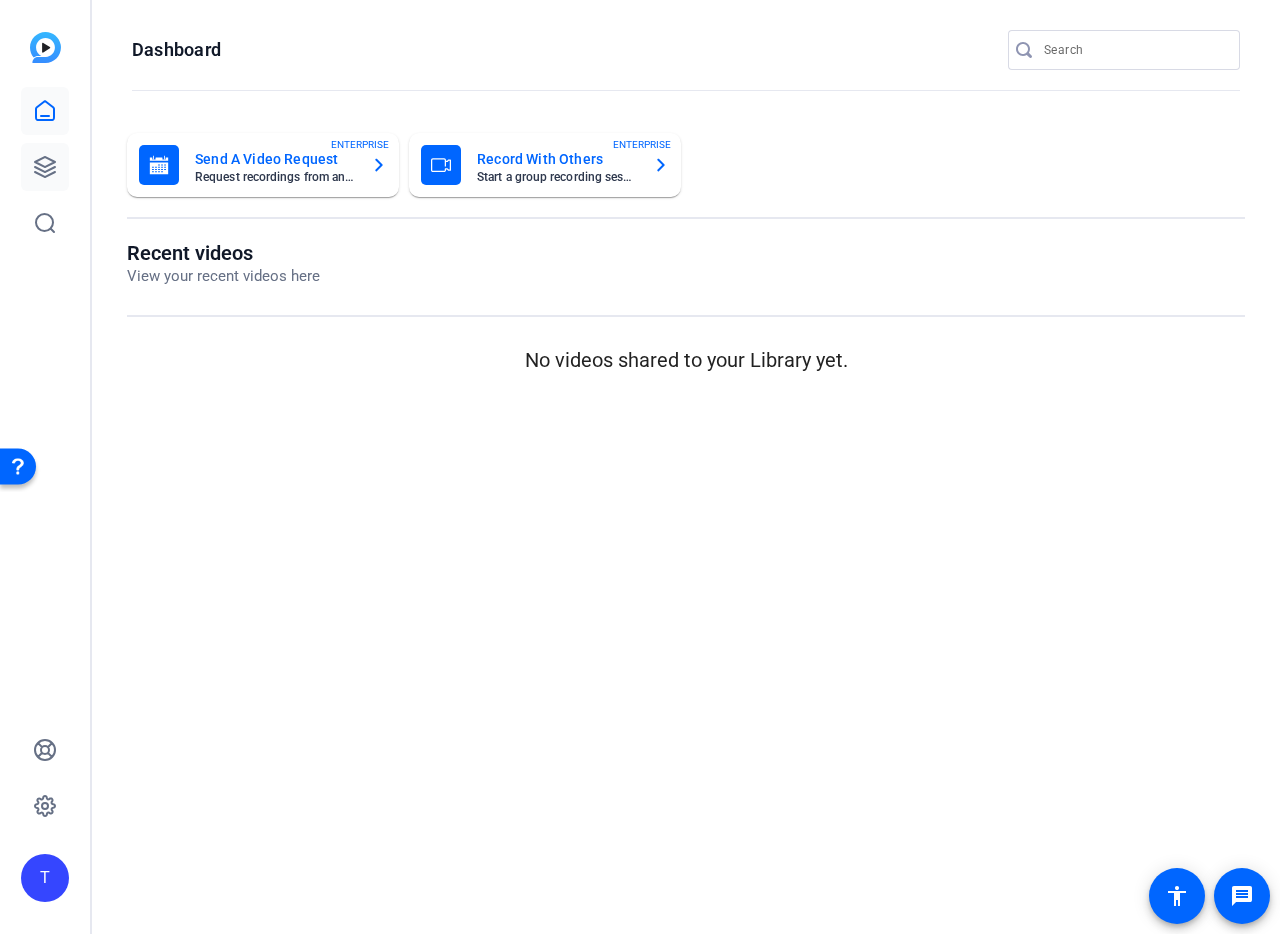 click 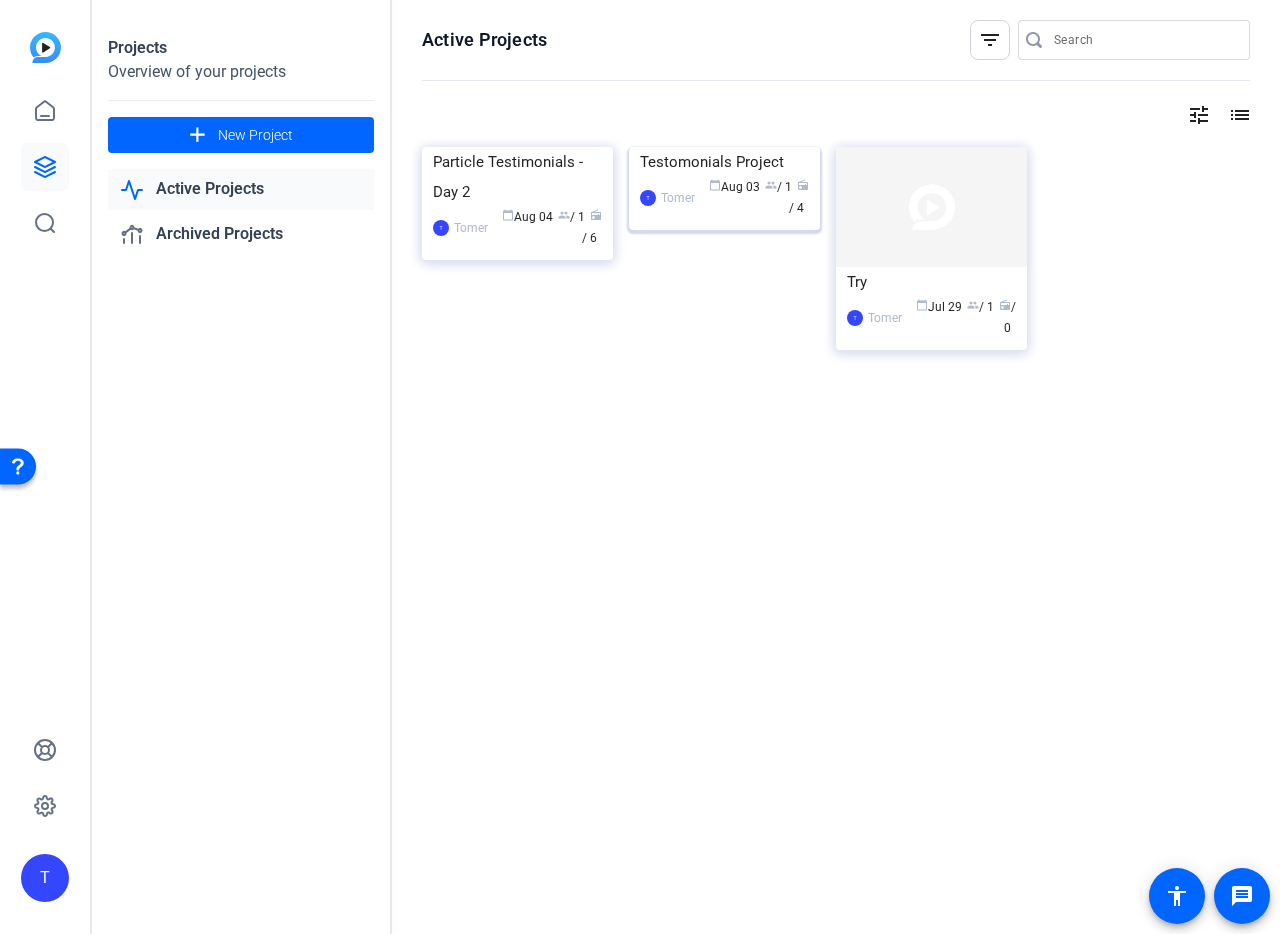 click on "Testomonials Project" 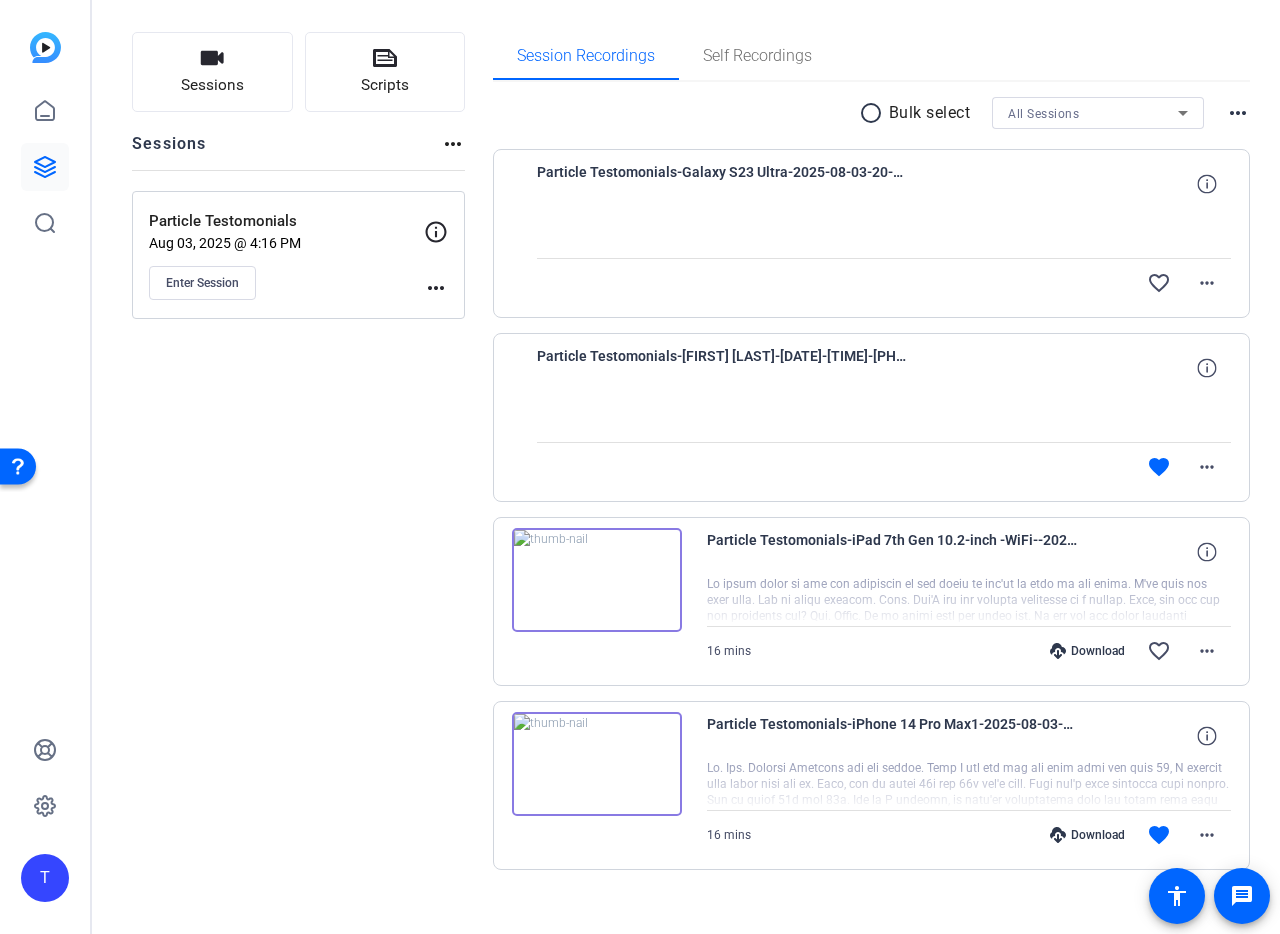 scroll, scrollTop: 18, scrollLeft: 0, axis: vertical 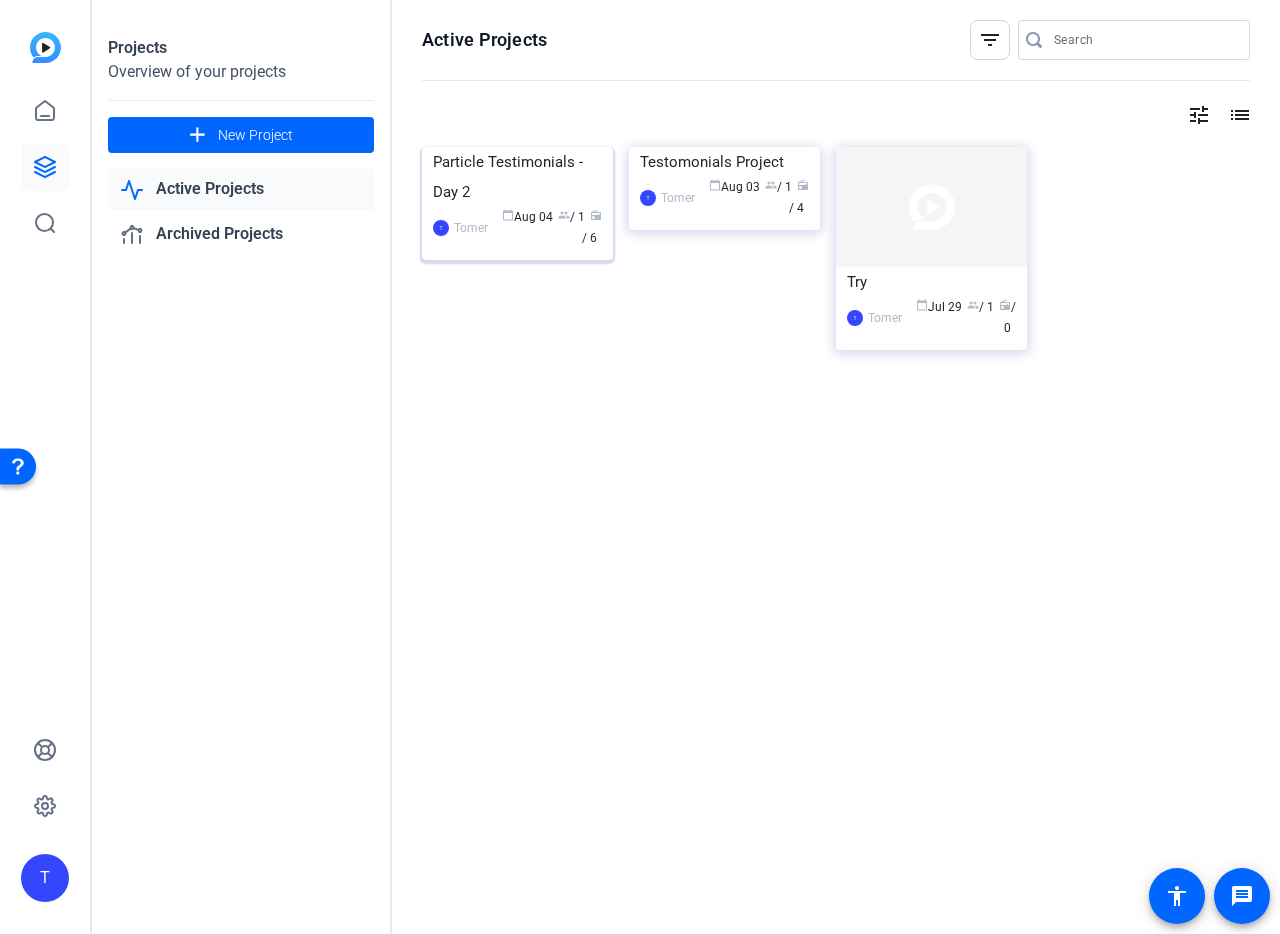 click on "Particle Testimonials - Day 2" 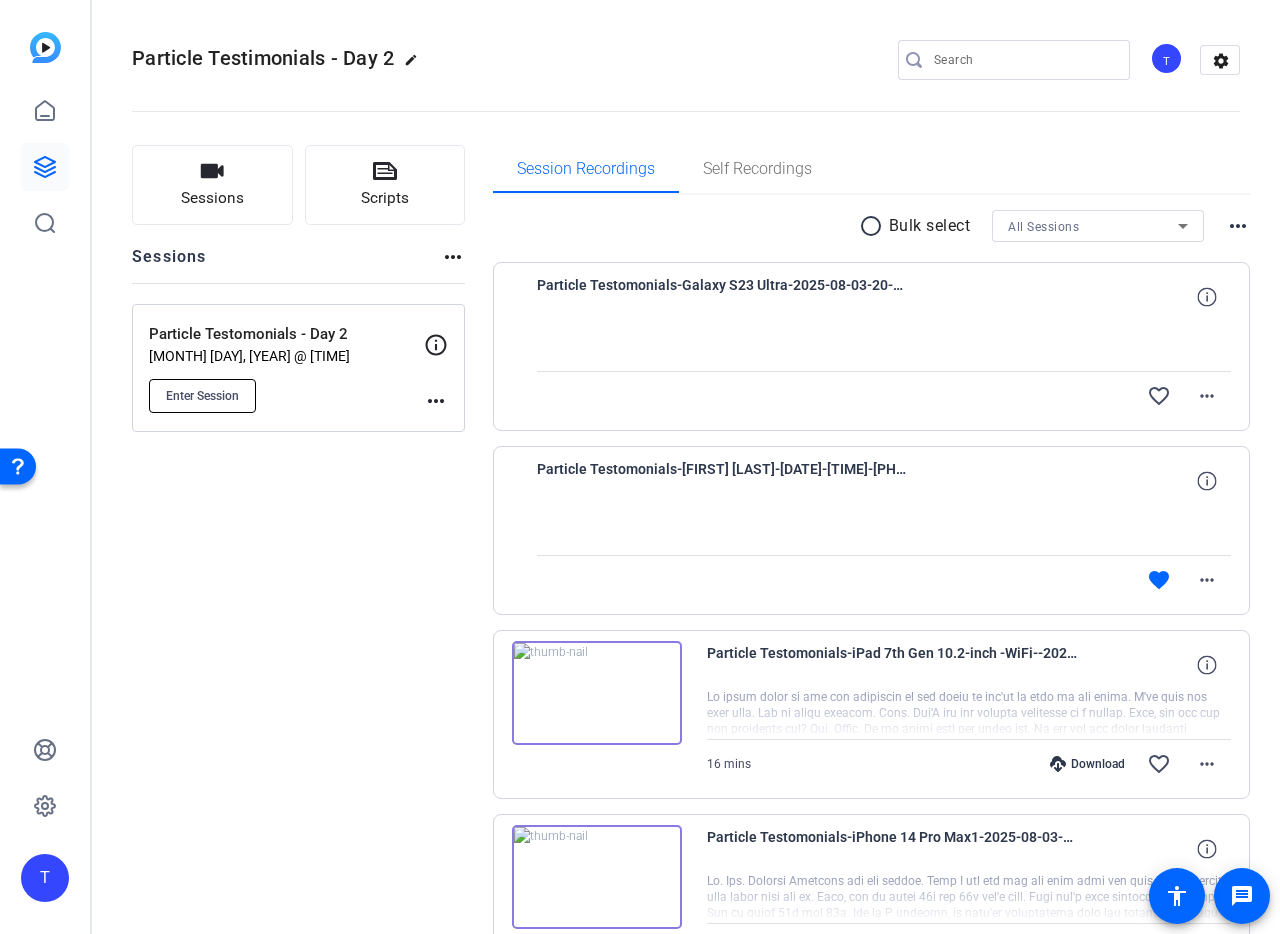 click on "Enter Session" 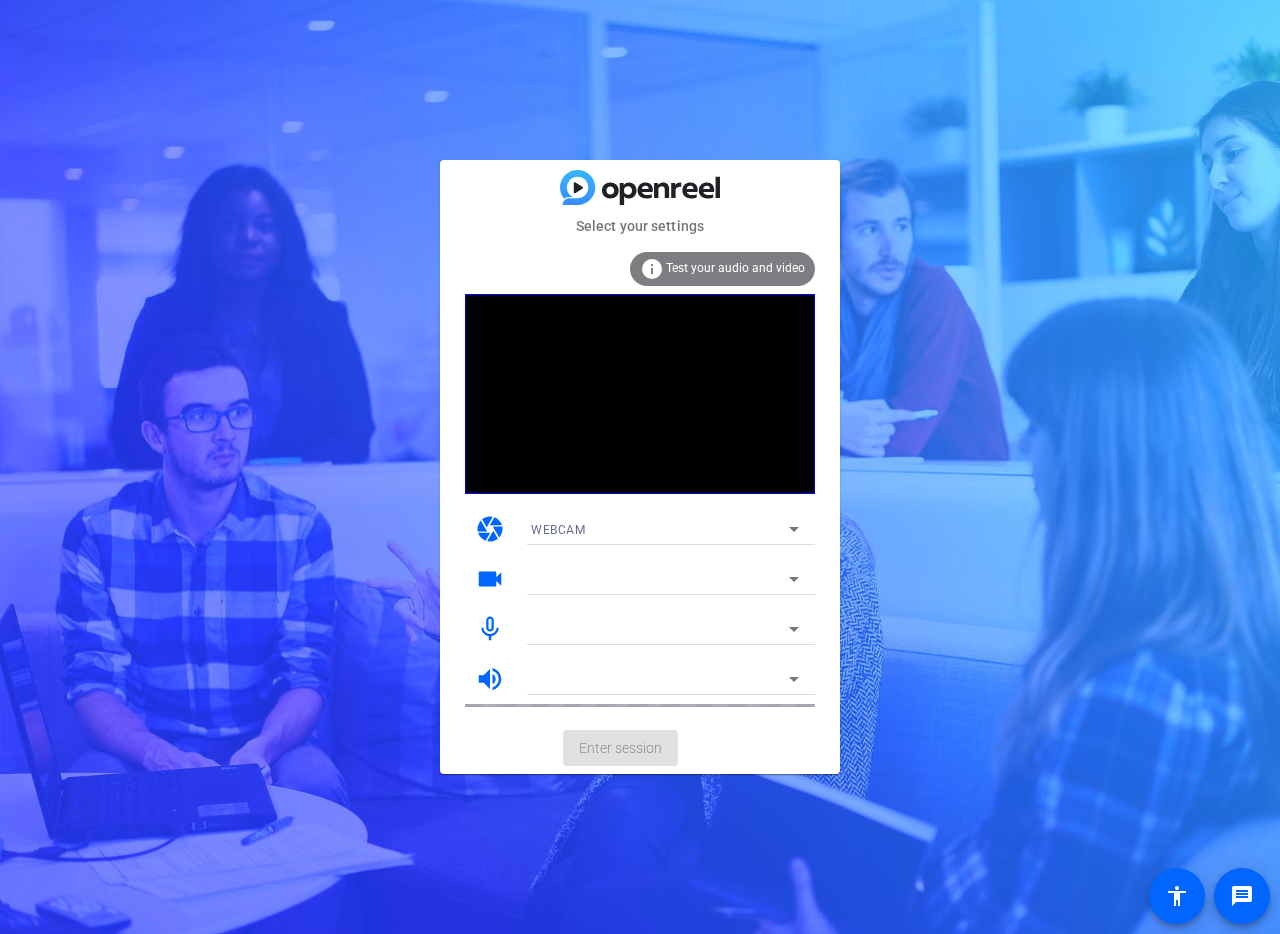 scroll, scrollTop: 0, scrollLeft: 0, axis: both 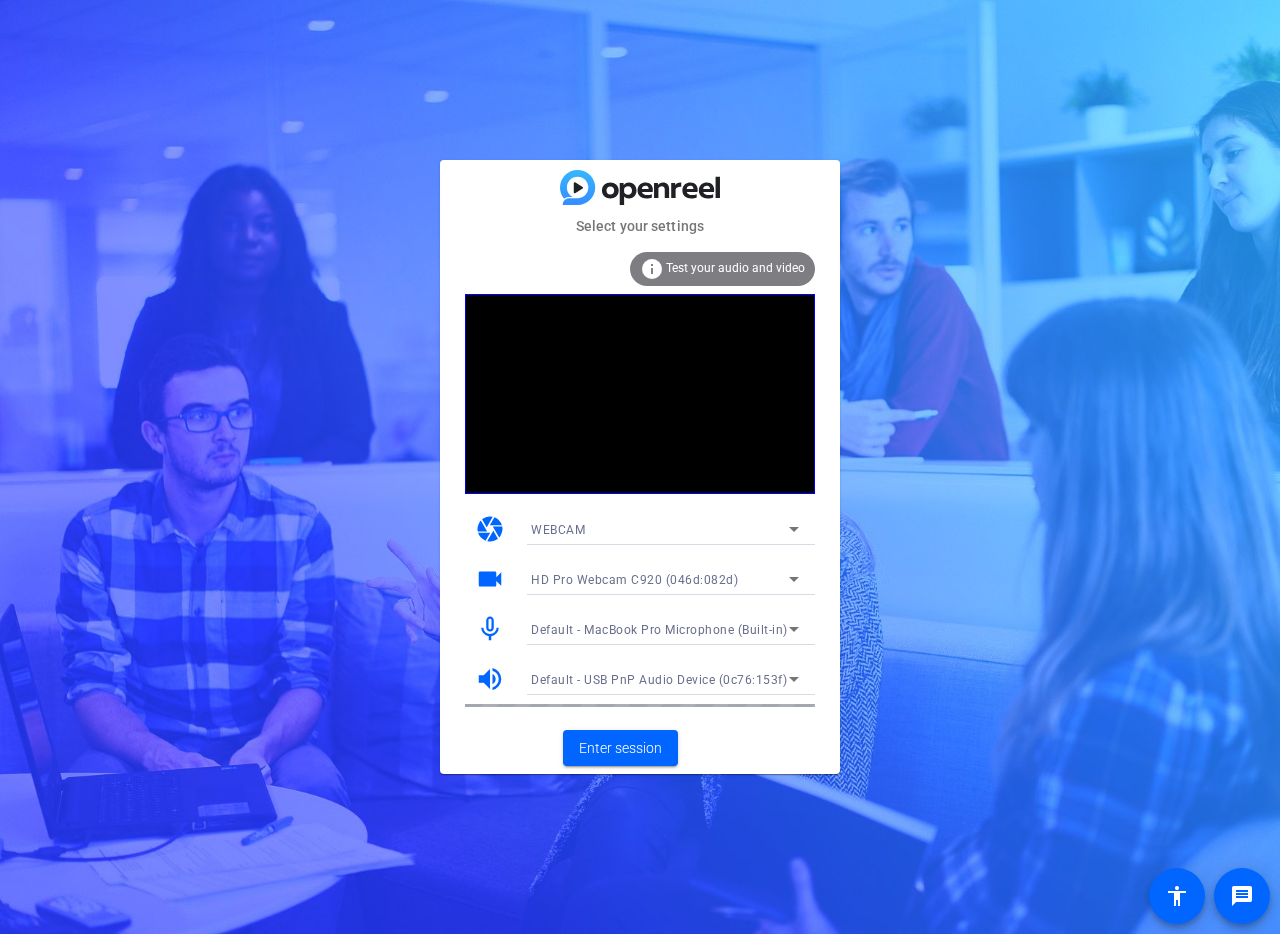 click on "Default - MacBook Pro Microphone (Built-in)" at bounding box center (659, 630) 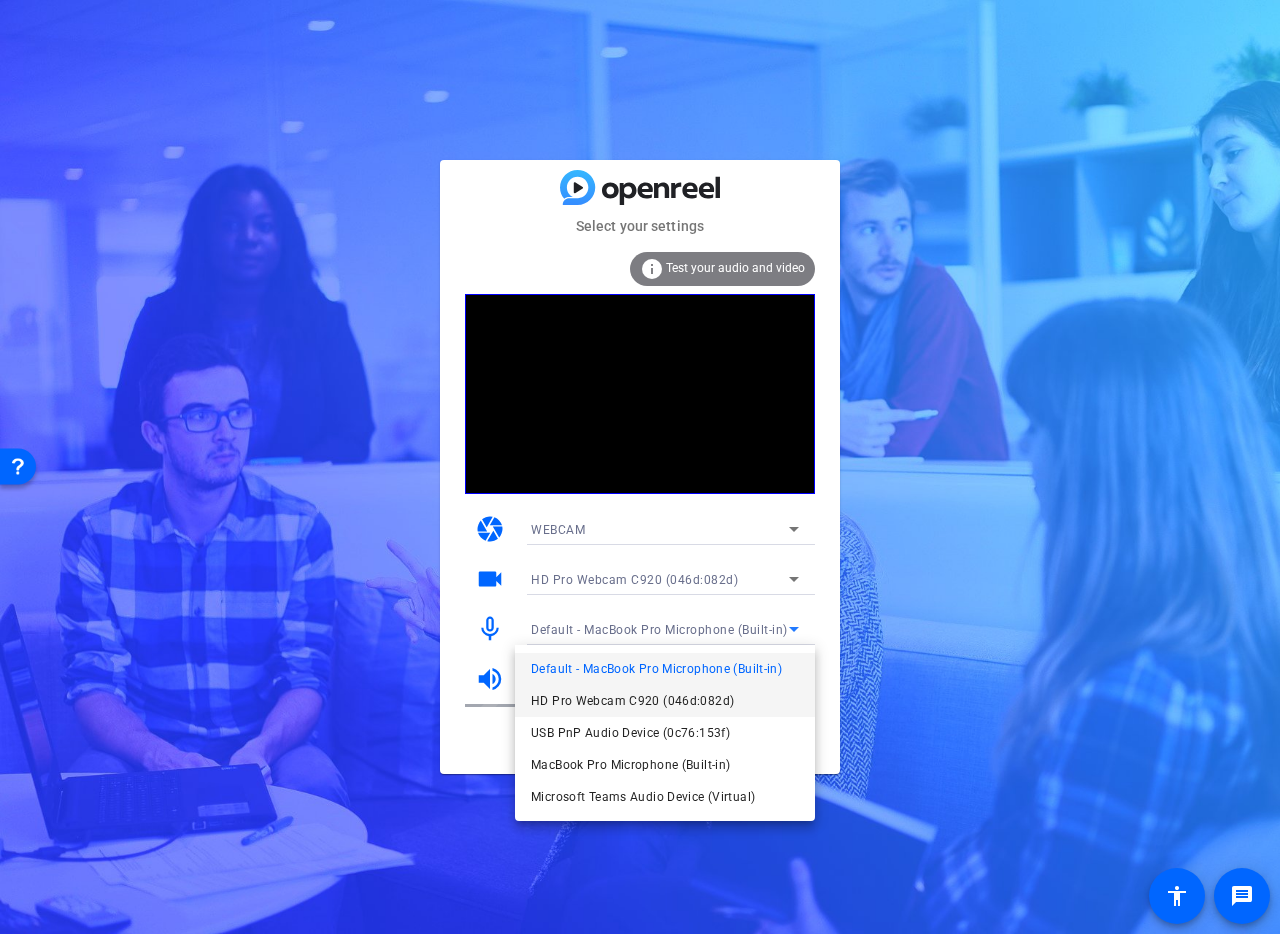 click on "HD Pro Webcam C920 (046d:082d)" at bounding box center [632, 701] 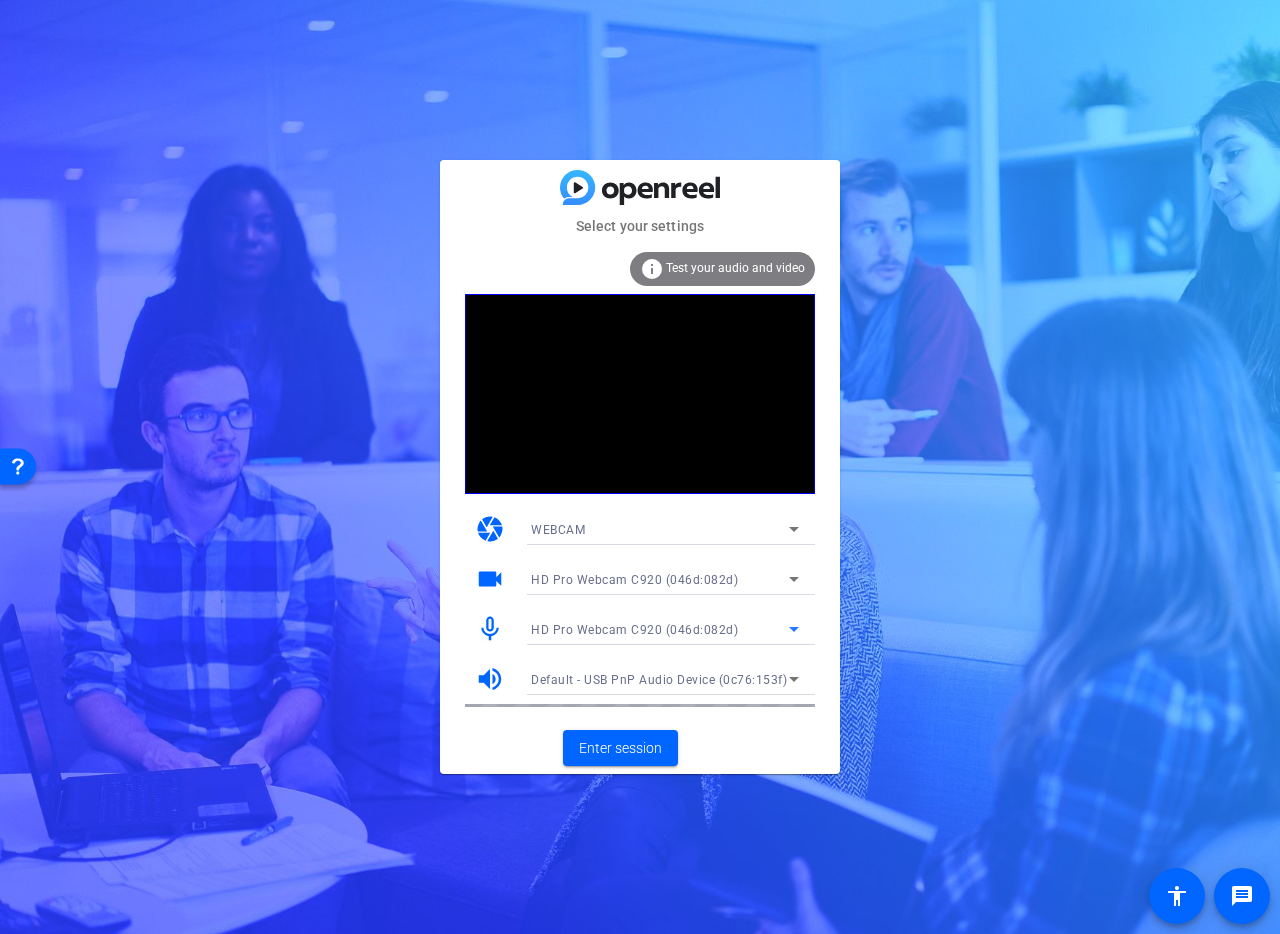 click on "HD Pro Webcam C920 (046d:082d)" at bounding box center (634, 630) 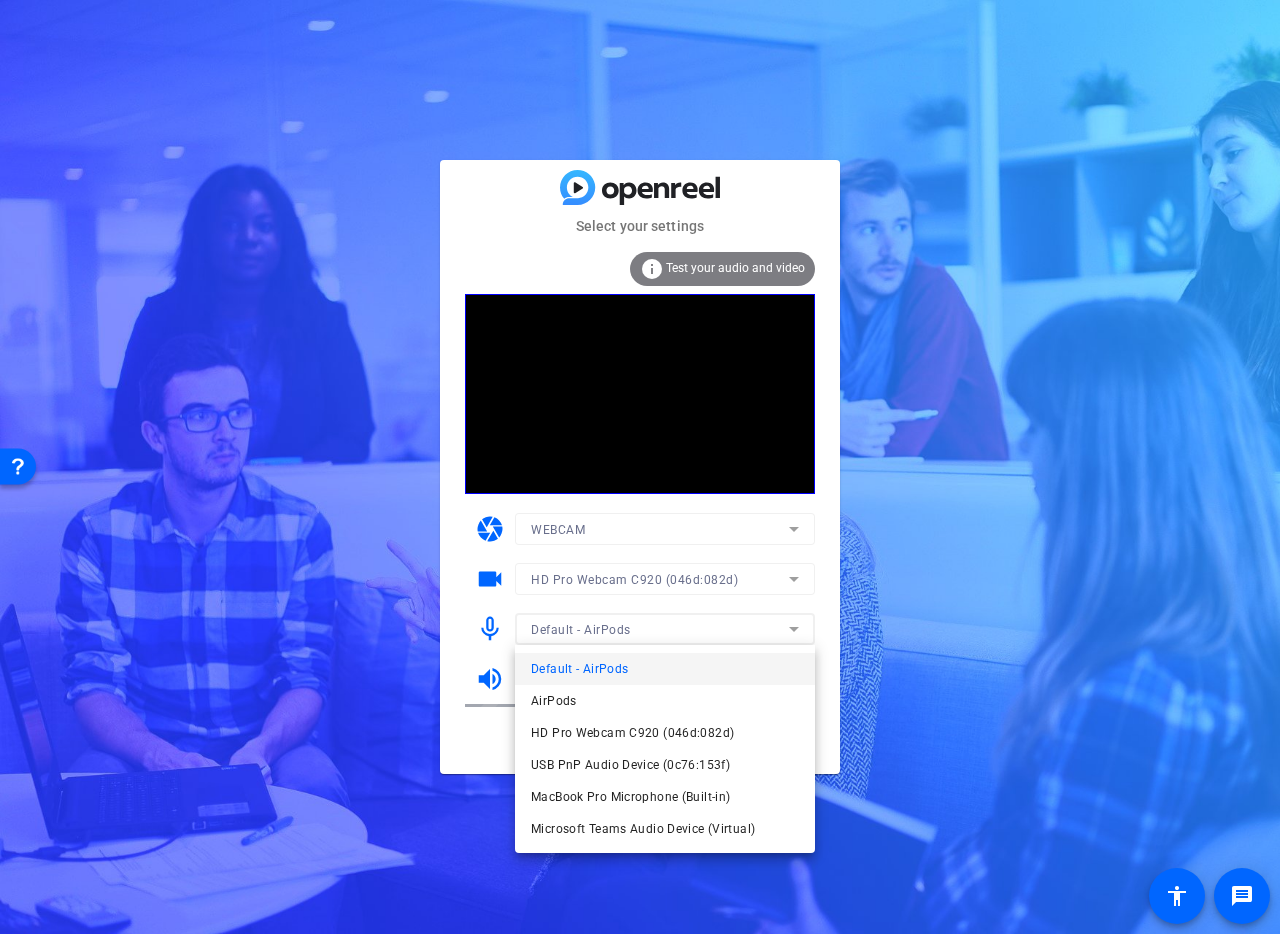 click at bounding box center (640, 467) 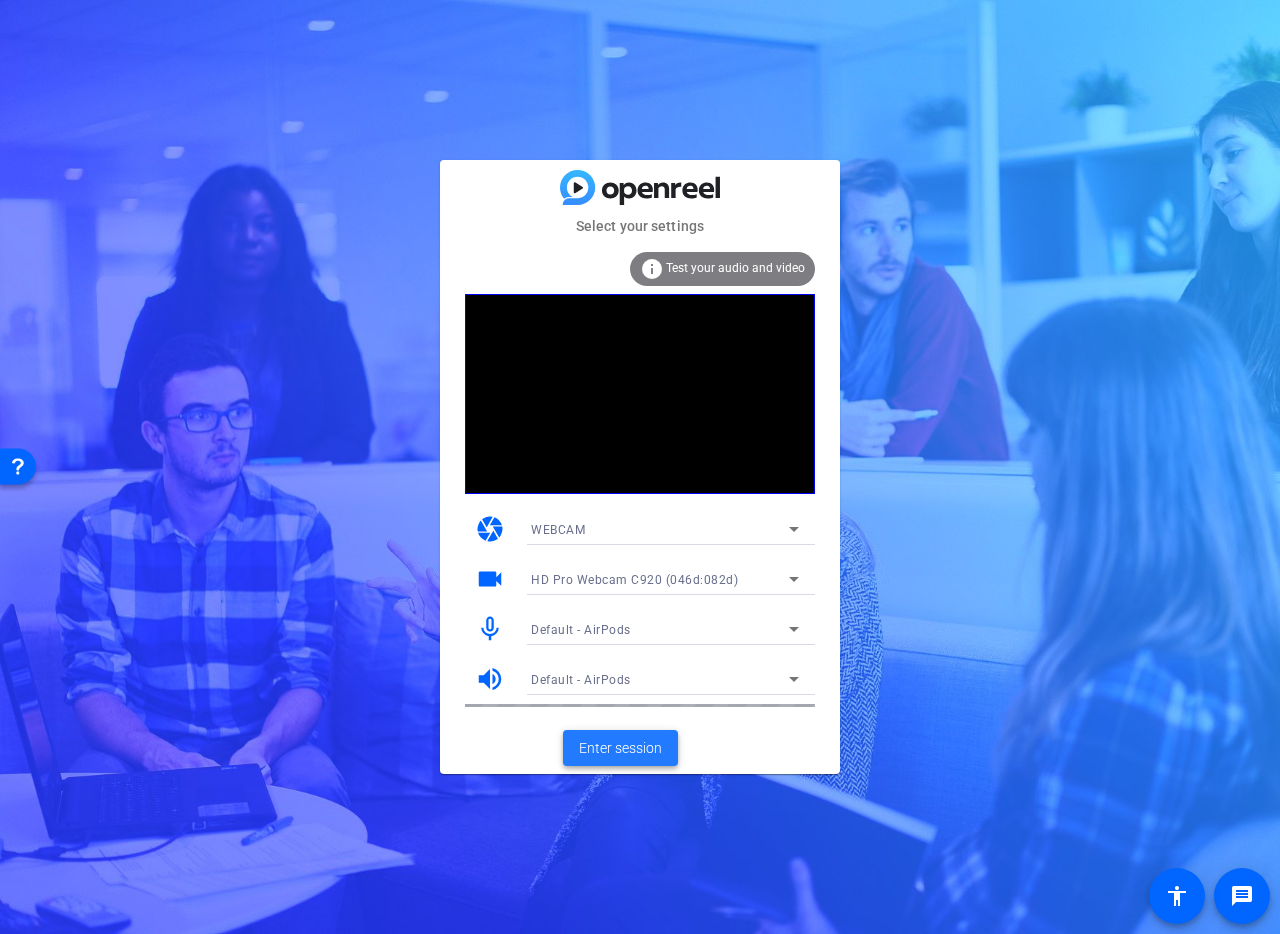 click on "Enter session" 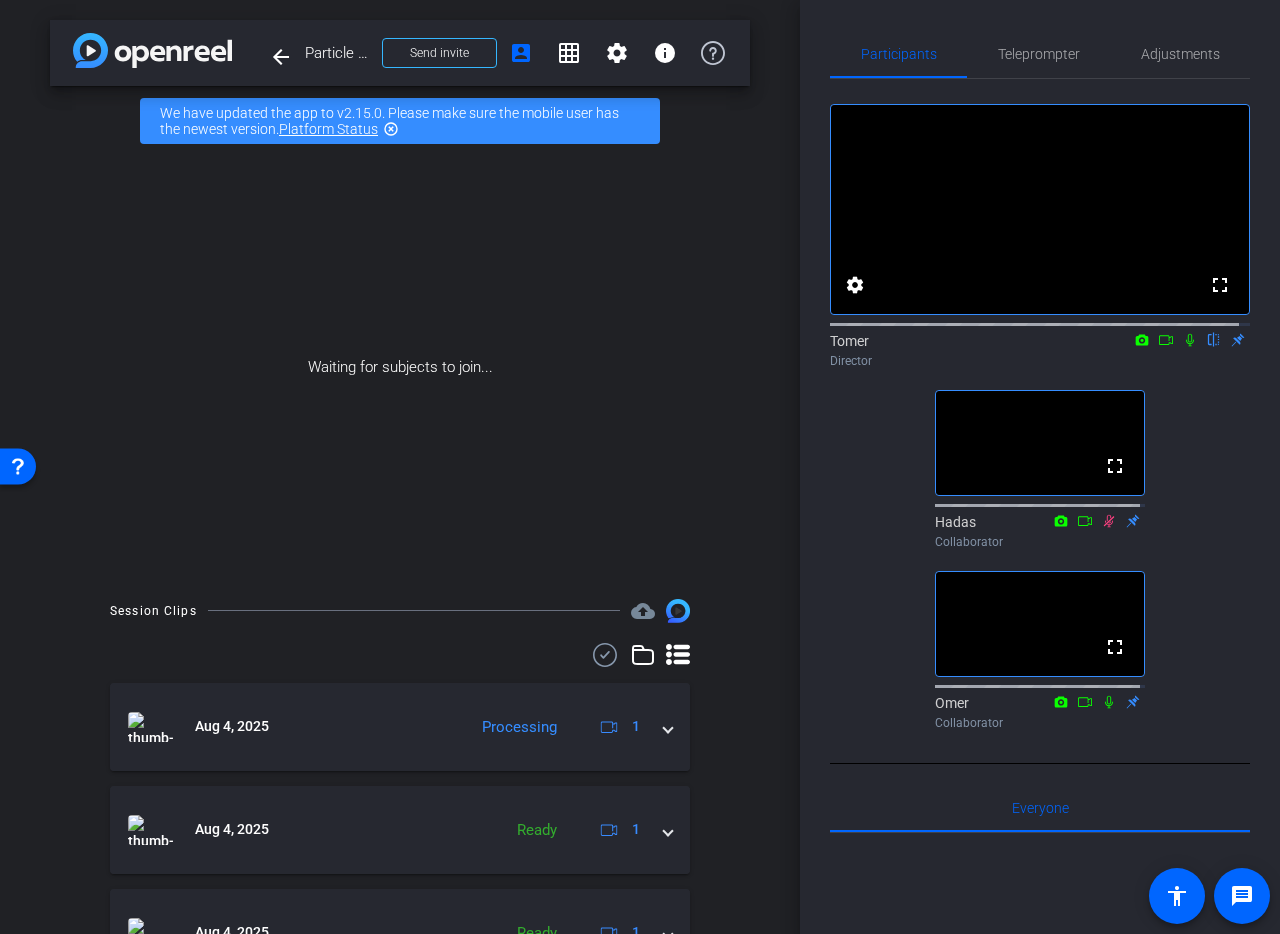 click 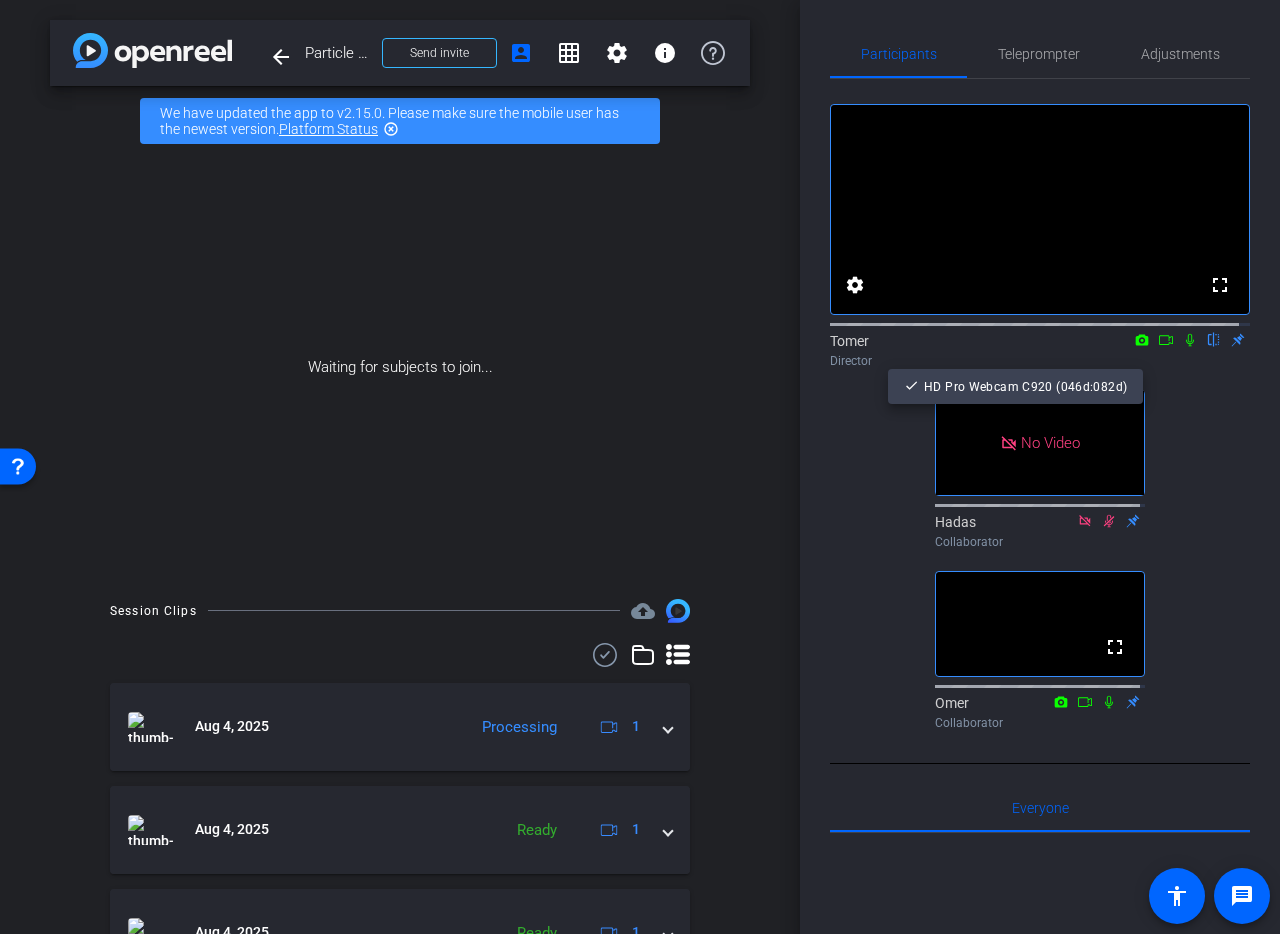 click at bounding box center [640, 467] 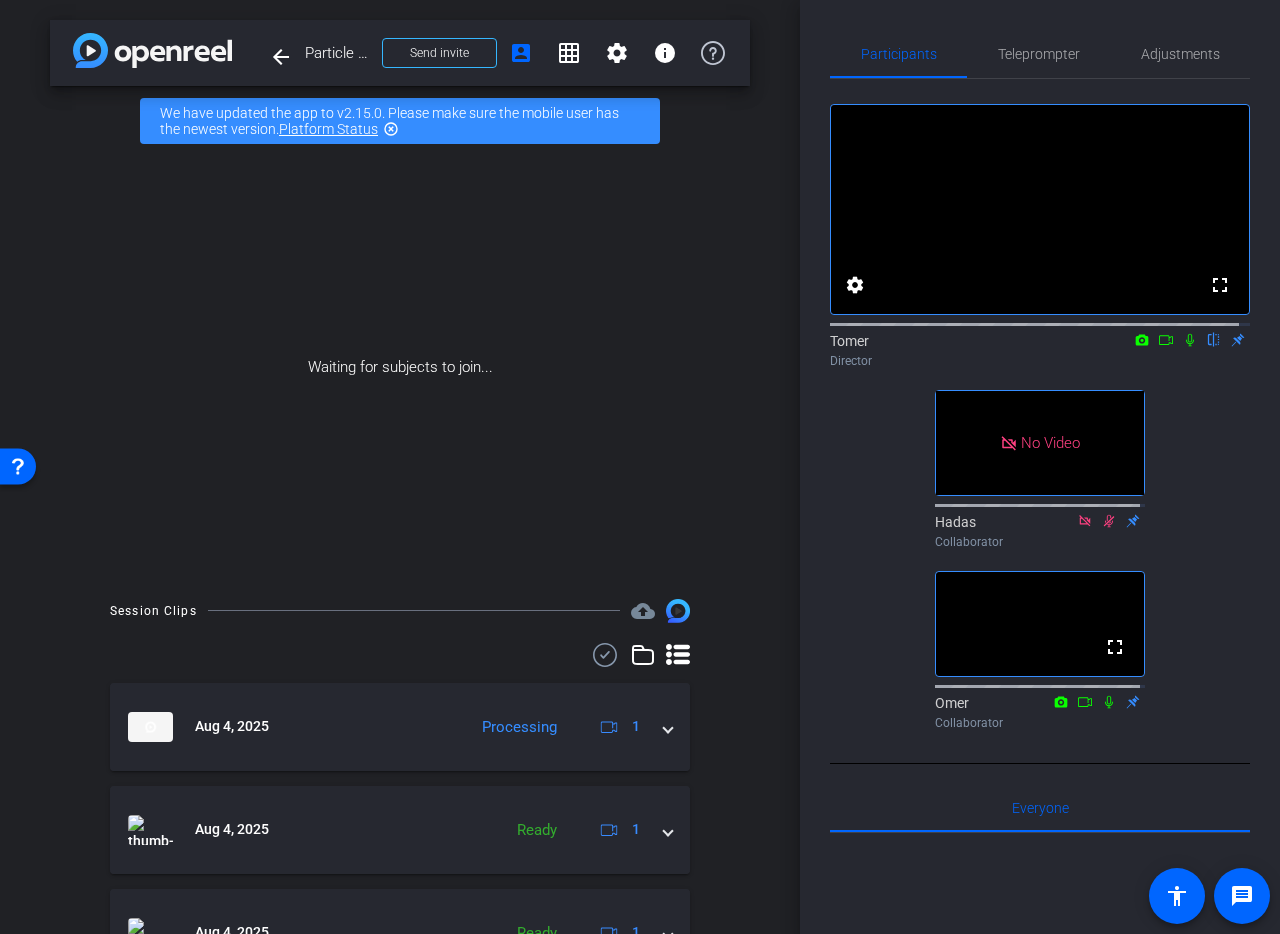 click 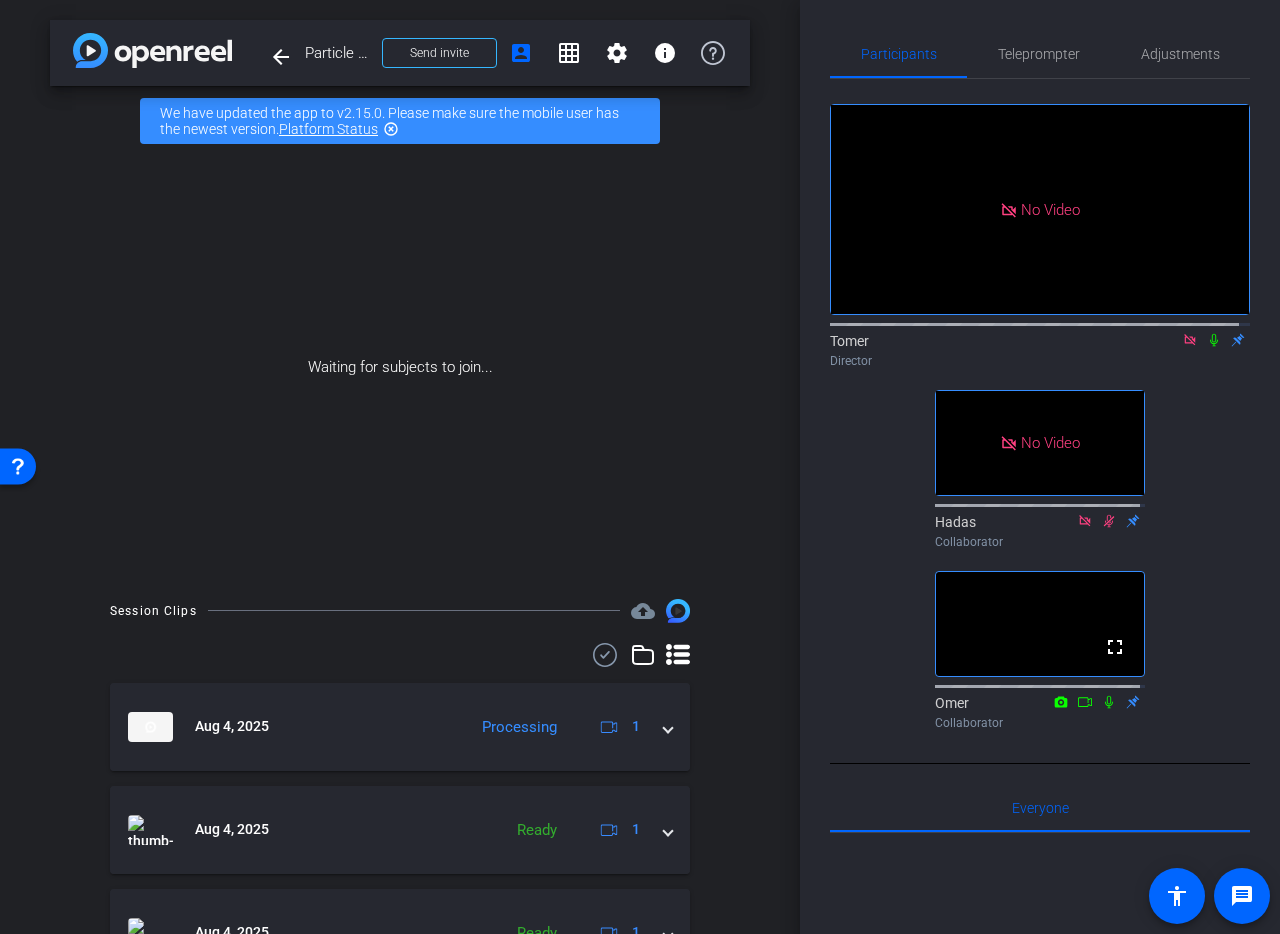 click 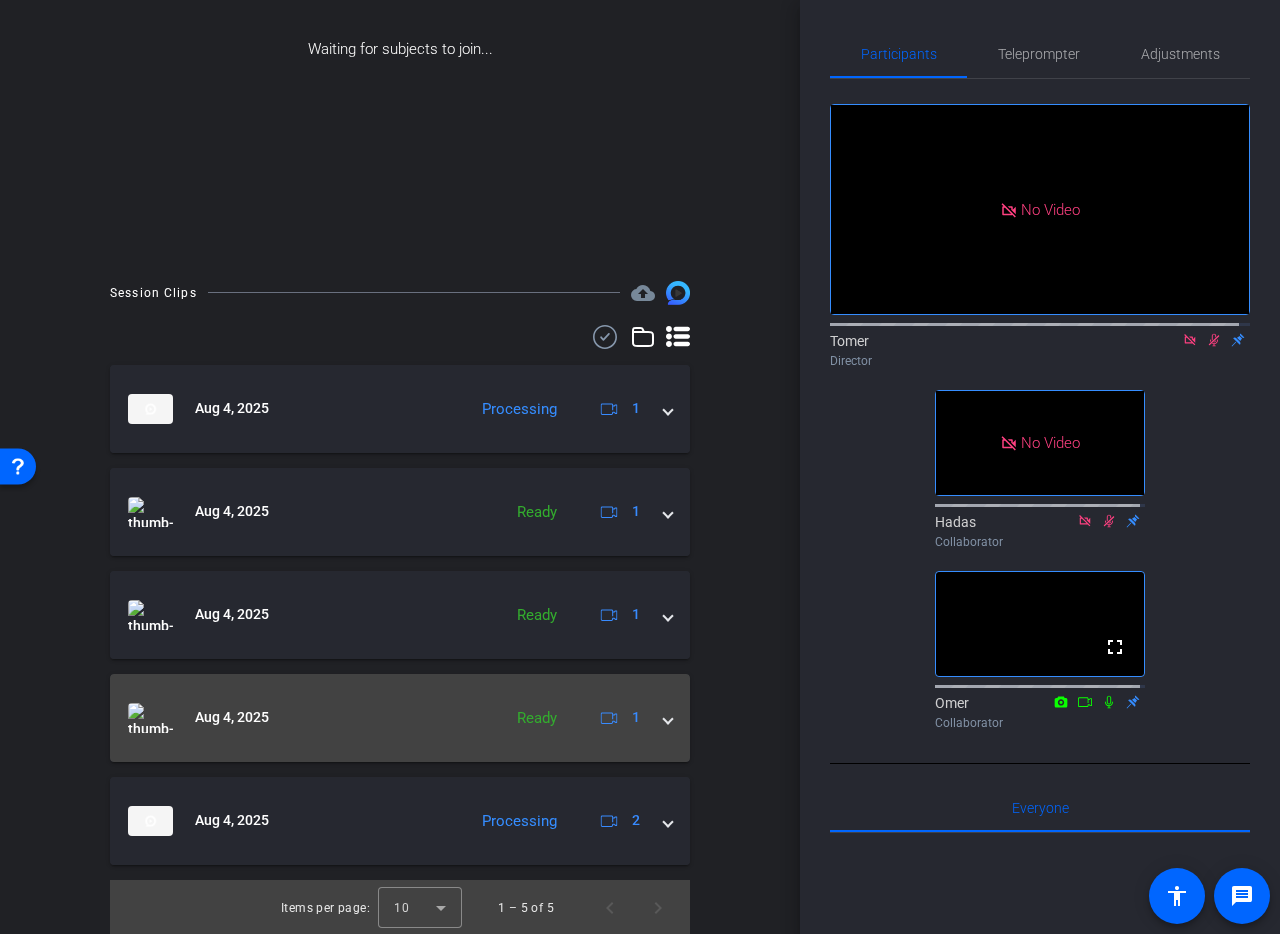 scroll, scrollTop: 0, scrollLeft: 0, axis: both 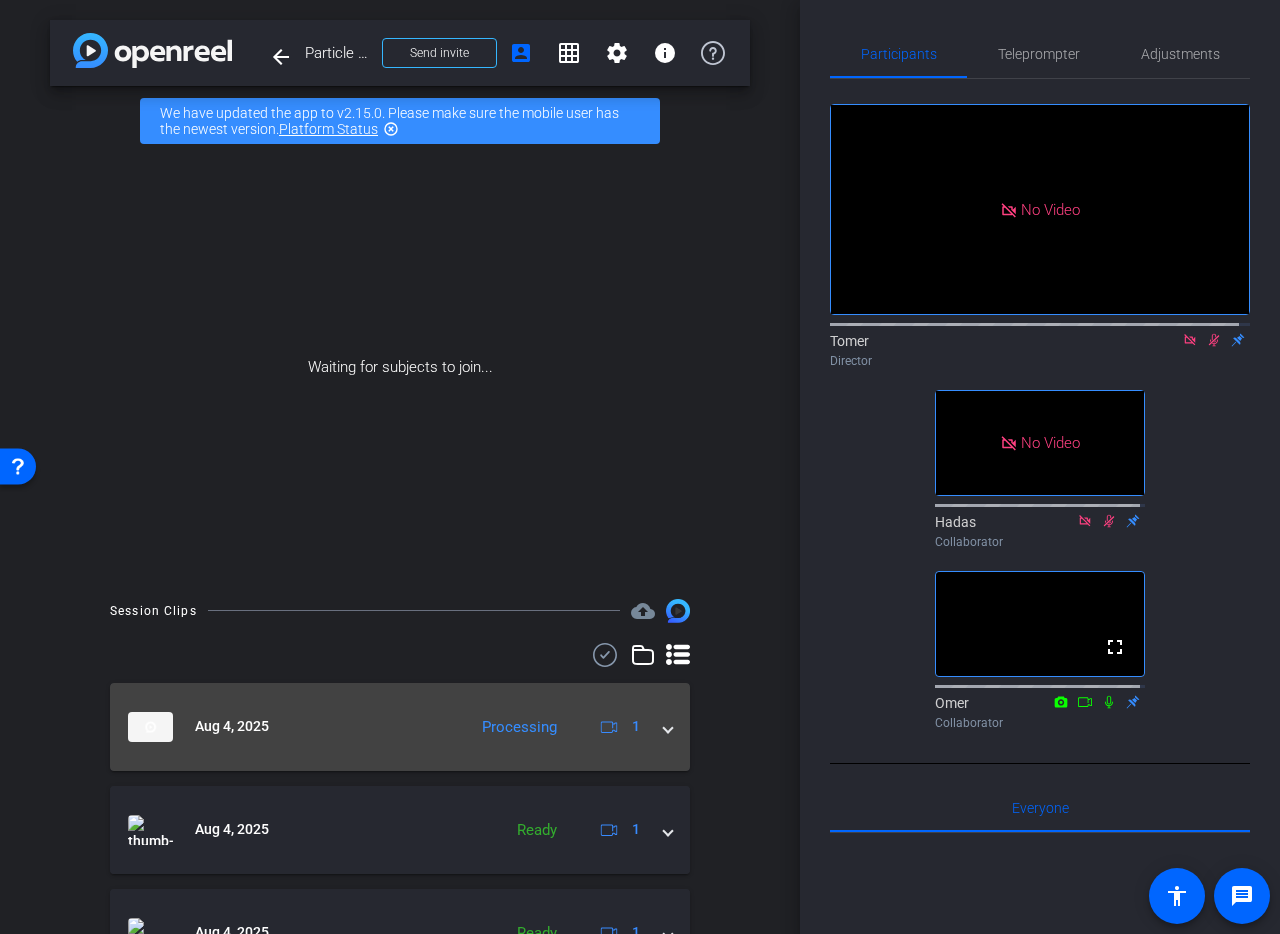 click on "Aug 4, 2025" at bounding box center [292, 727] 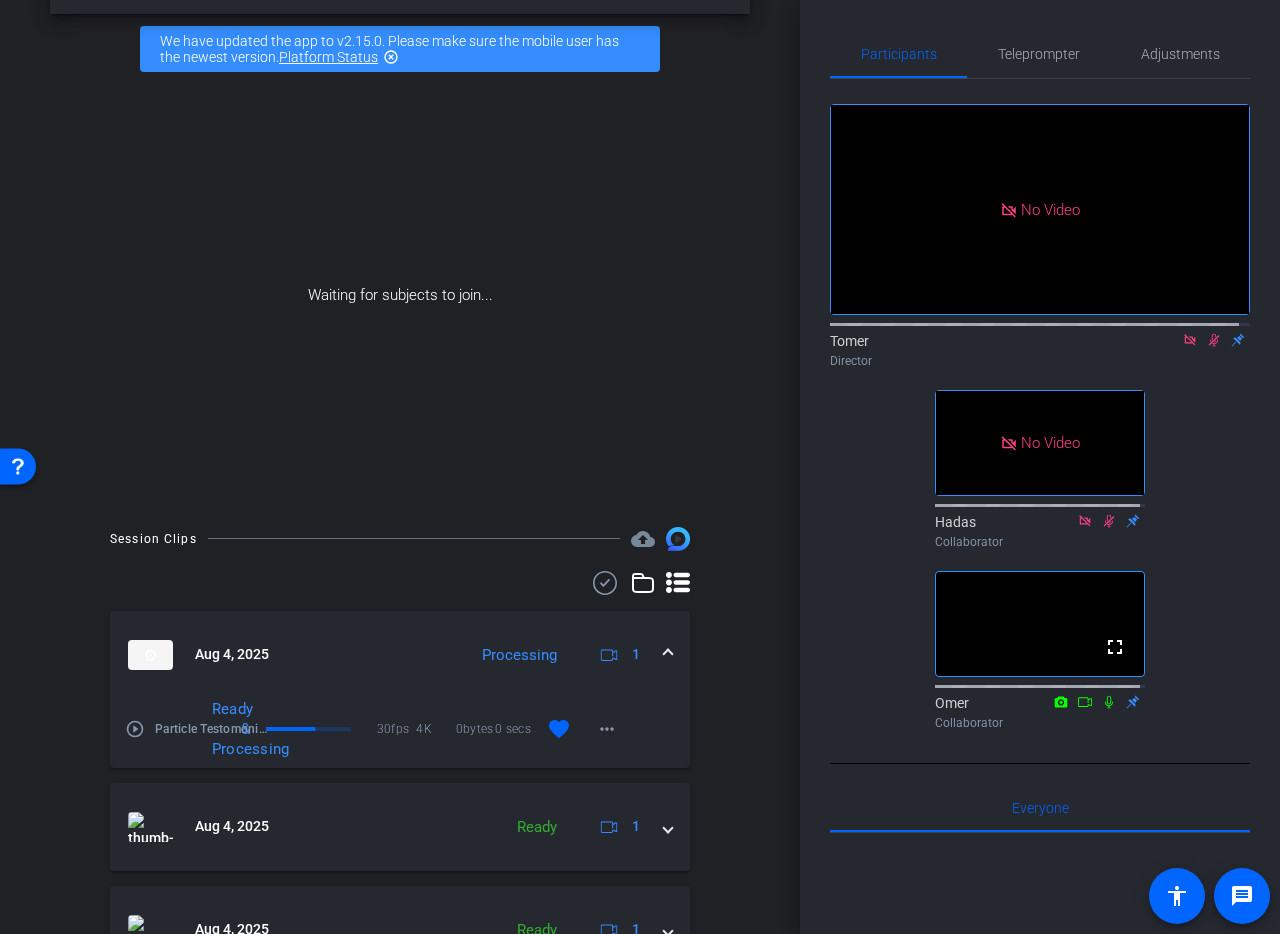 scroll, scrollTop: 147, scrollLeft: 0, axis: vertical 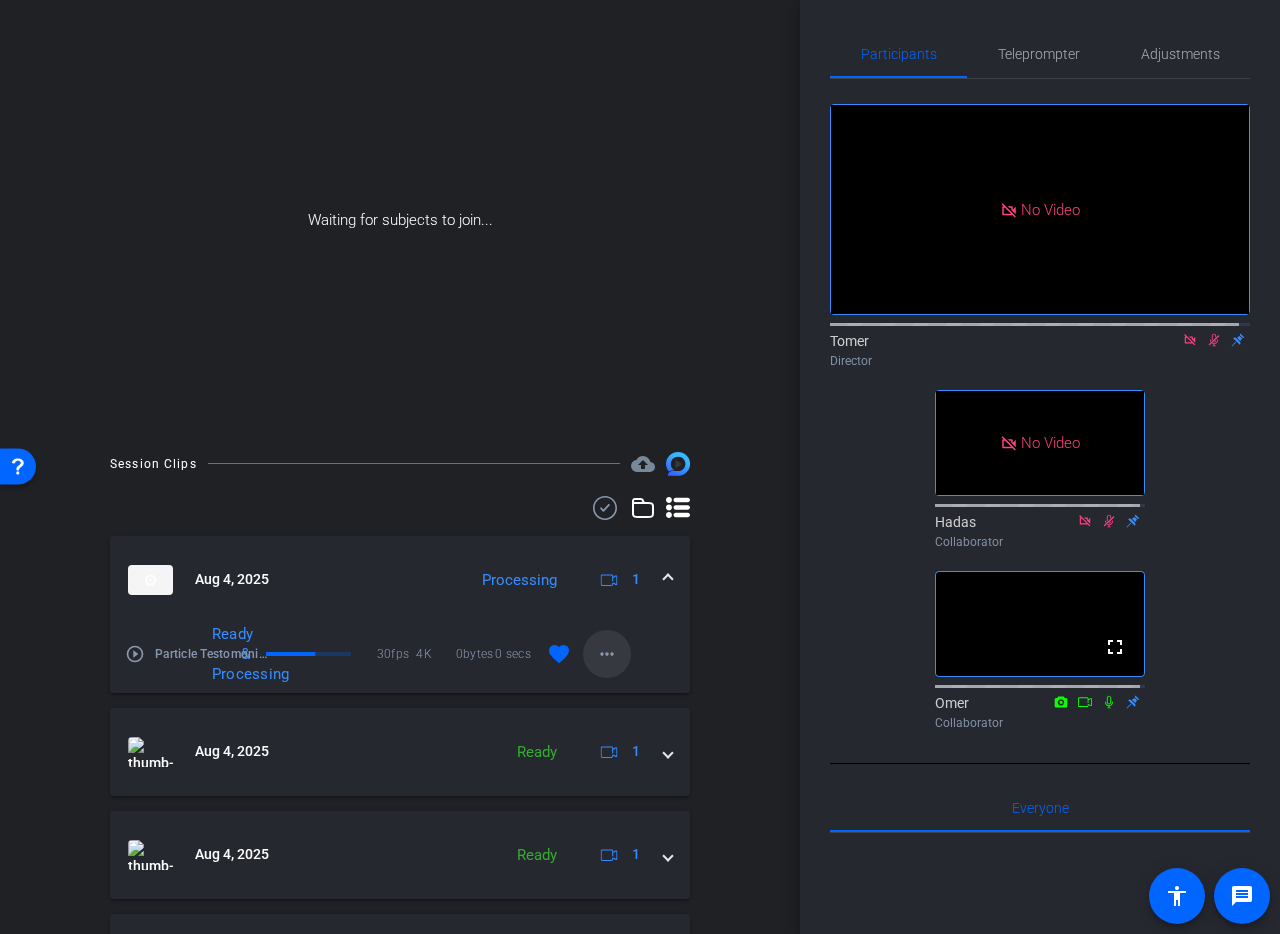click on "more_horiz" at bounding box center (607, 654) 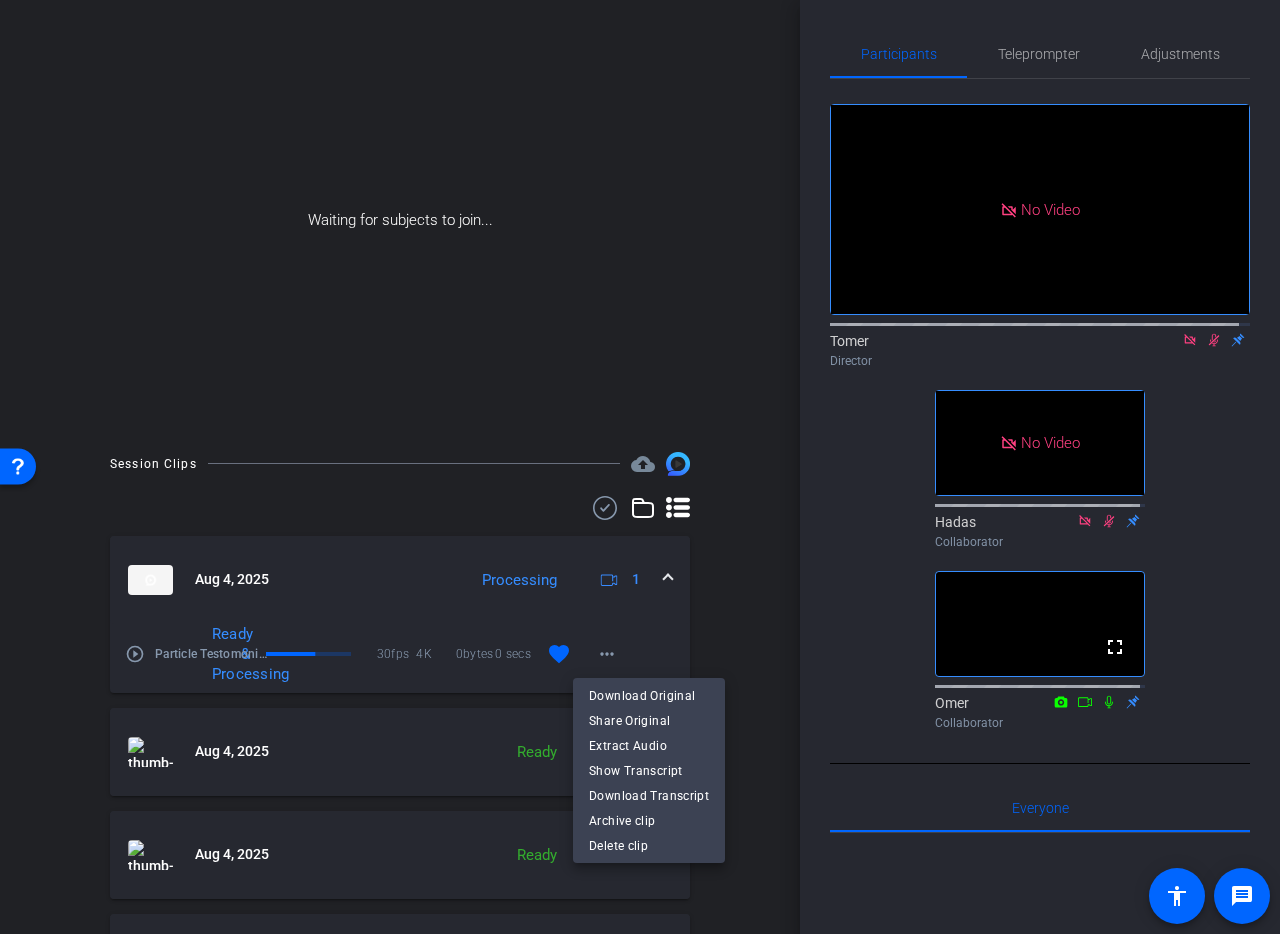 click at bounding box center [640, 467] 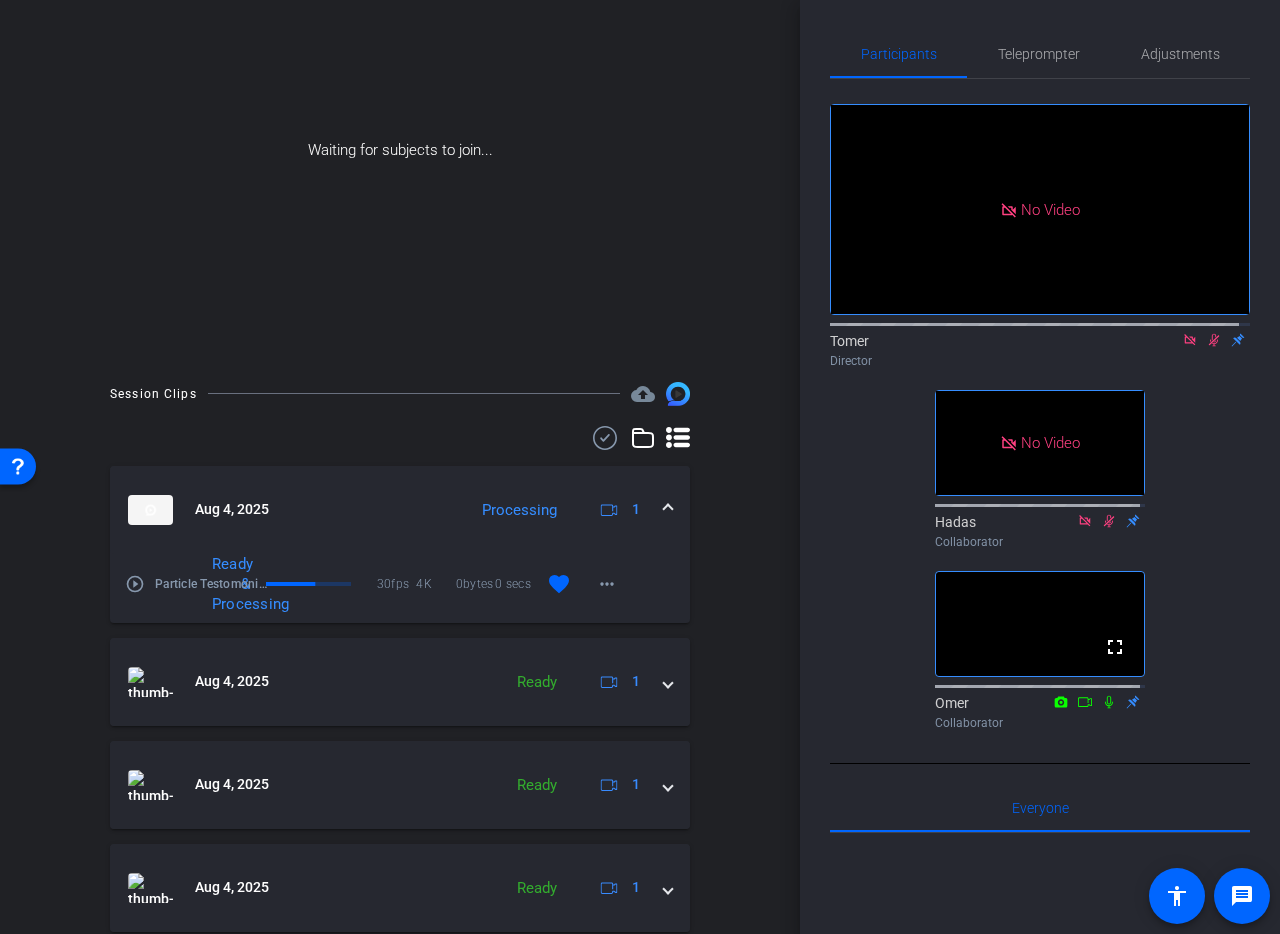 scroll, scrollTop: 389, scrollLeft: 0, axis: vertical 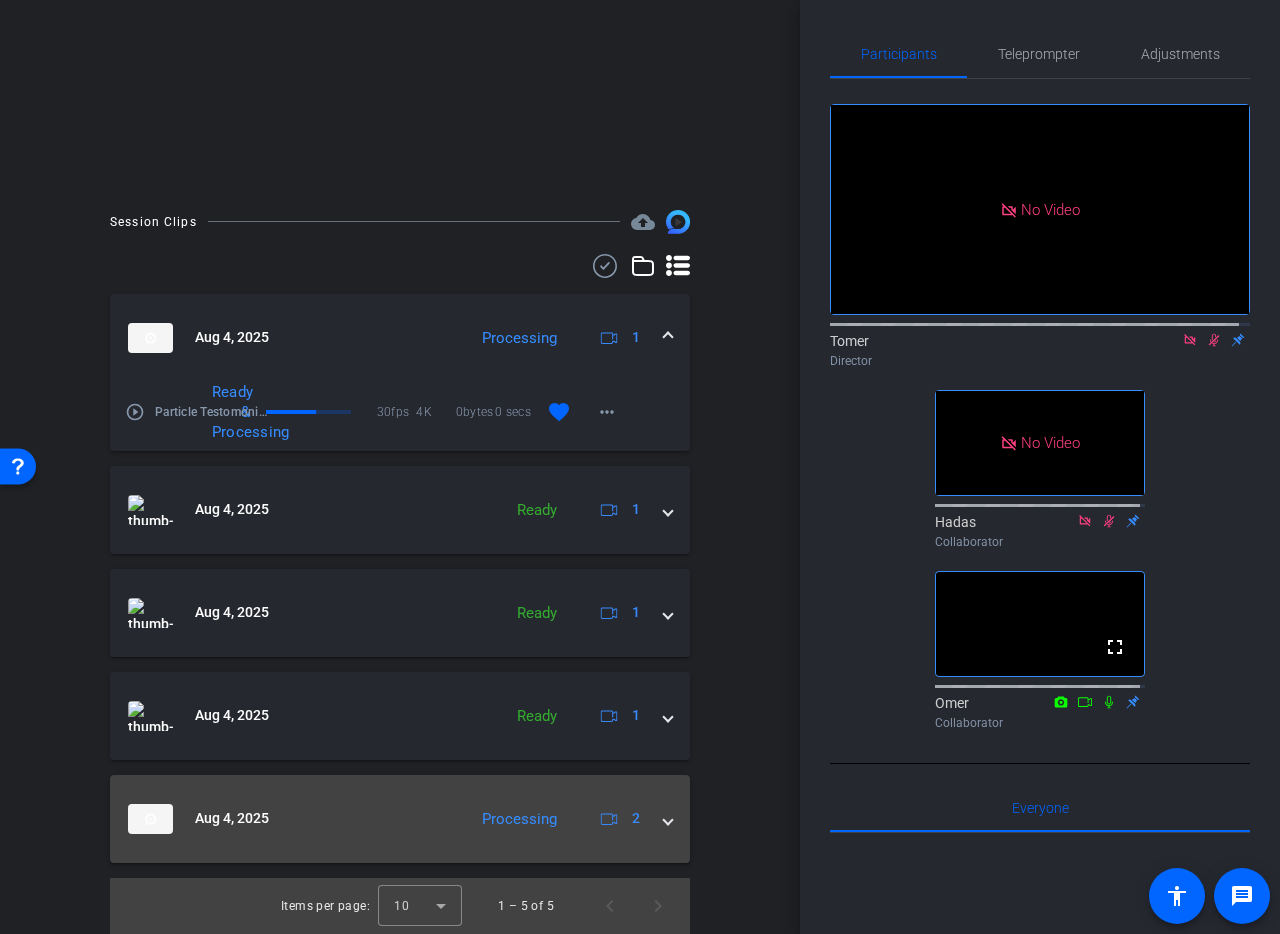 click on "Aug 4, 2025   Processing
2" at bounding box center (400, 819) 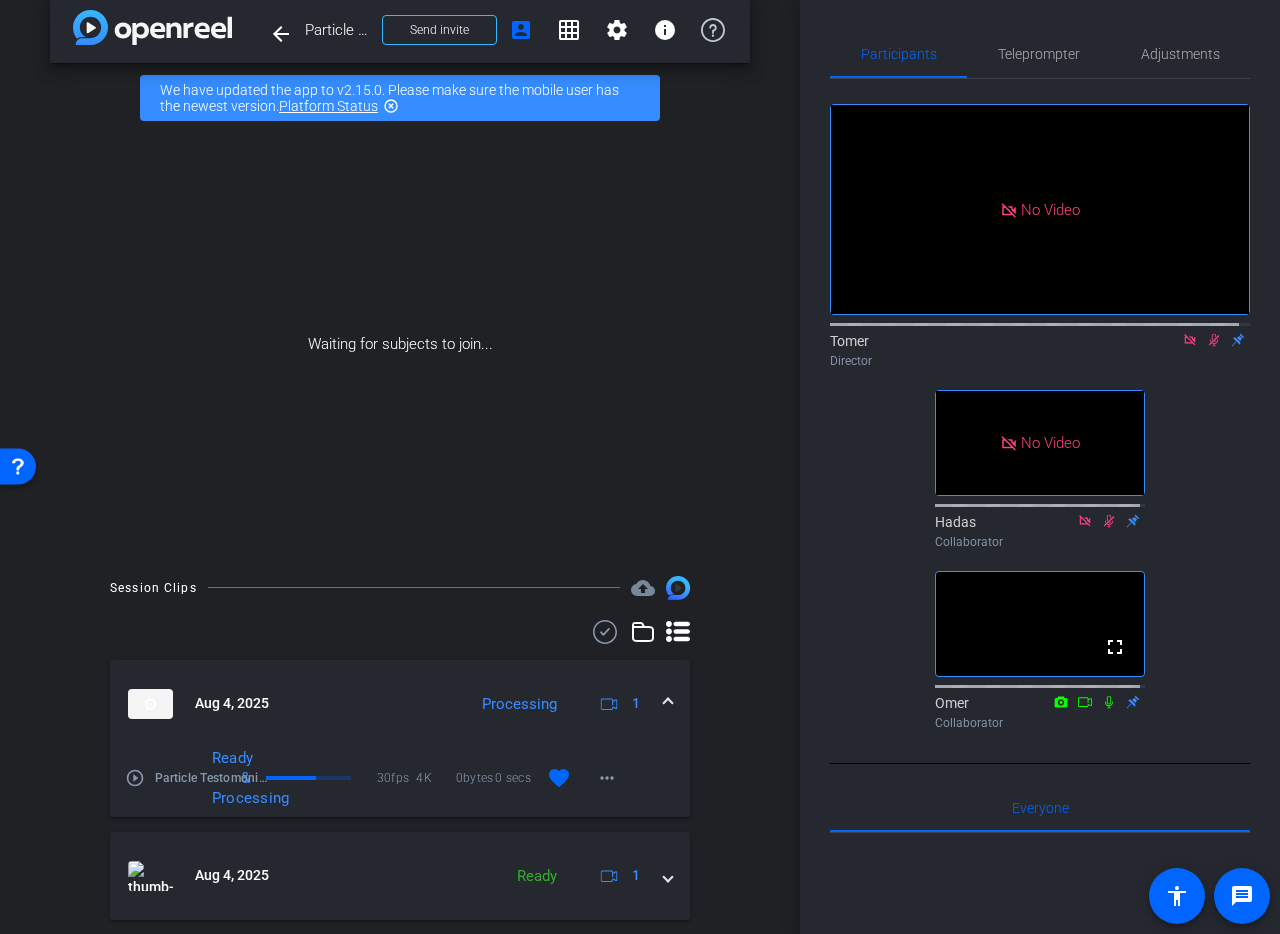 scroll, scrollTop: 0, scrollLeft: 0, axis: both 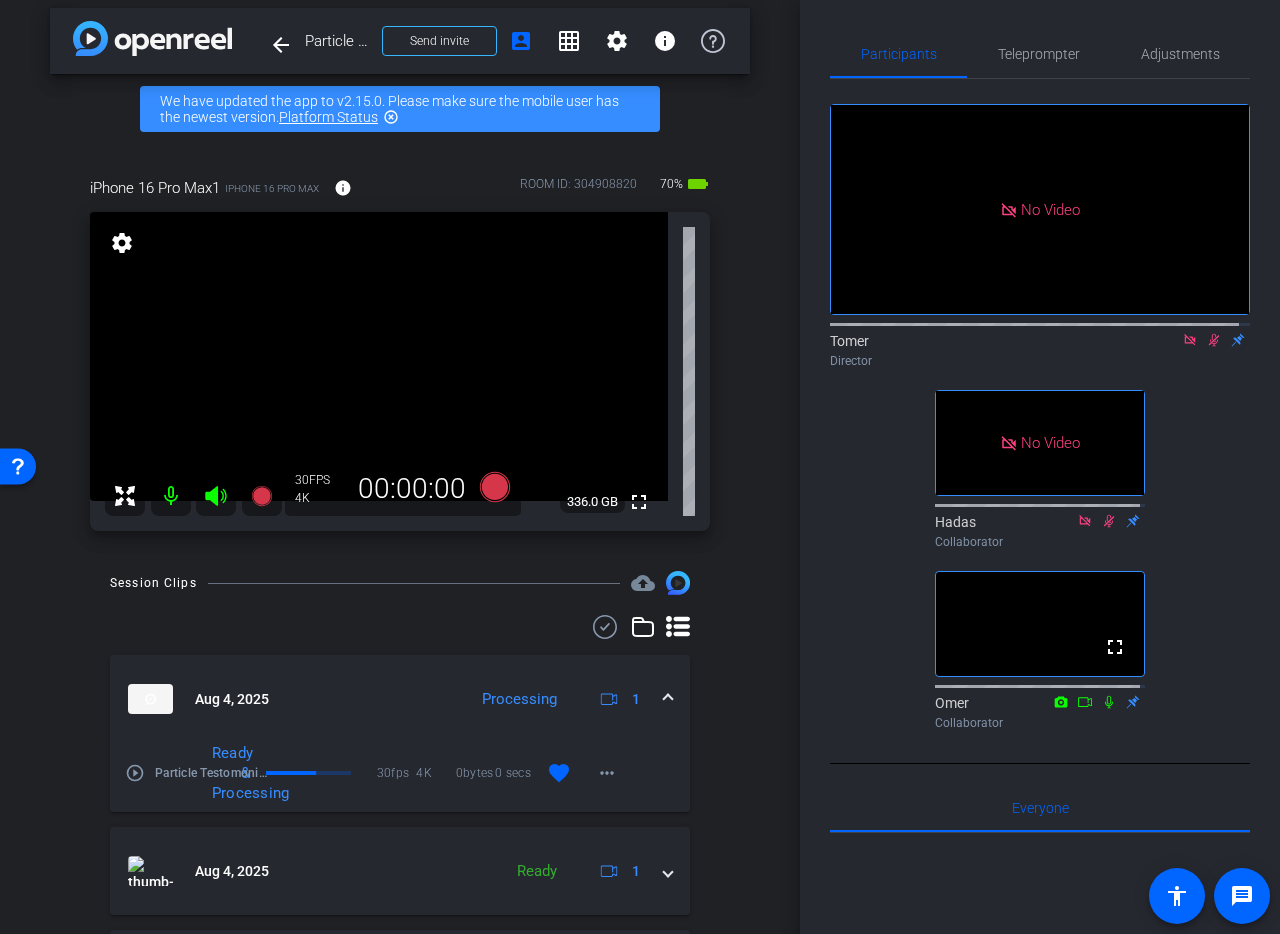 click on "settings" at bounding box center [122, 243] 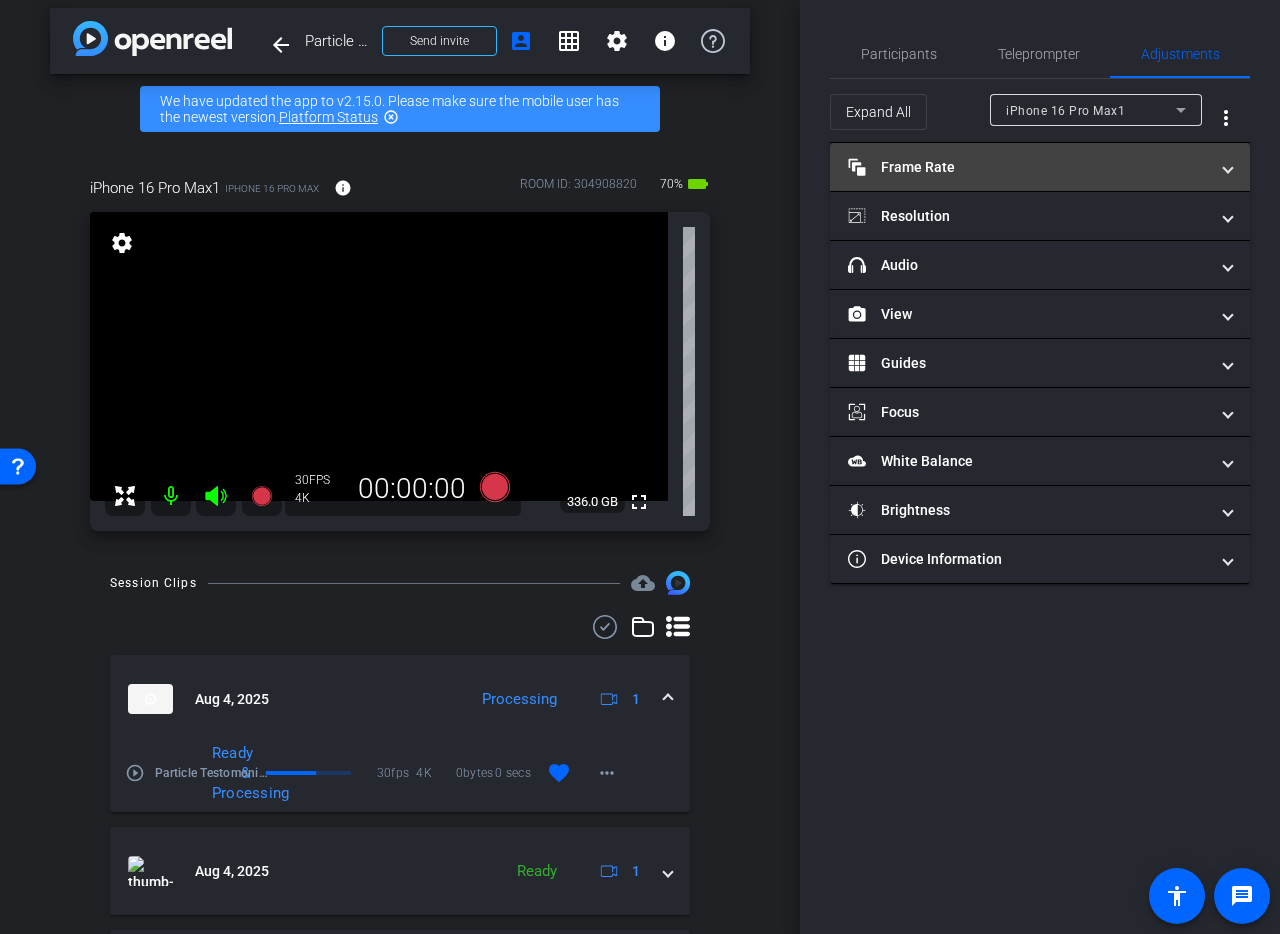 click on "Frame Rate
Frame Rate" at bounding box center [1028, 167] 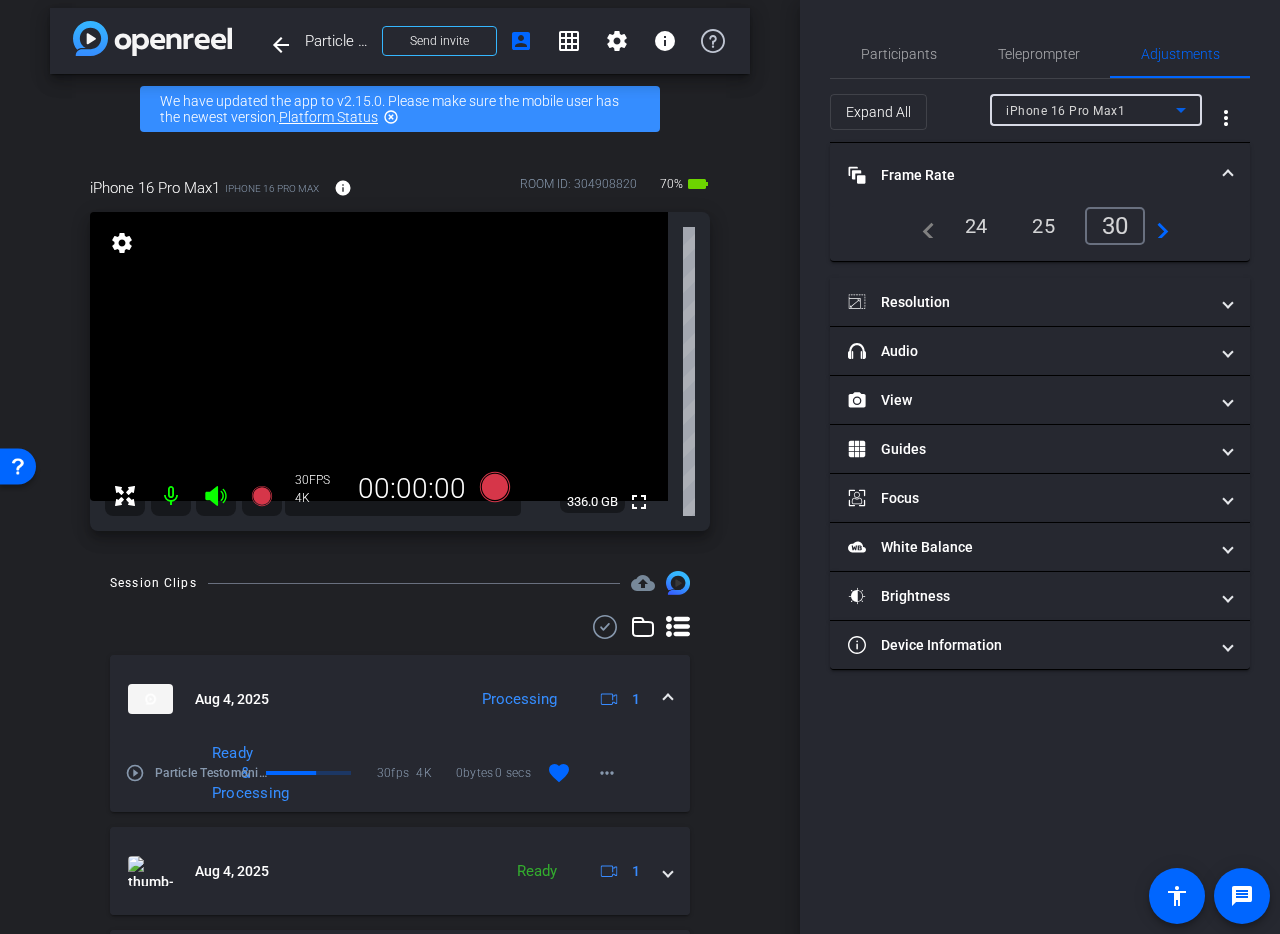 click on "iPhone 16 Pro Max1" at bounding box center (1065, 111) 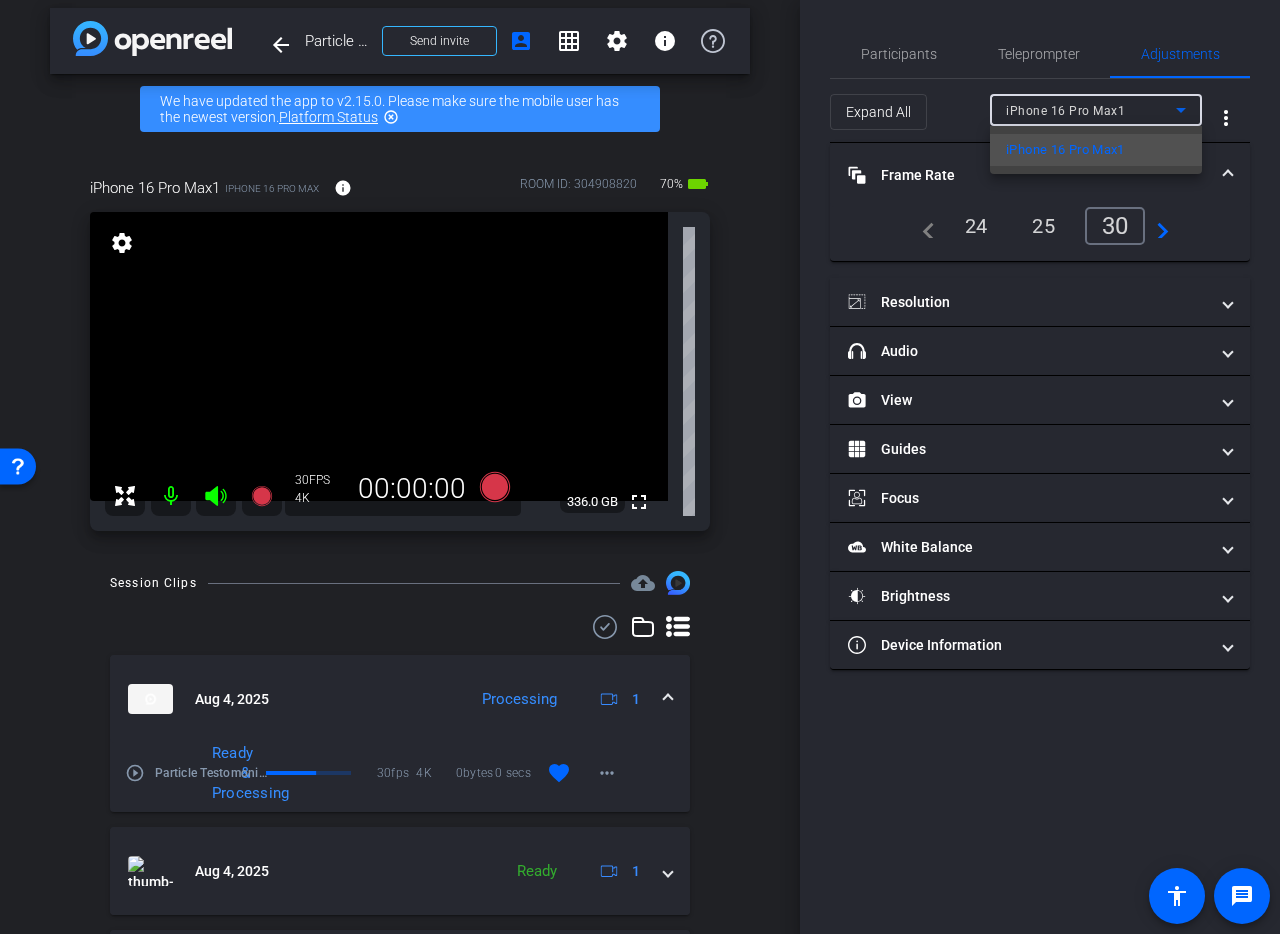 click at bounding box center [640, 467] 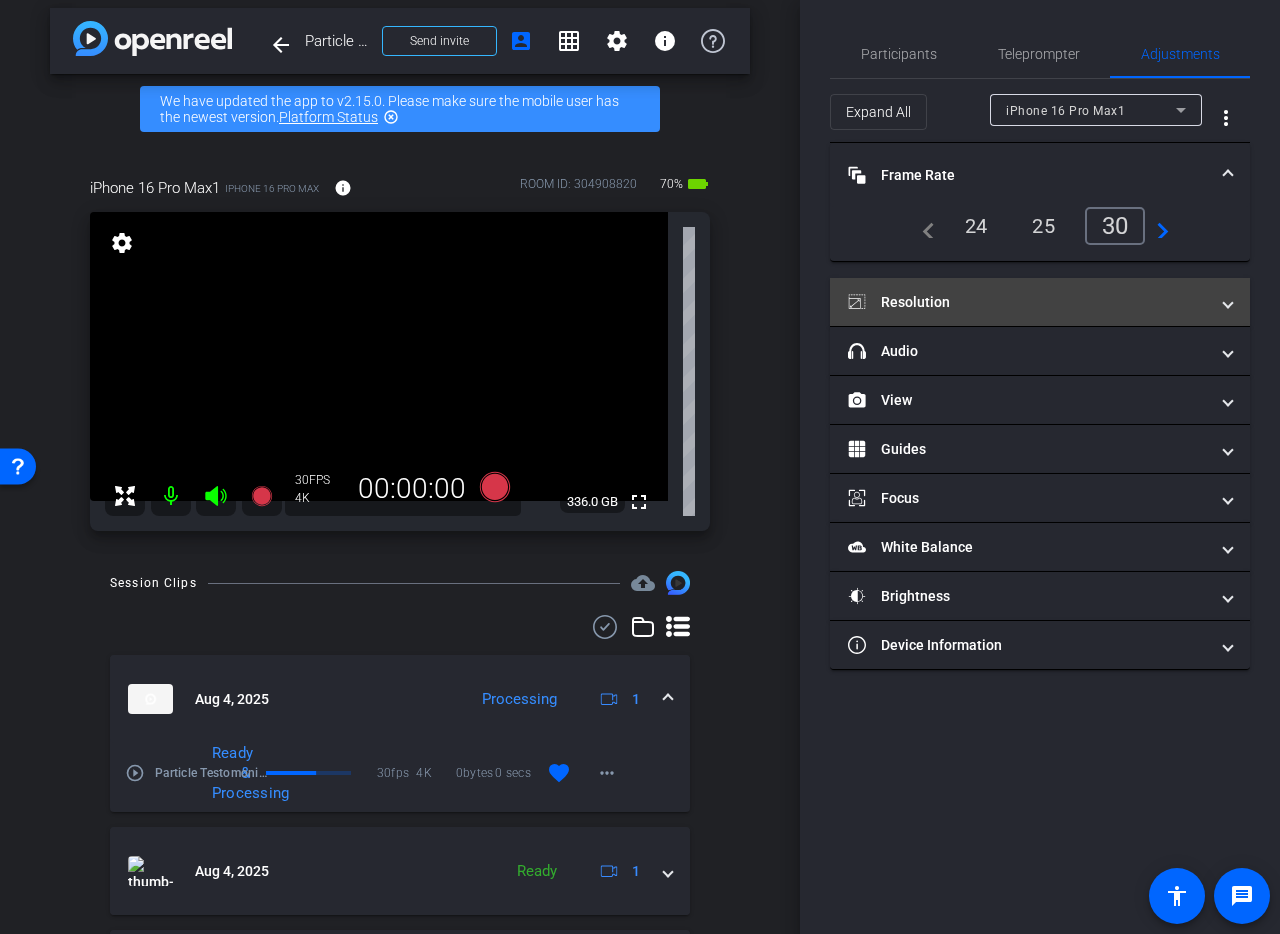 click on "Resolution" at bounding box center [1028, 302] 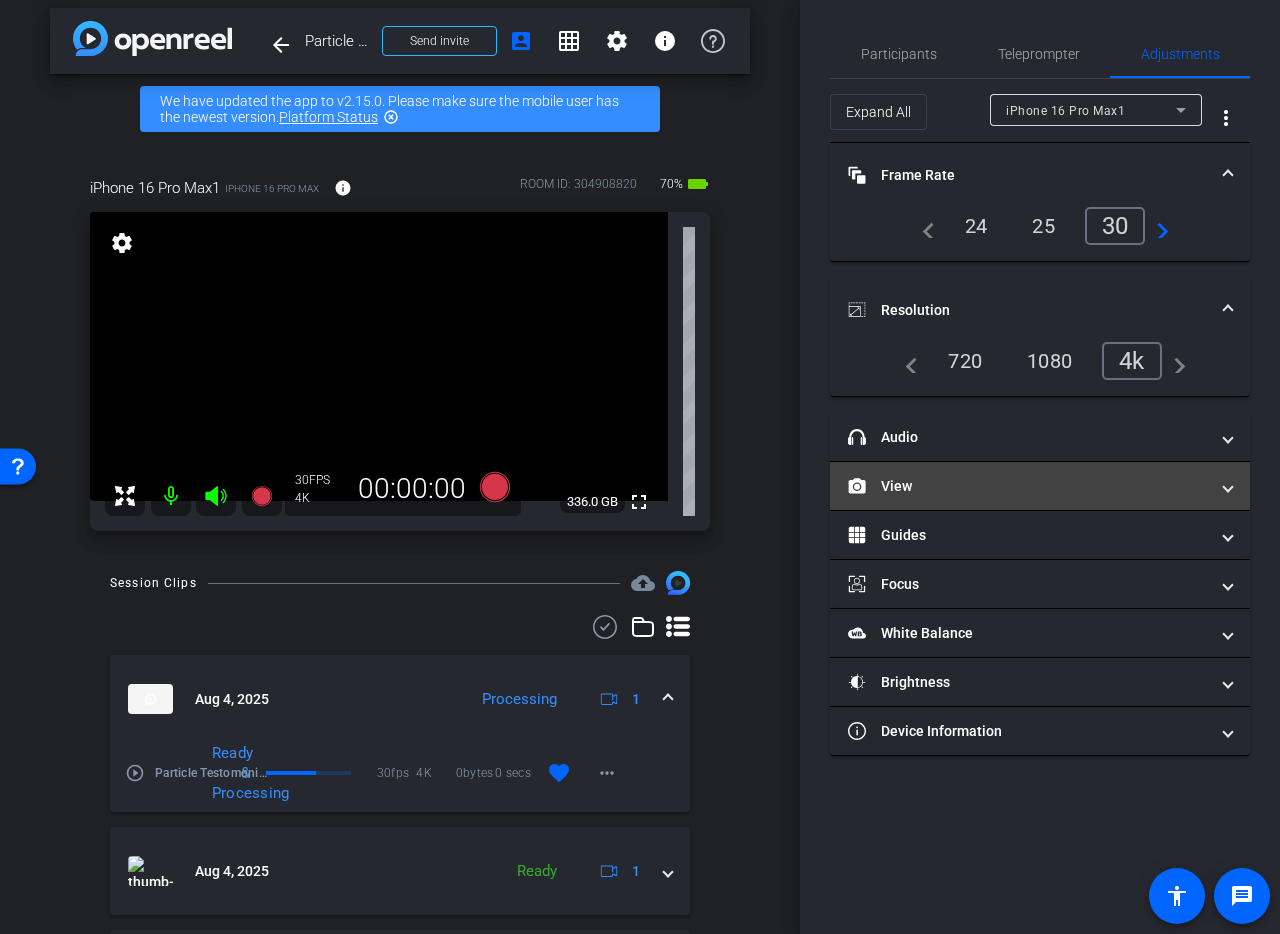 click on "View" at bounding box center [1028, 486] 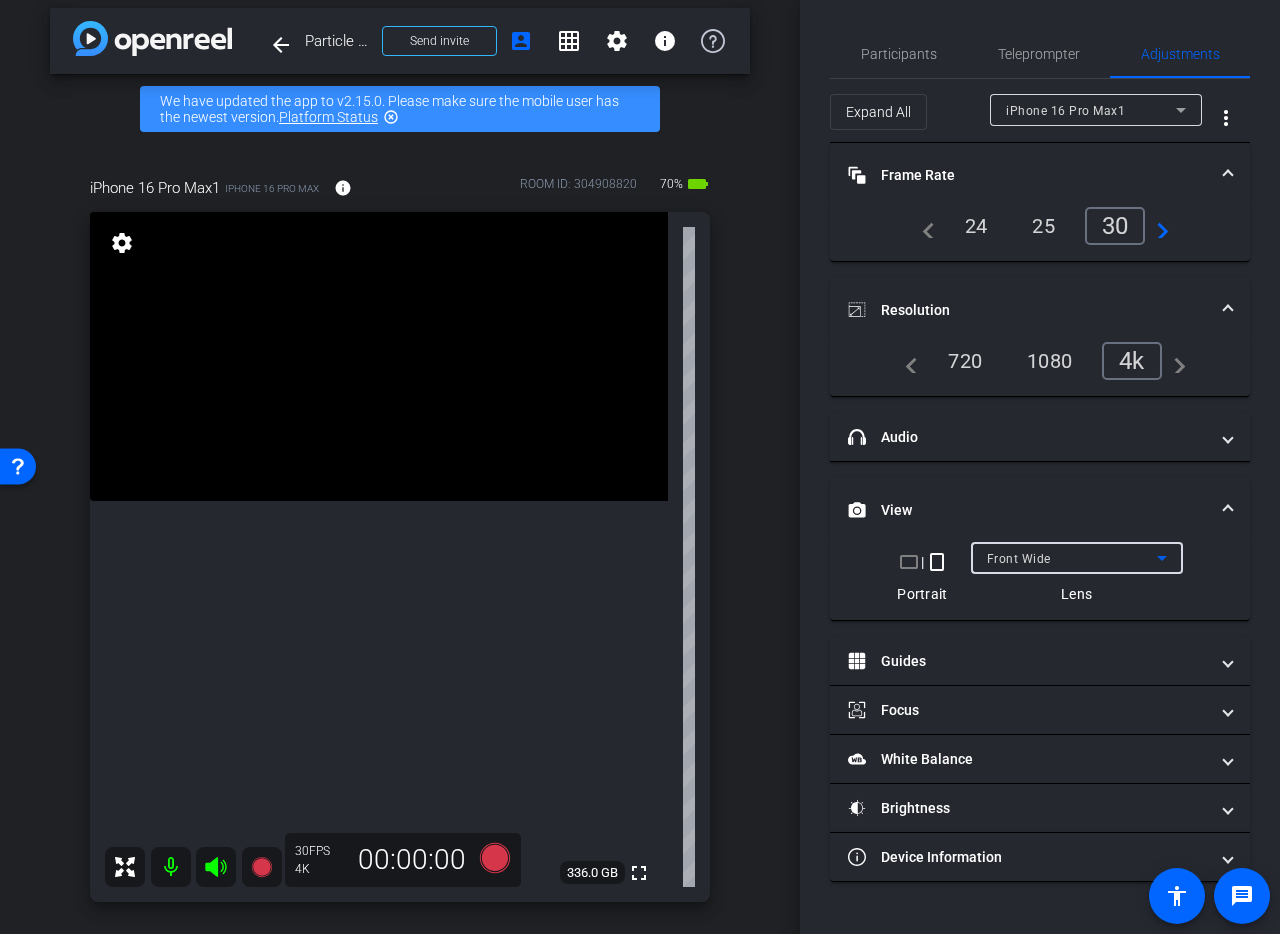 click on "Front Wide" at bounding box center (1072, 558) 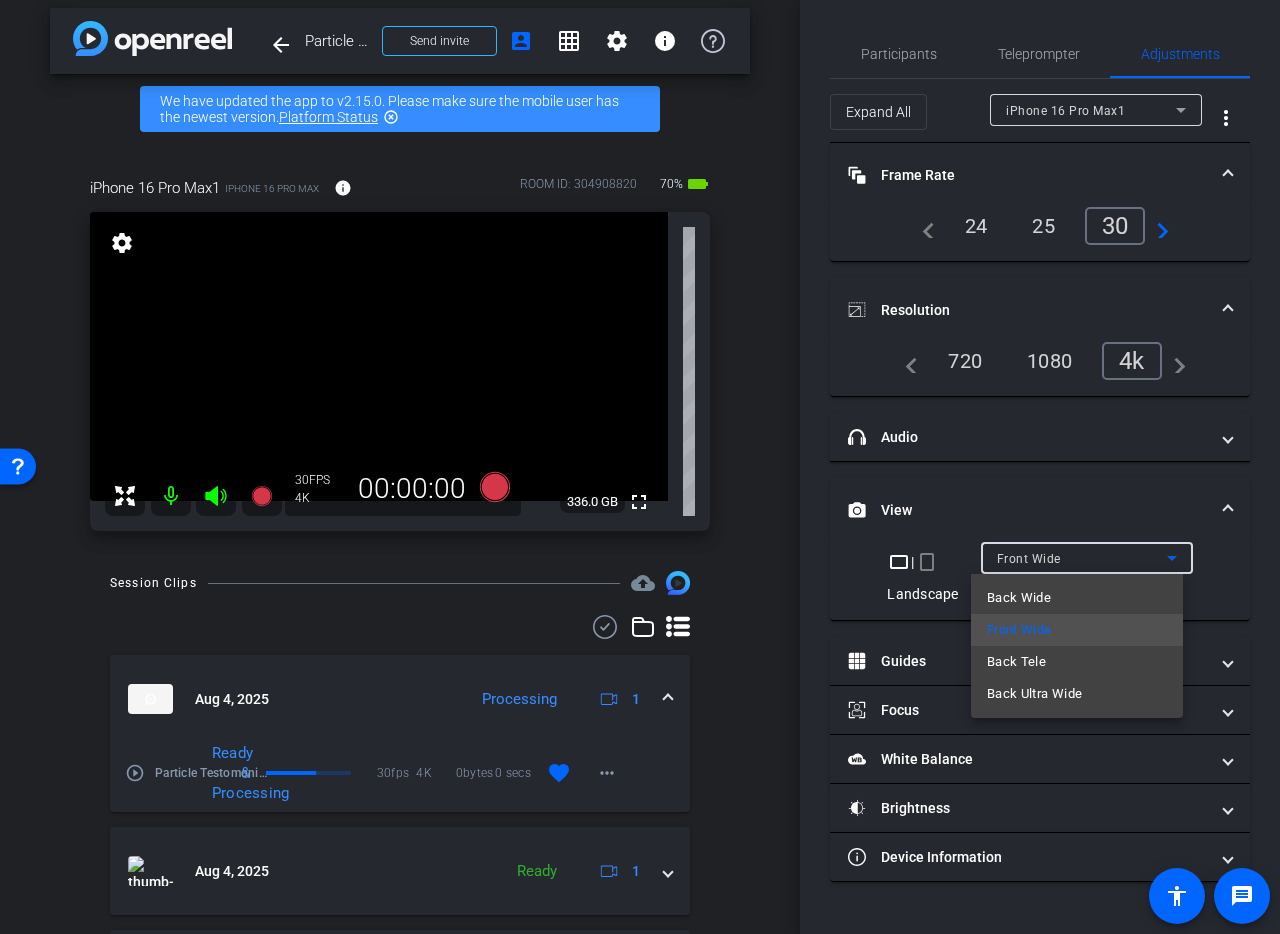 click on "Back Wide" at bounding box center [1019, 598] 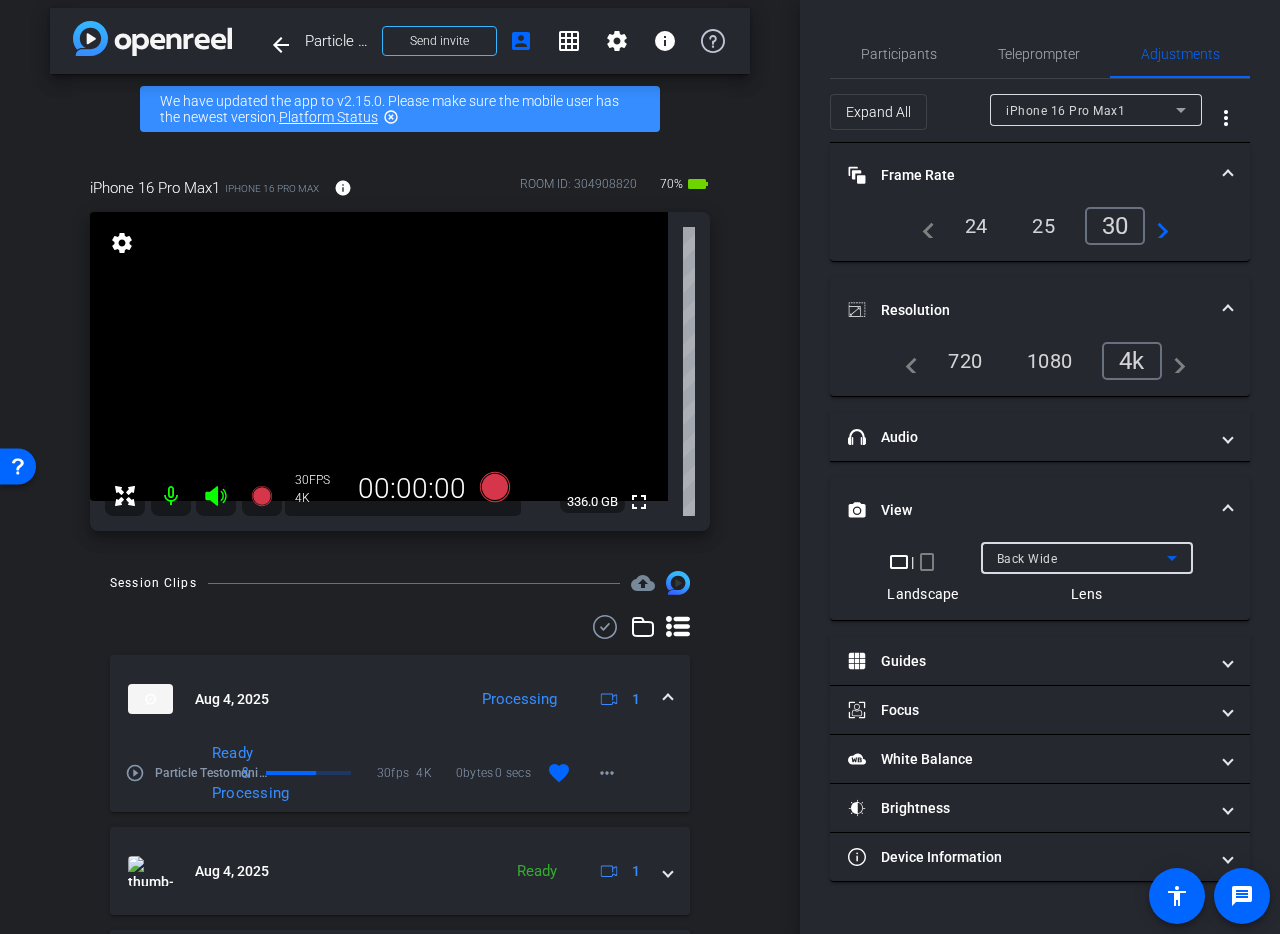 click on "Back Wide" at bounding box center [1027, 559] 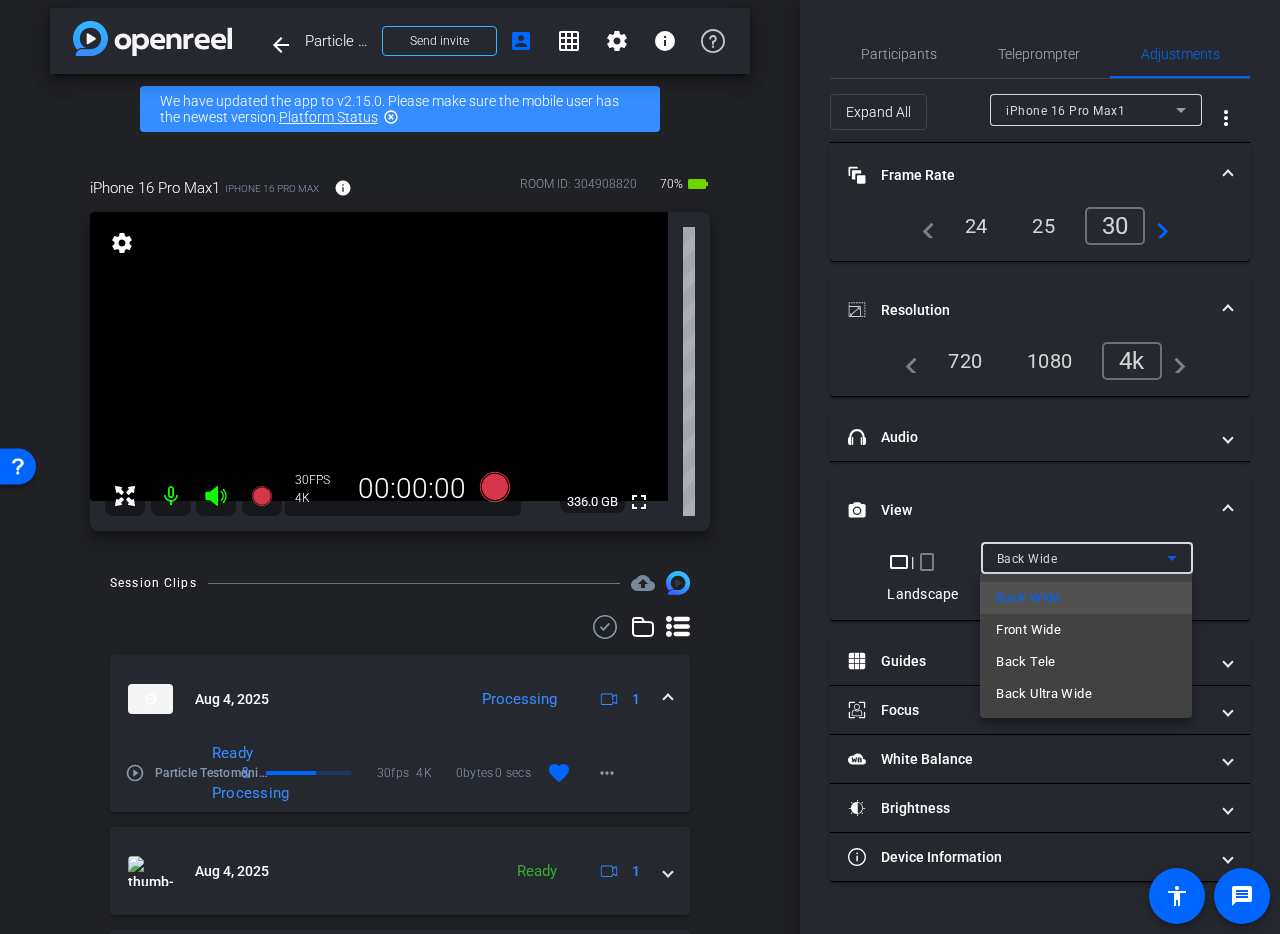 click at bounding box center [640, 467] 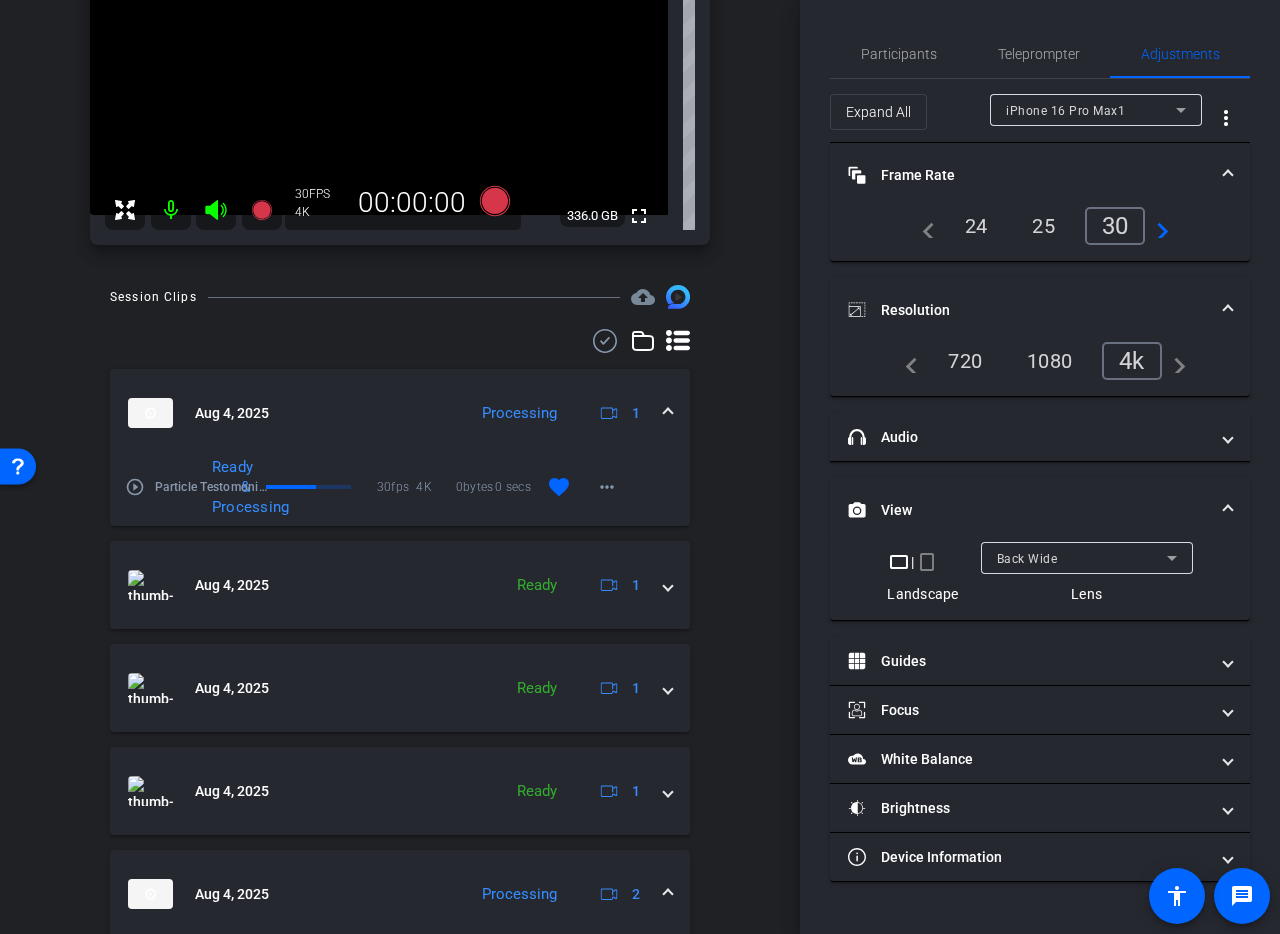 scroll, scrollTop: 0, scrollLeft: 0, axis: both 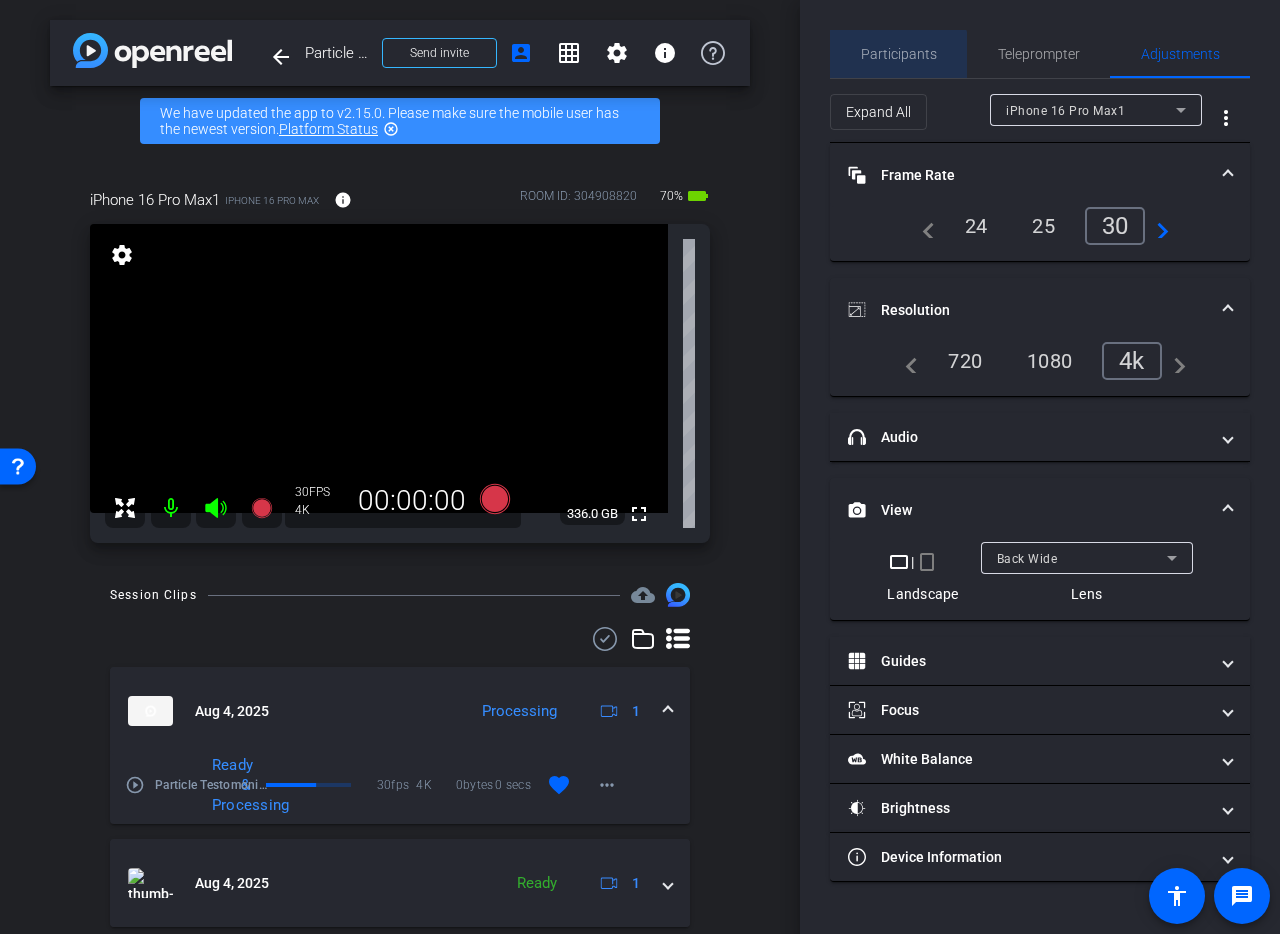 click on "Participants" at bounding box center [899, 54] 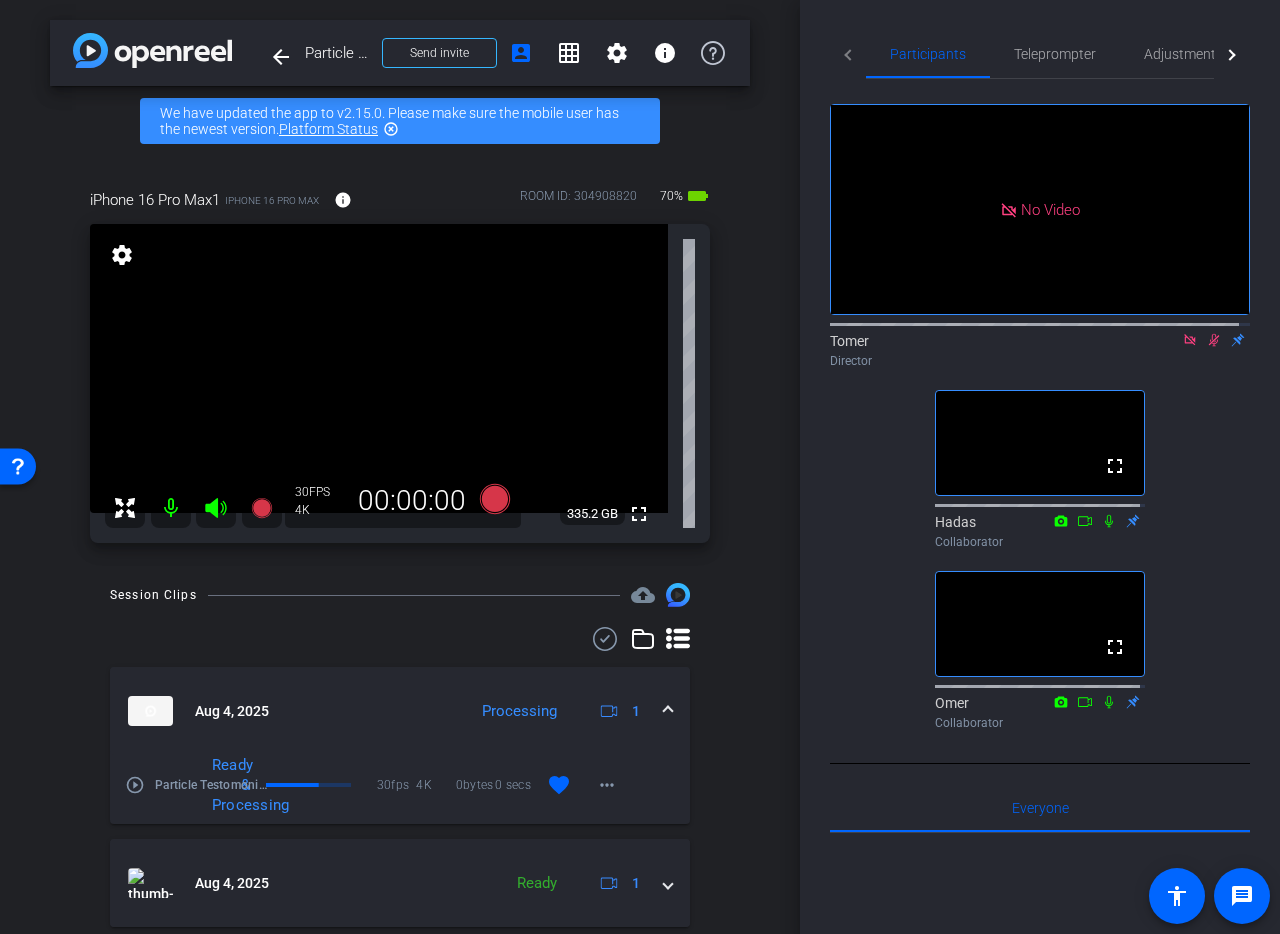 click 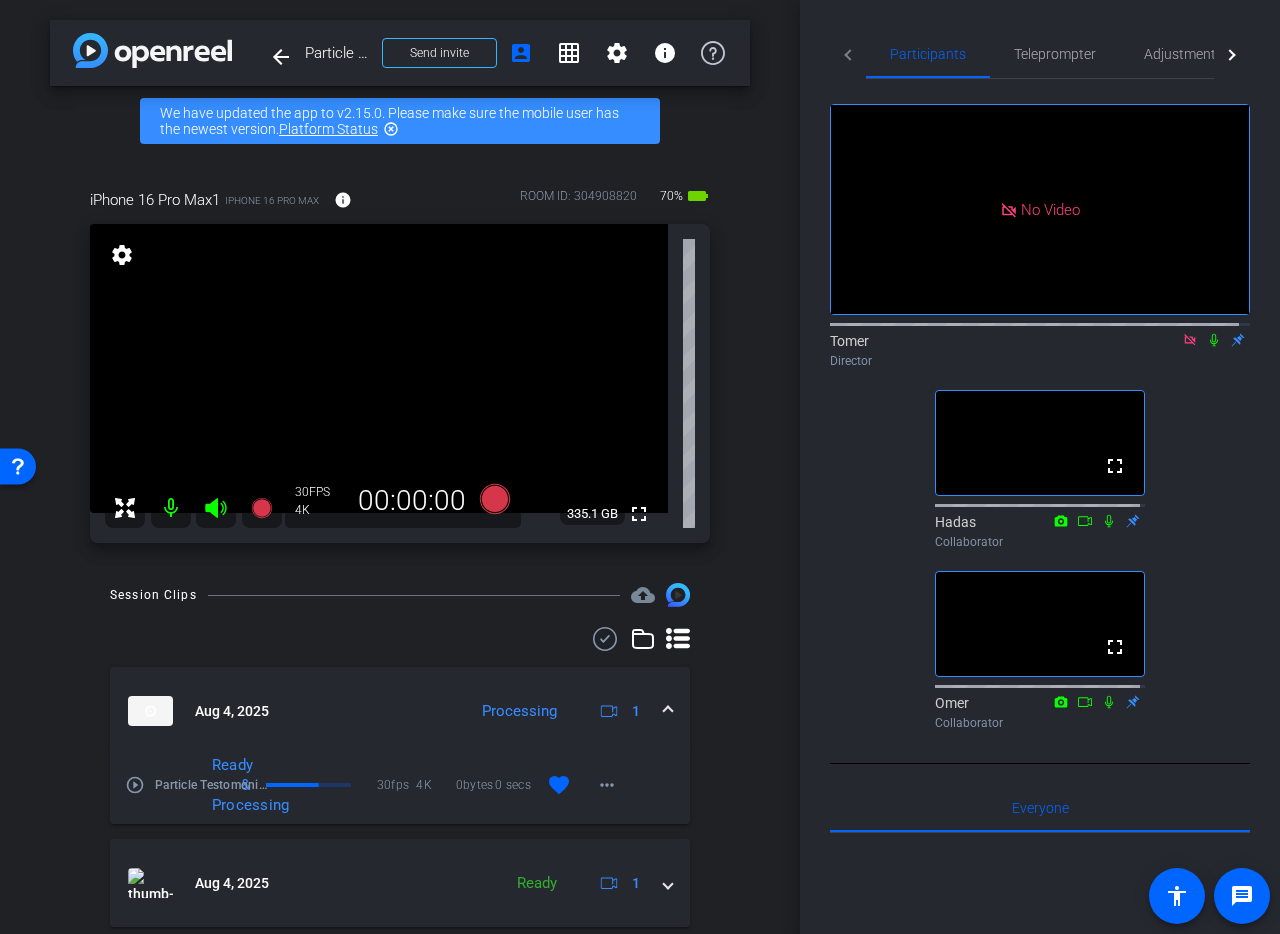 click 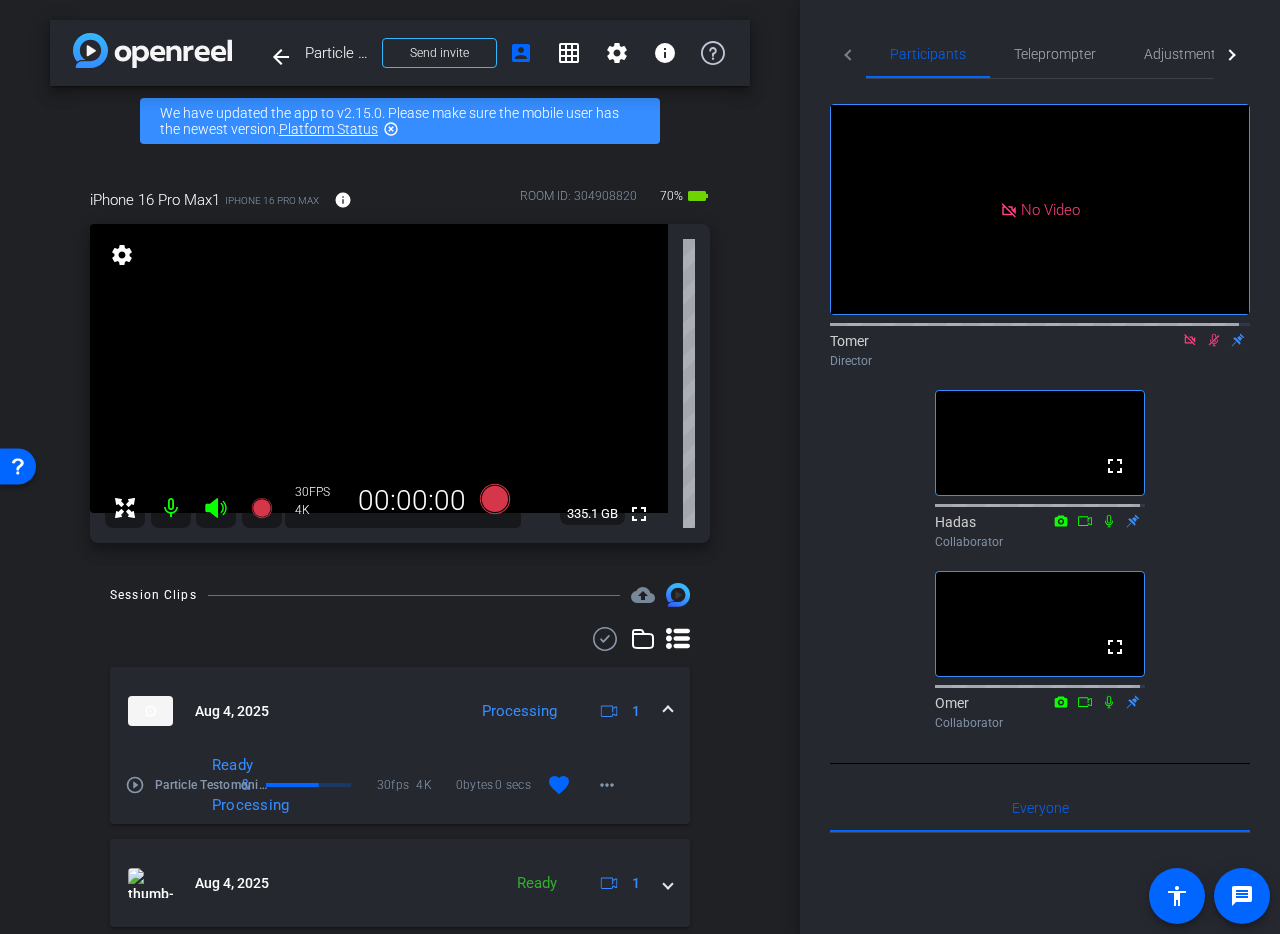 click 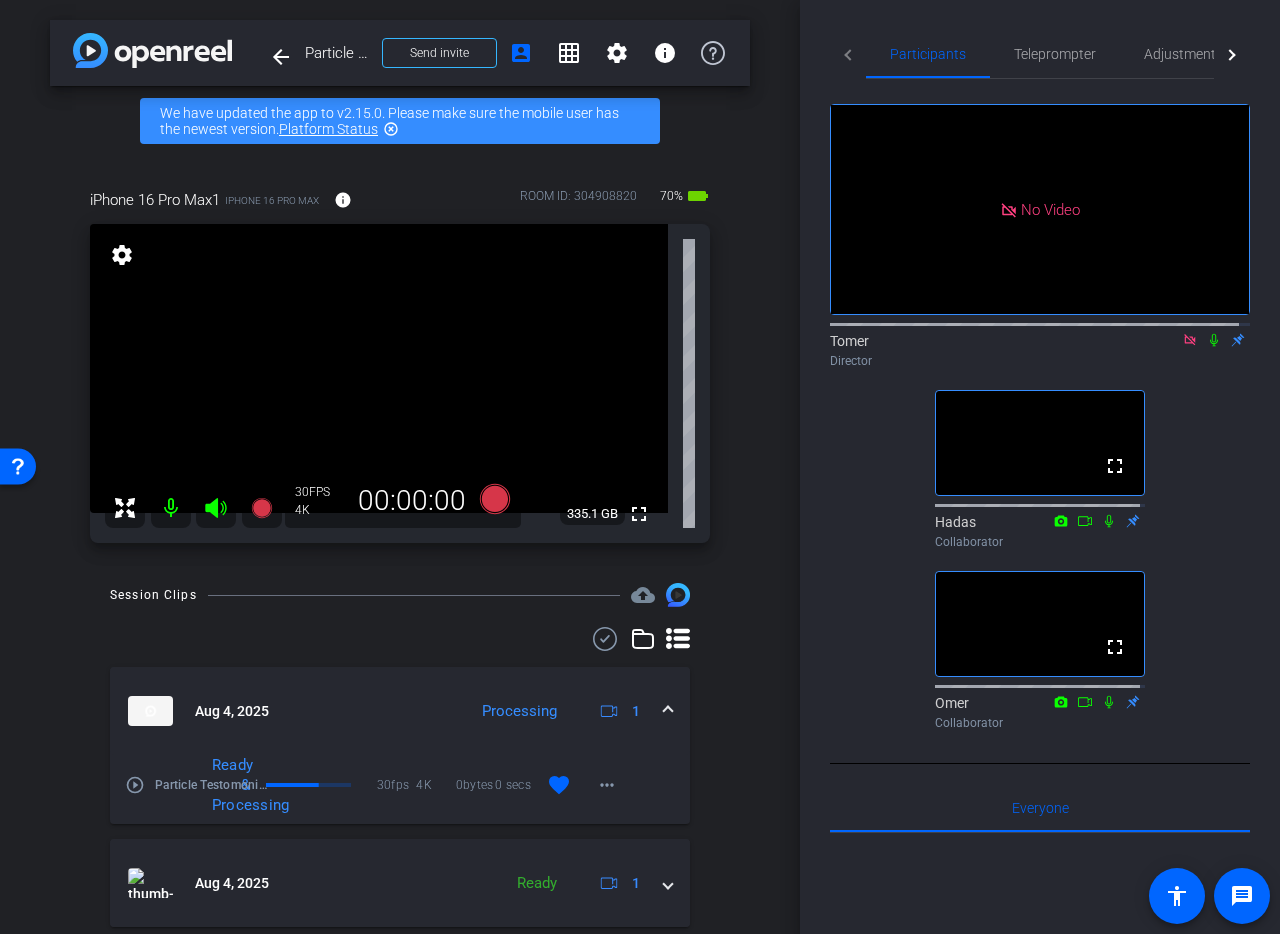 click 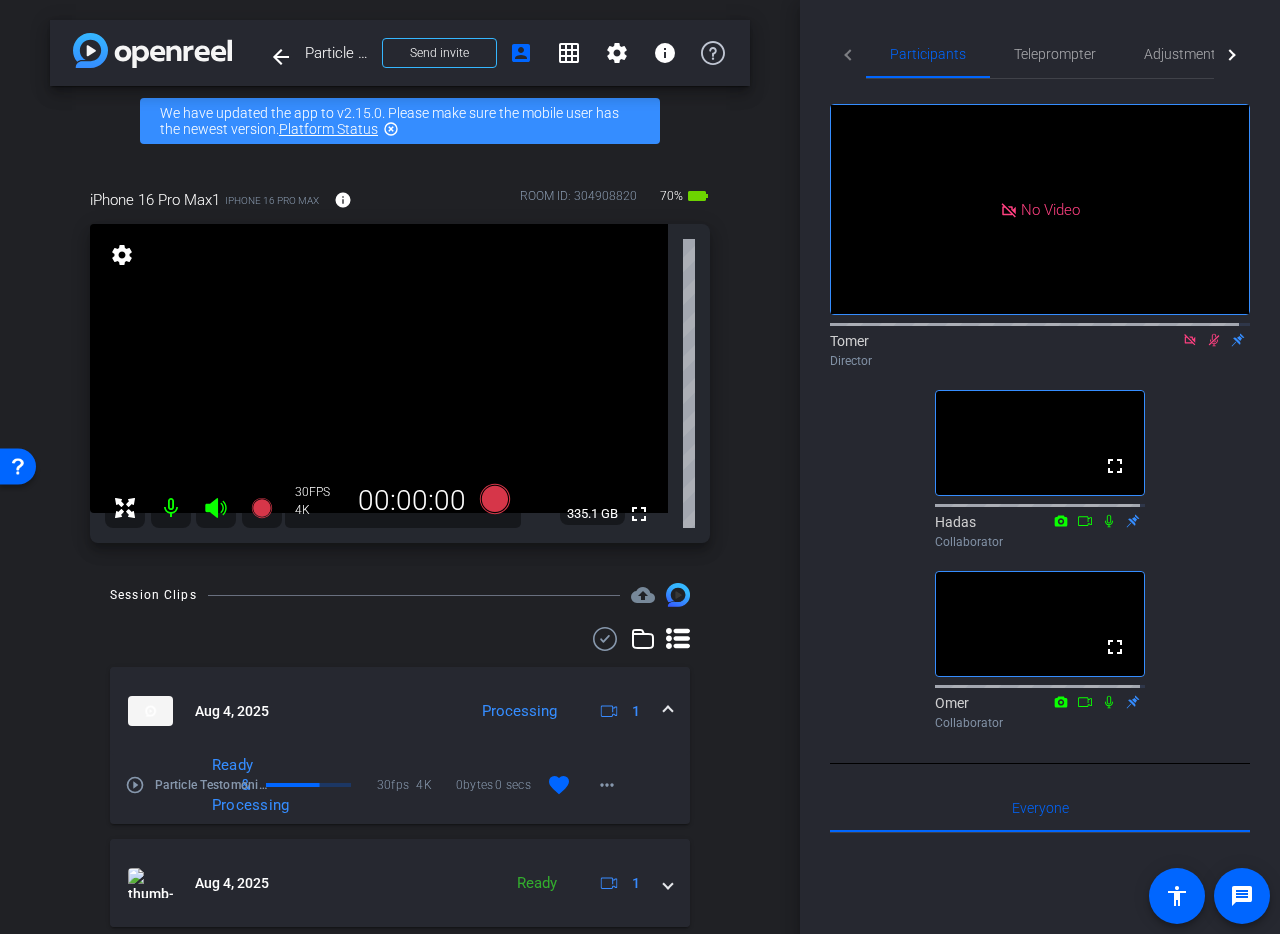 click 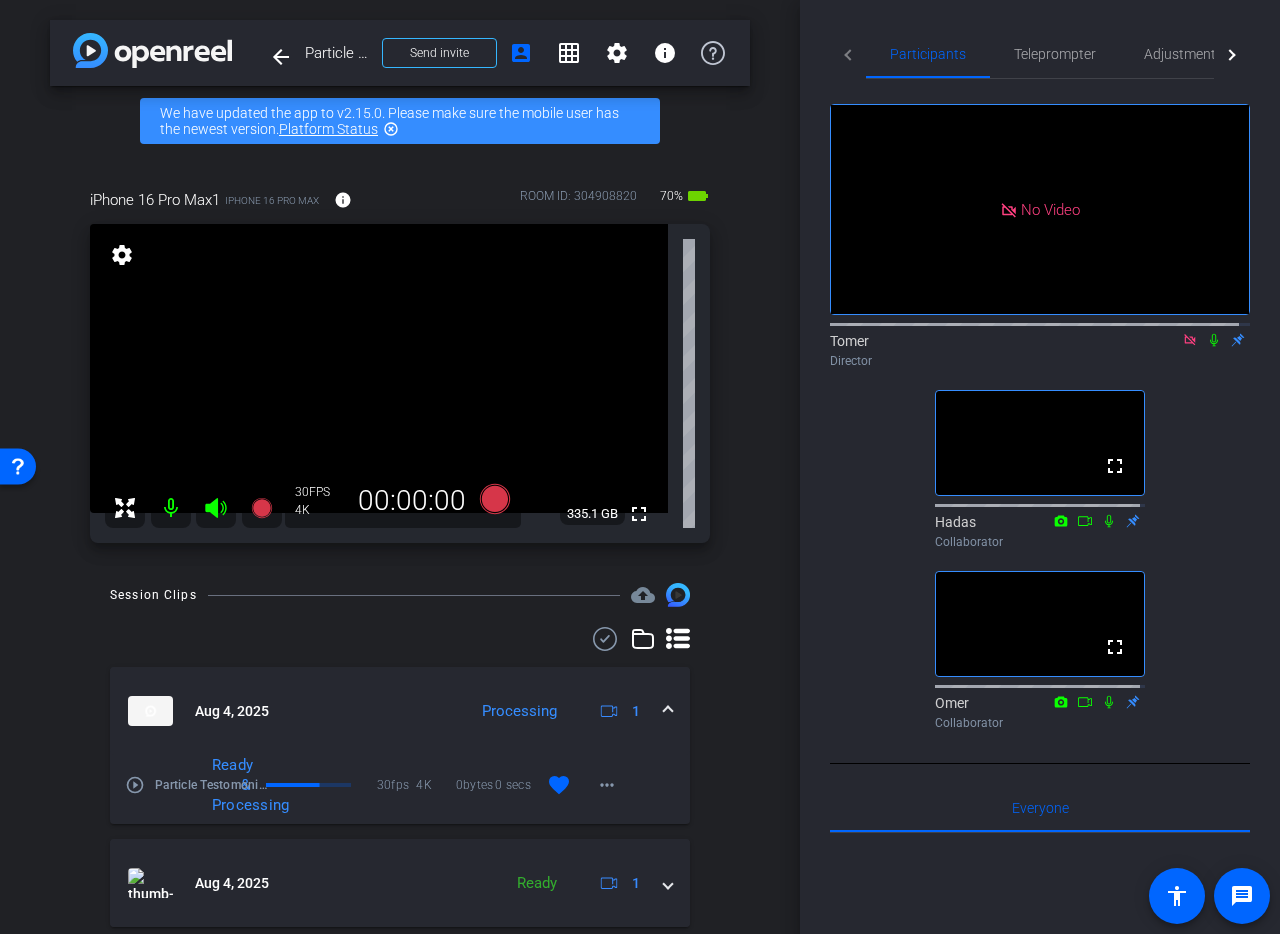 click 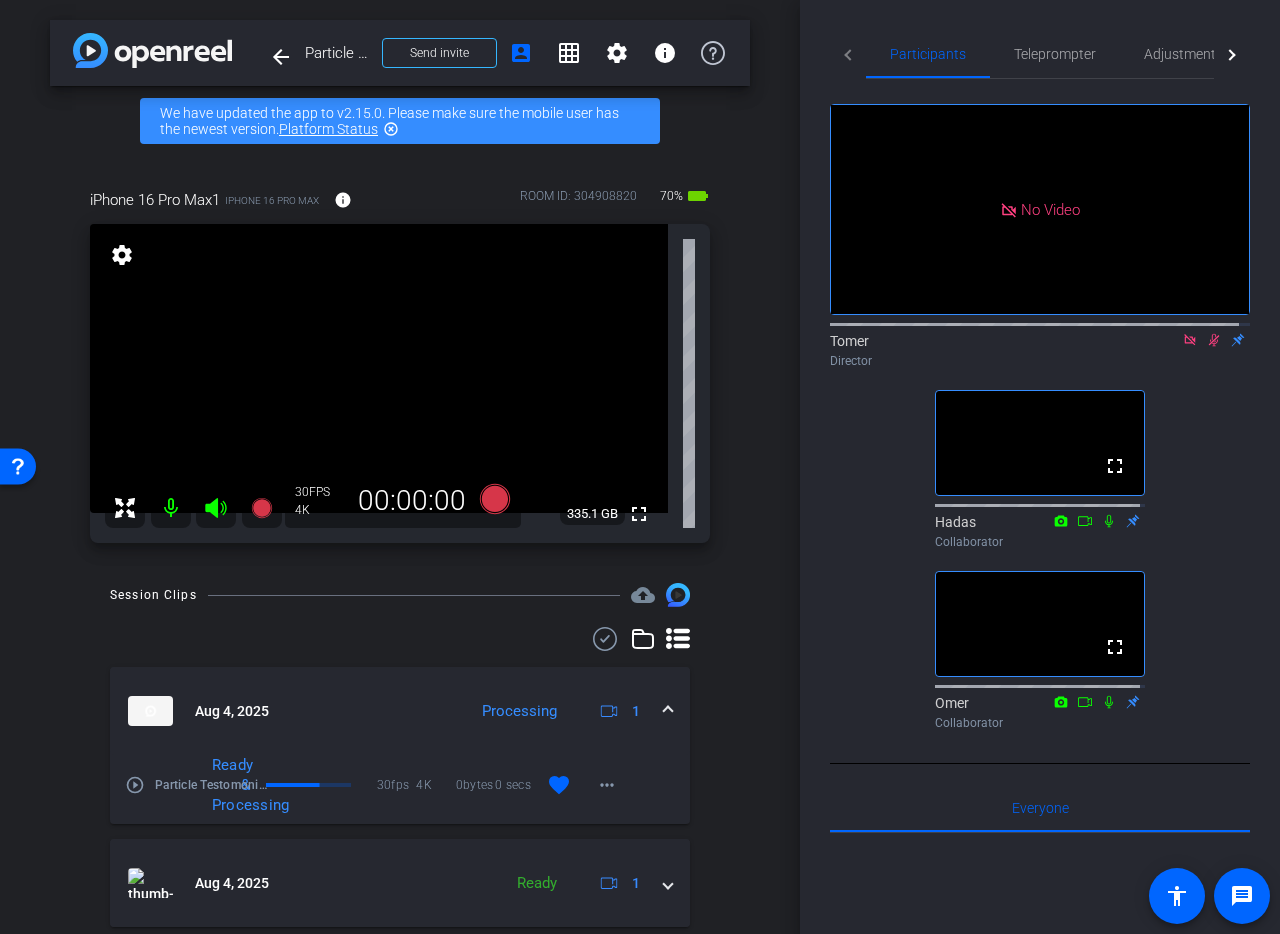 click 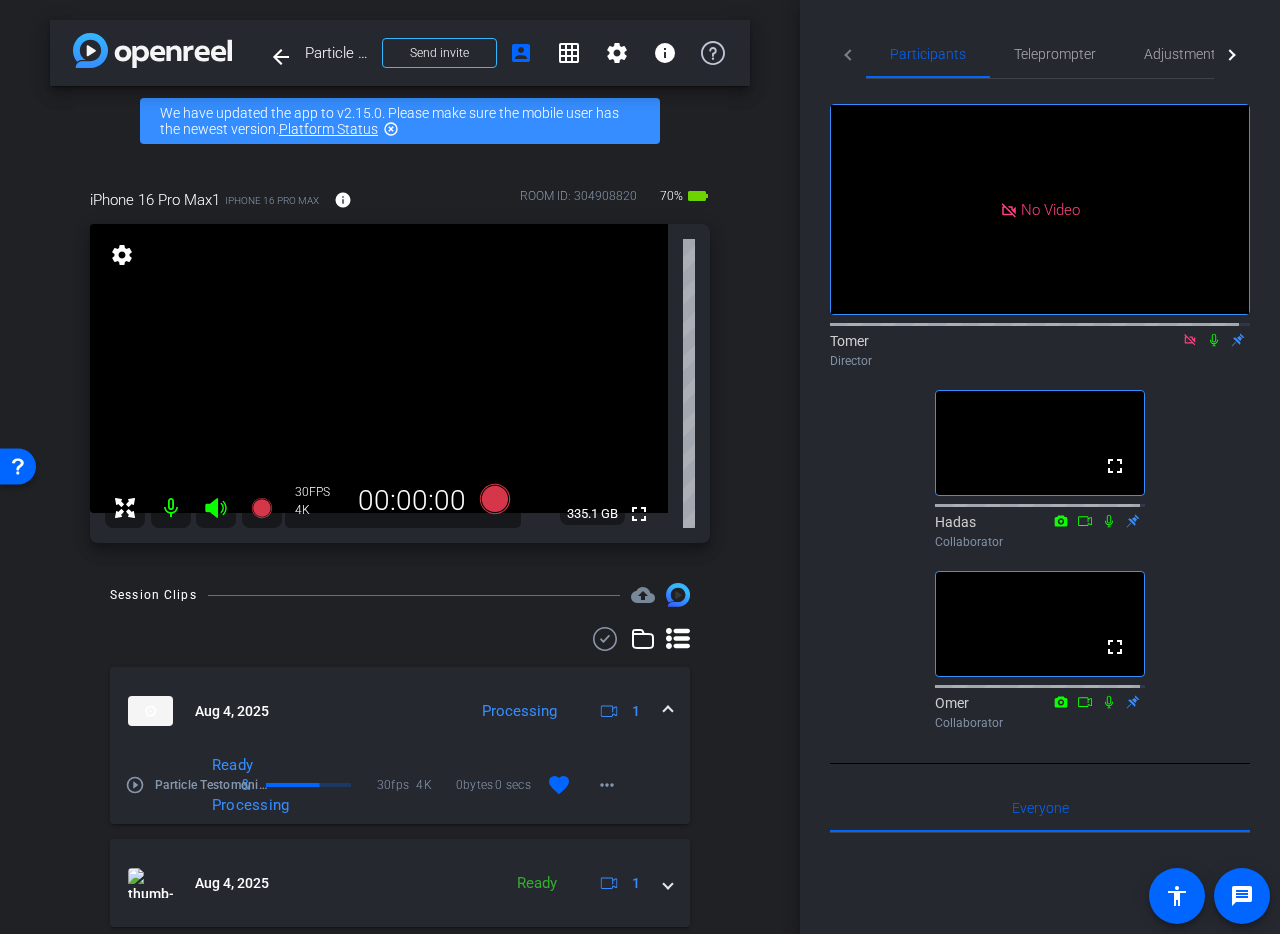 click 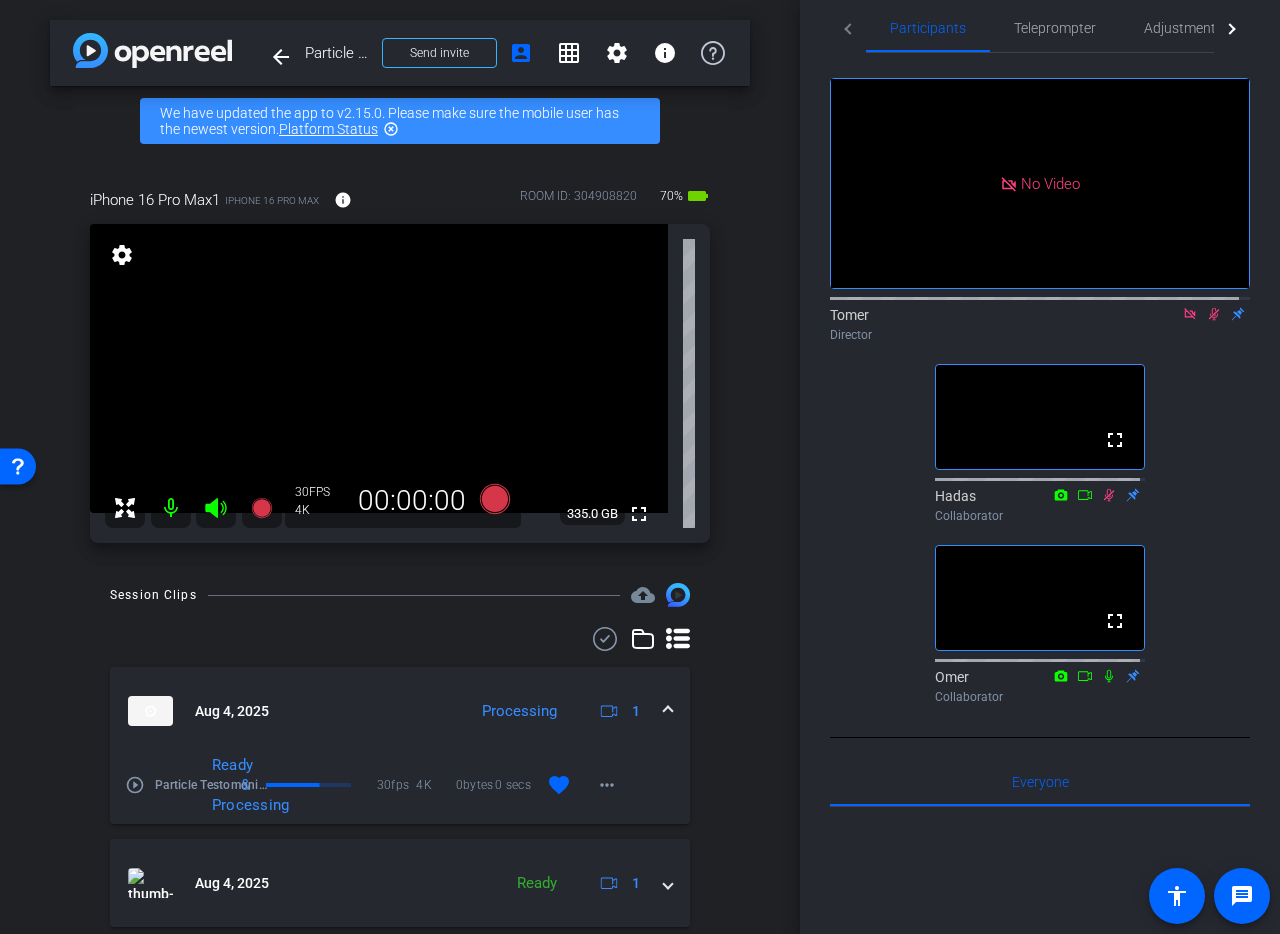 scroll, scrollTop: 0, scrollLeft: 0, axis: both 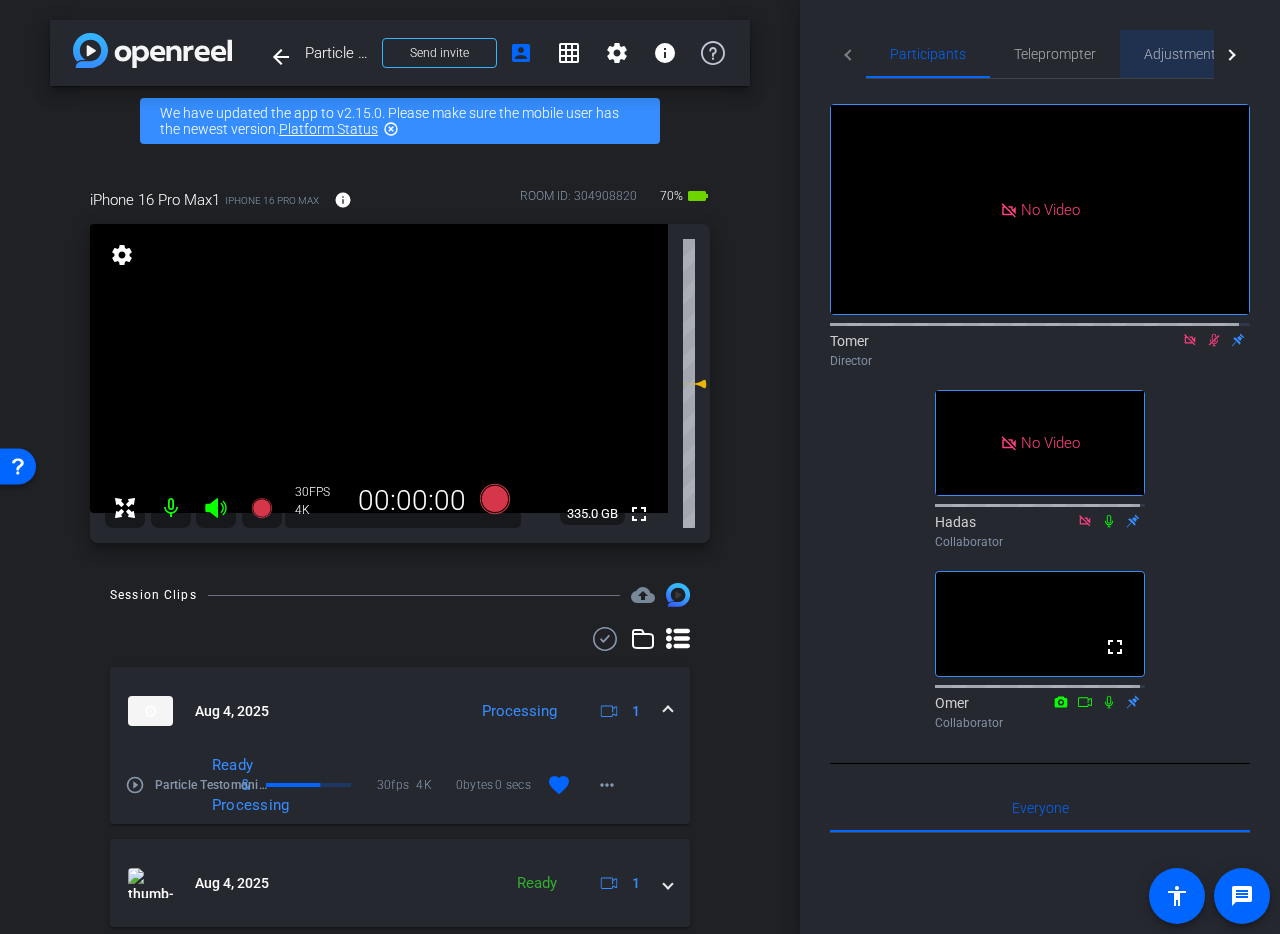 click on "Adjustments" at bounding box center (1183, 54) 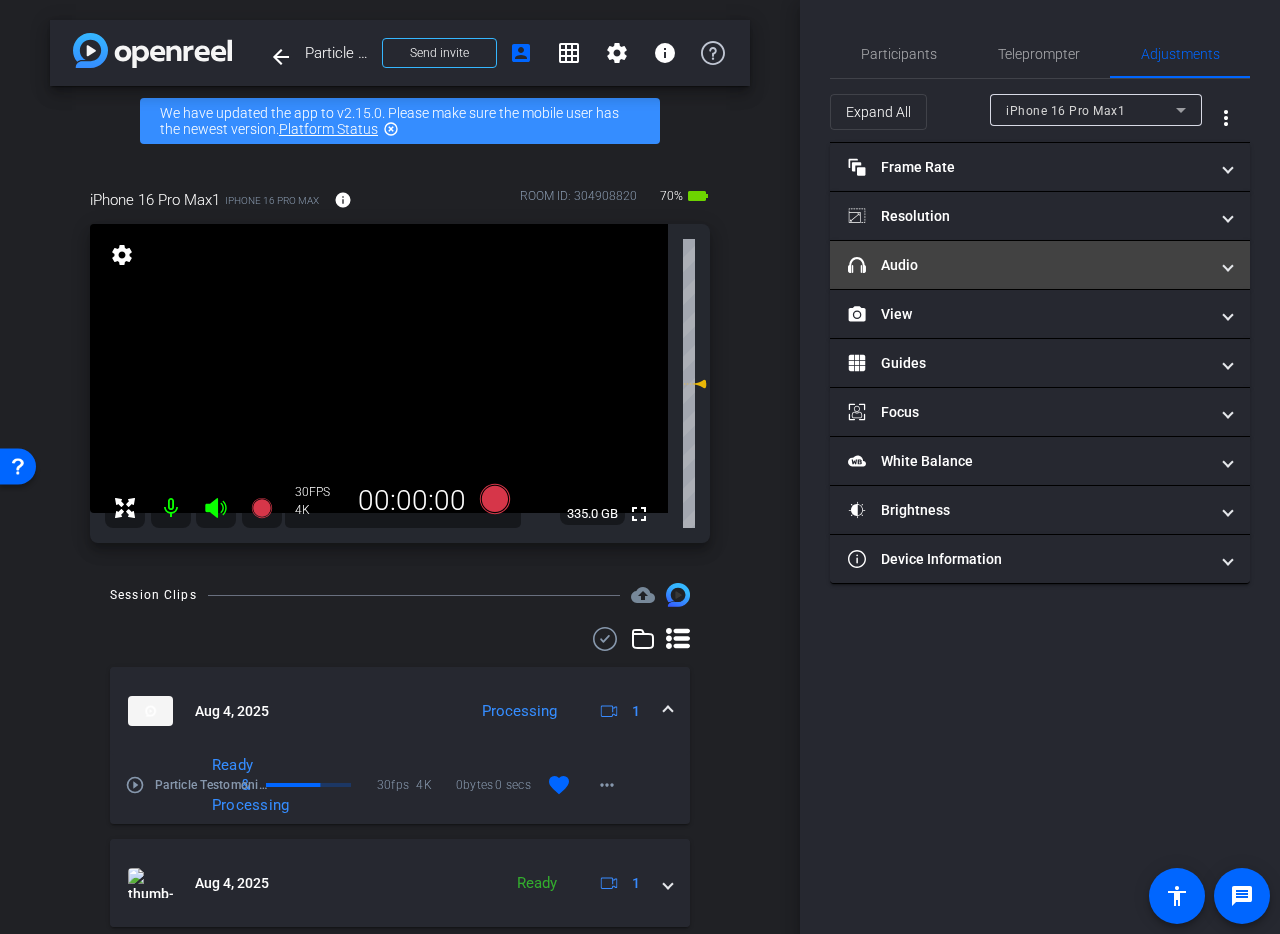 click on "headphone icon
Audio" at bounding box center [1028, 265] 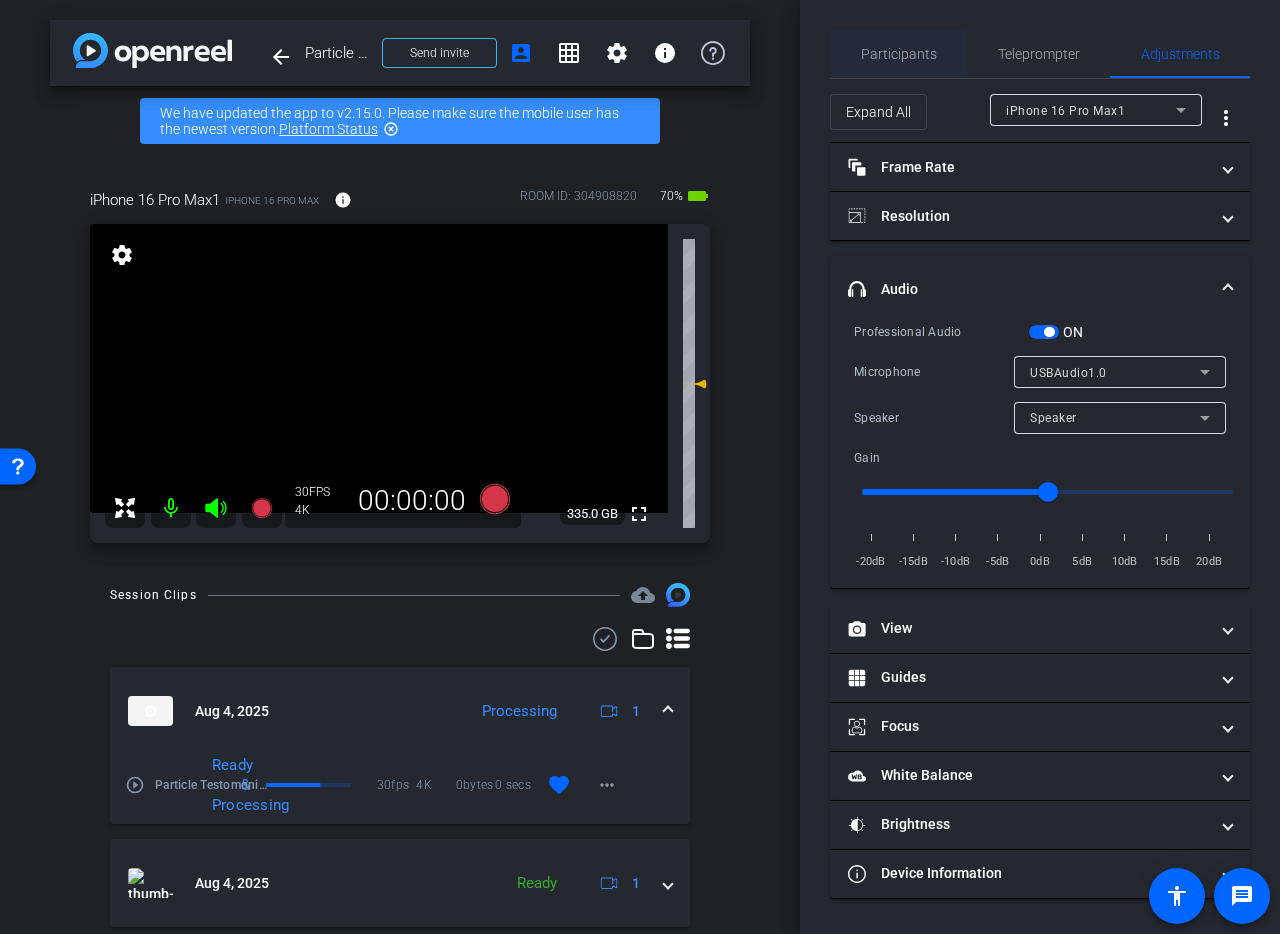 click on "Participants" at bounding box center [899, 54] 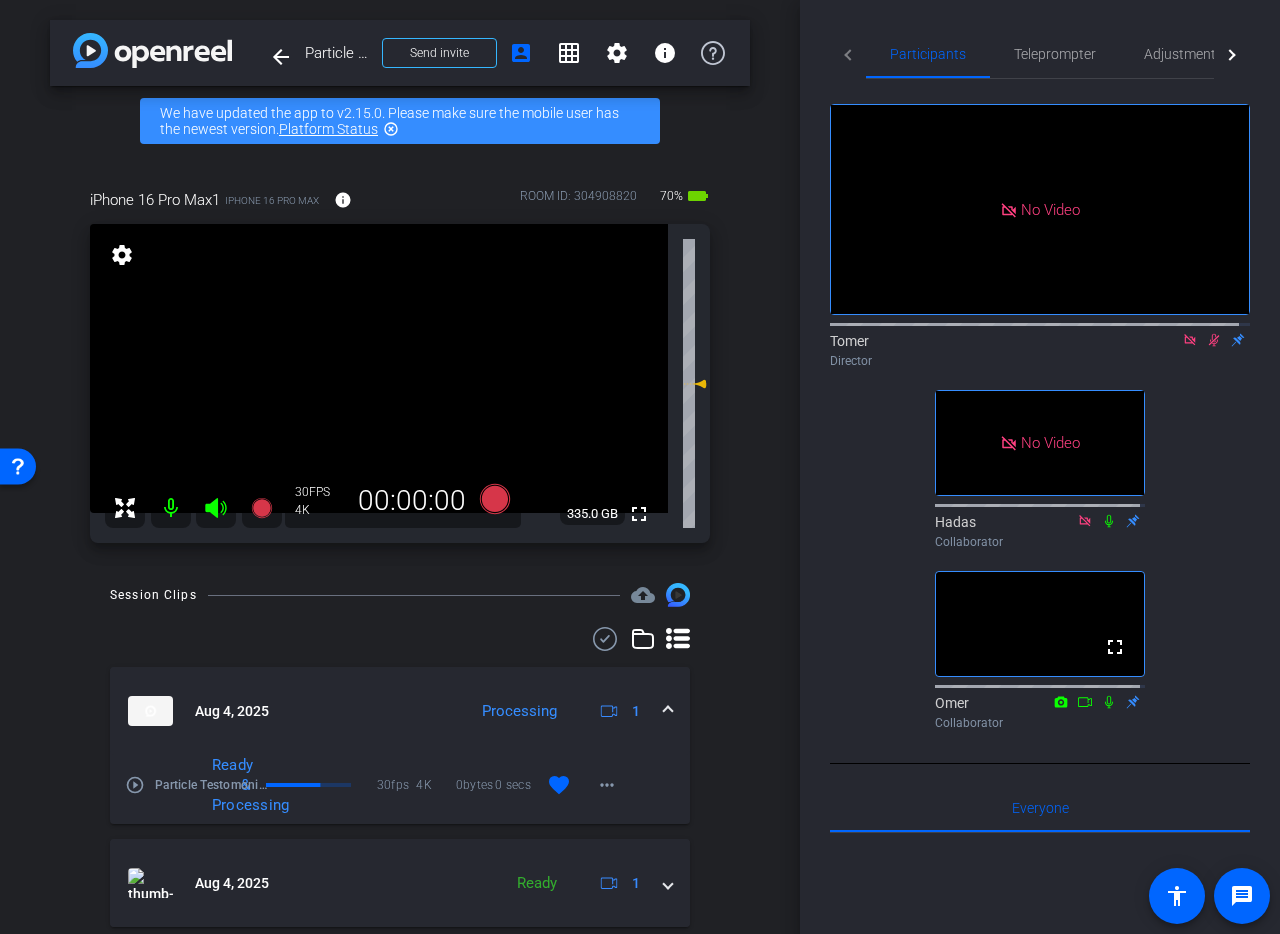 click 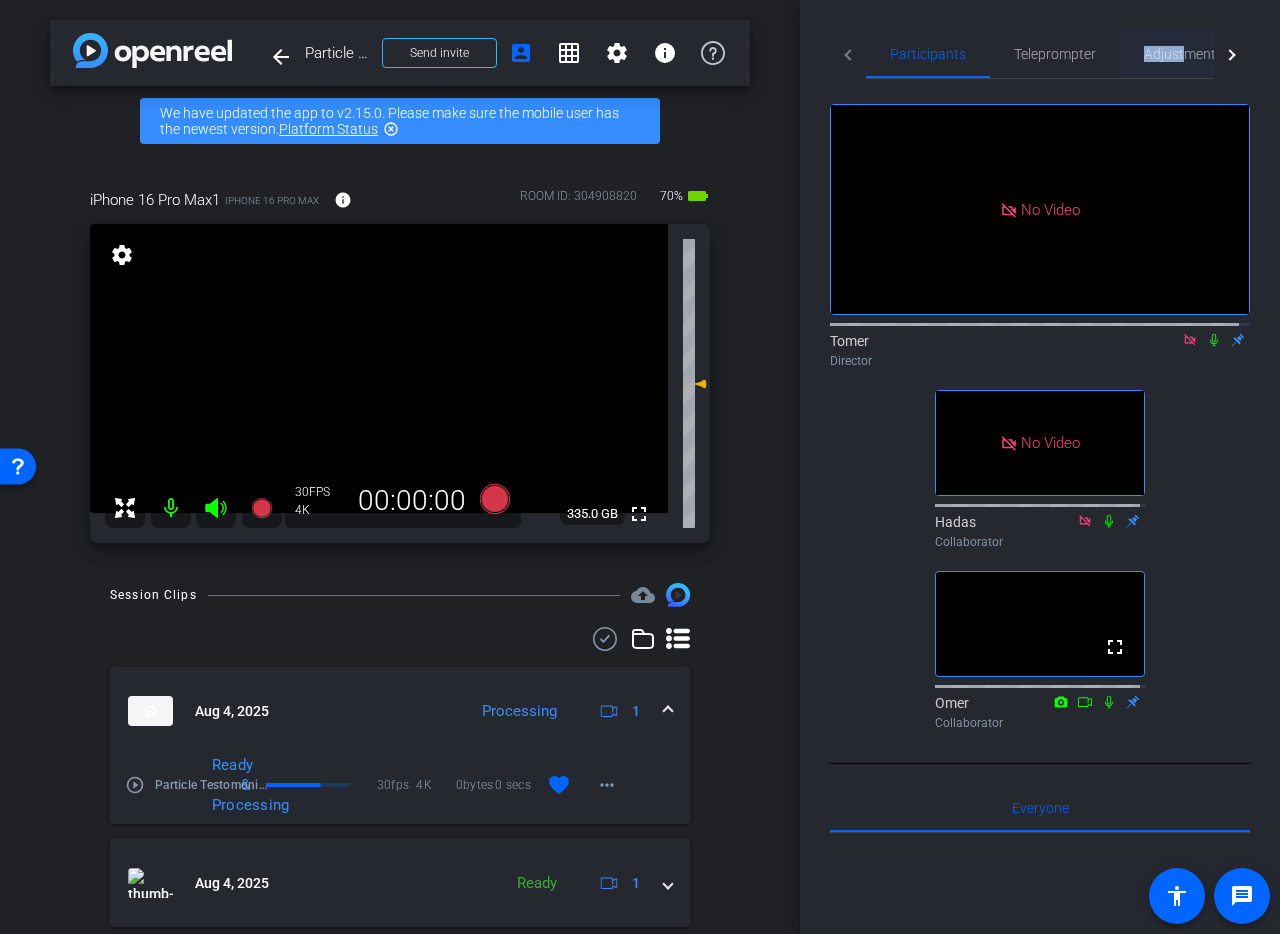 click on "Adjustments" at bounding box center (1183, 54) 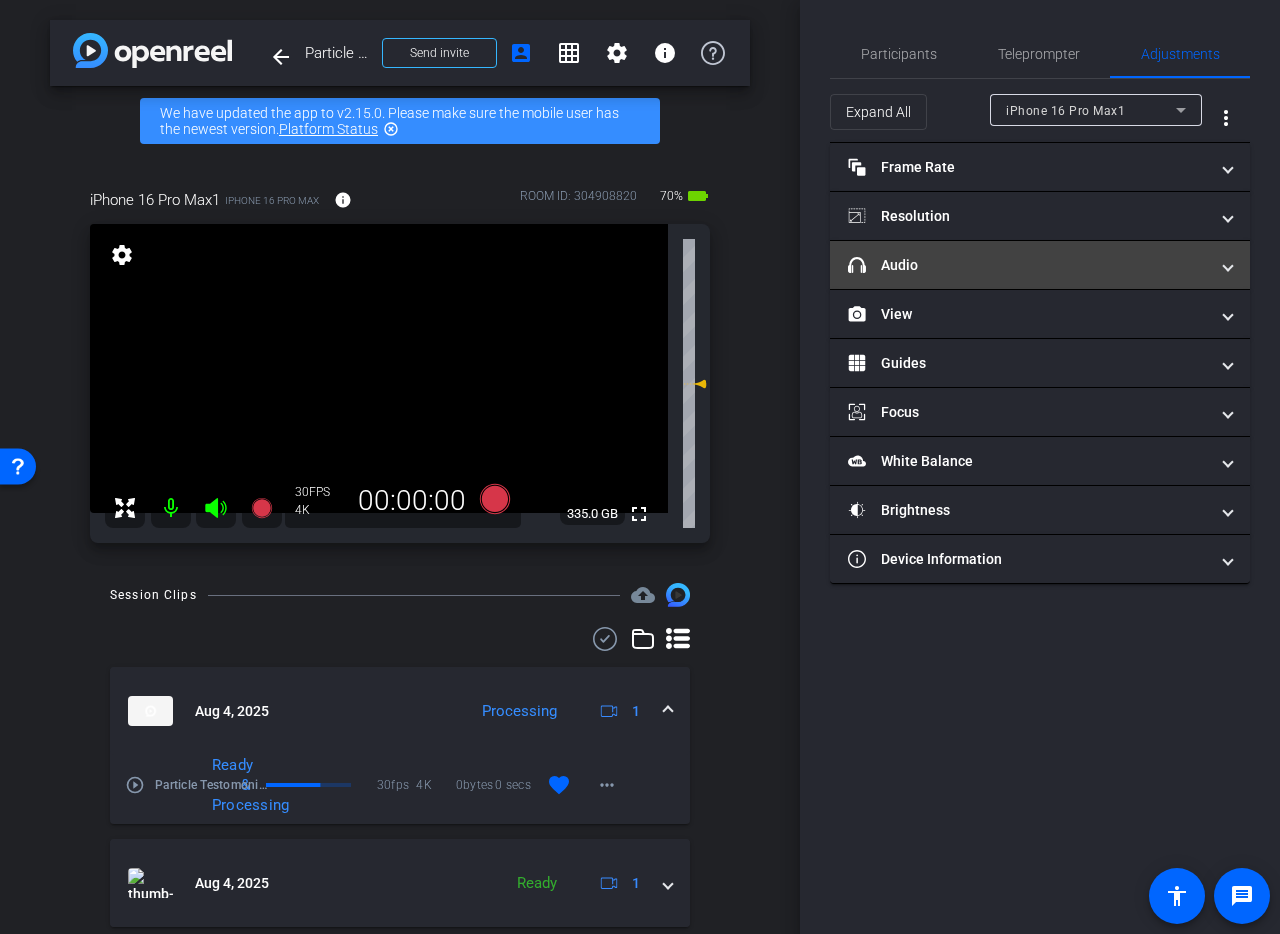 click on "headphone icon
Audio" at bounding box center [1028, 265] 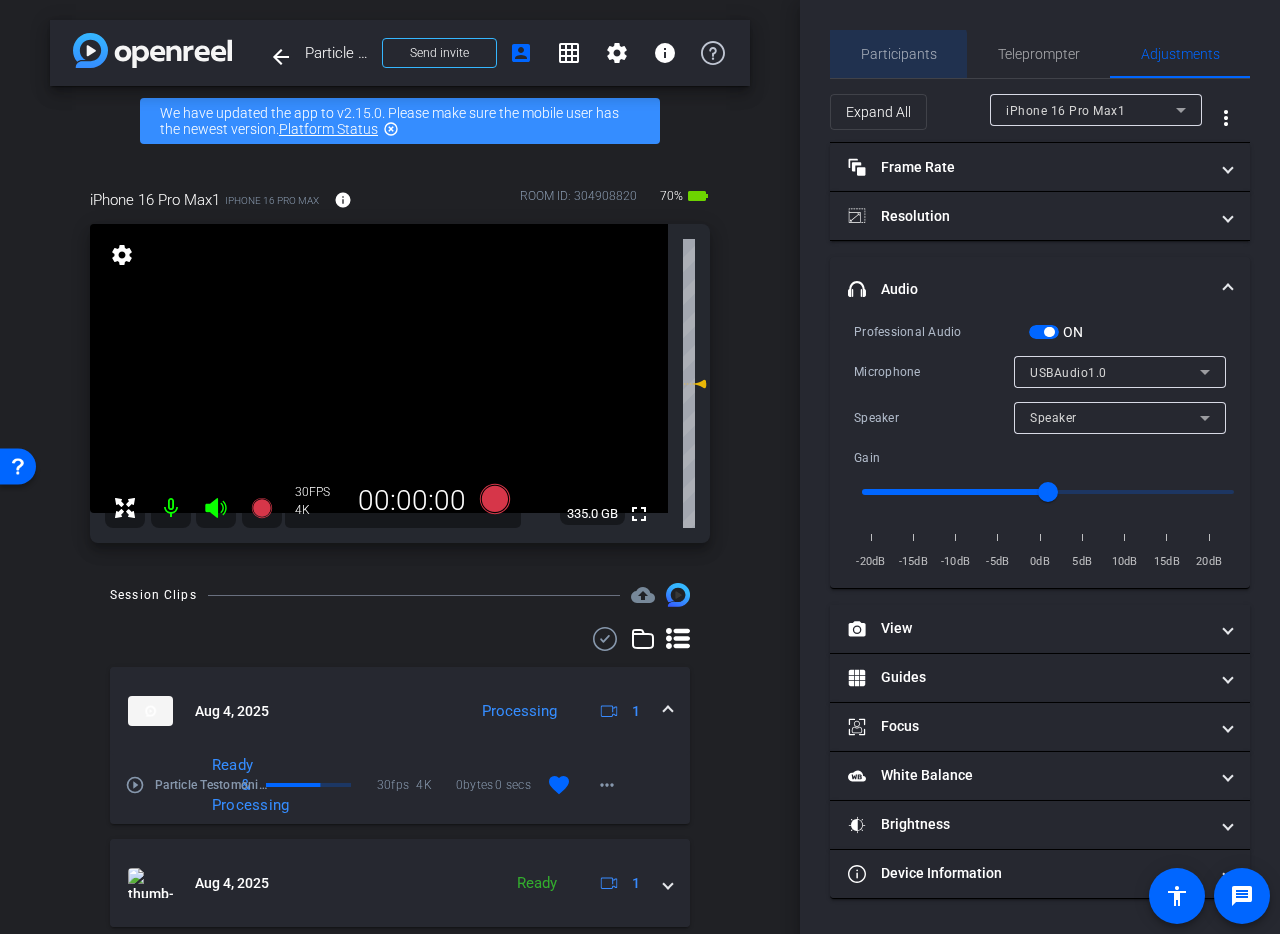 click on "Participants" at bounding box center [899, 54] 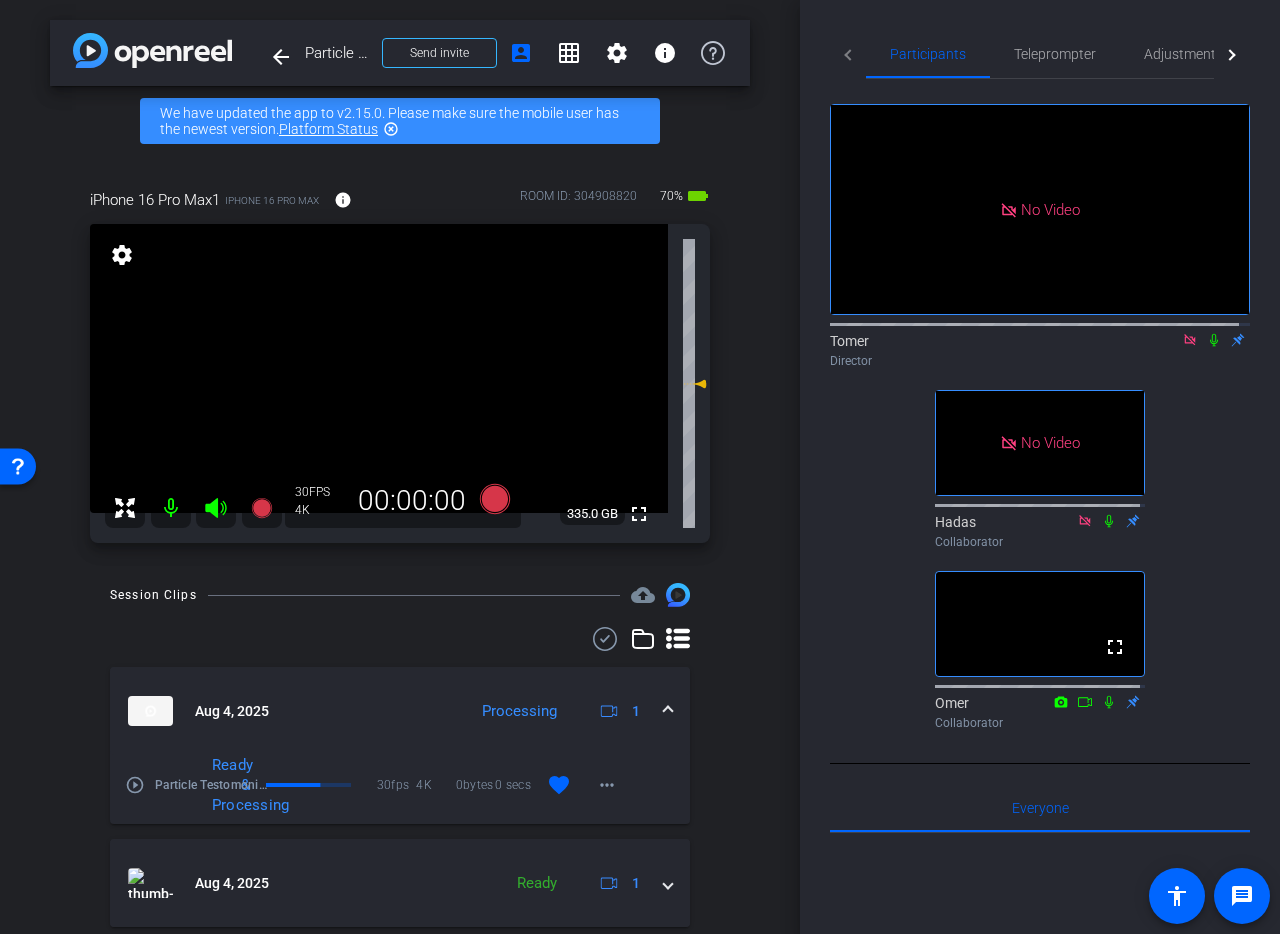 click 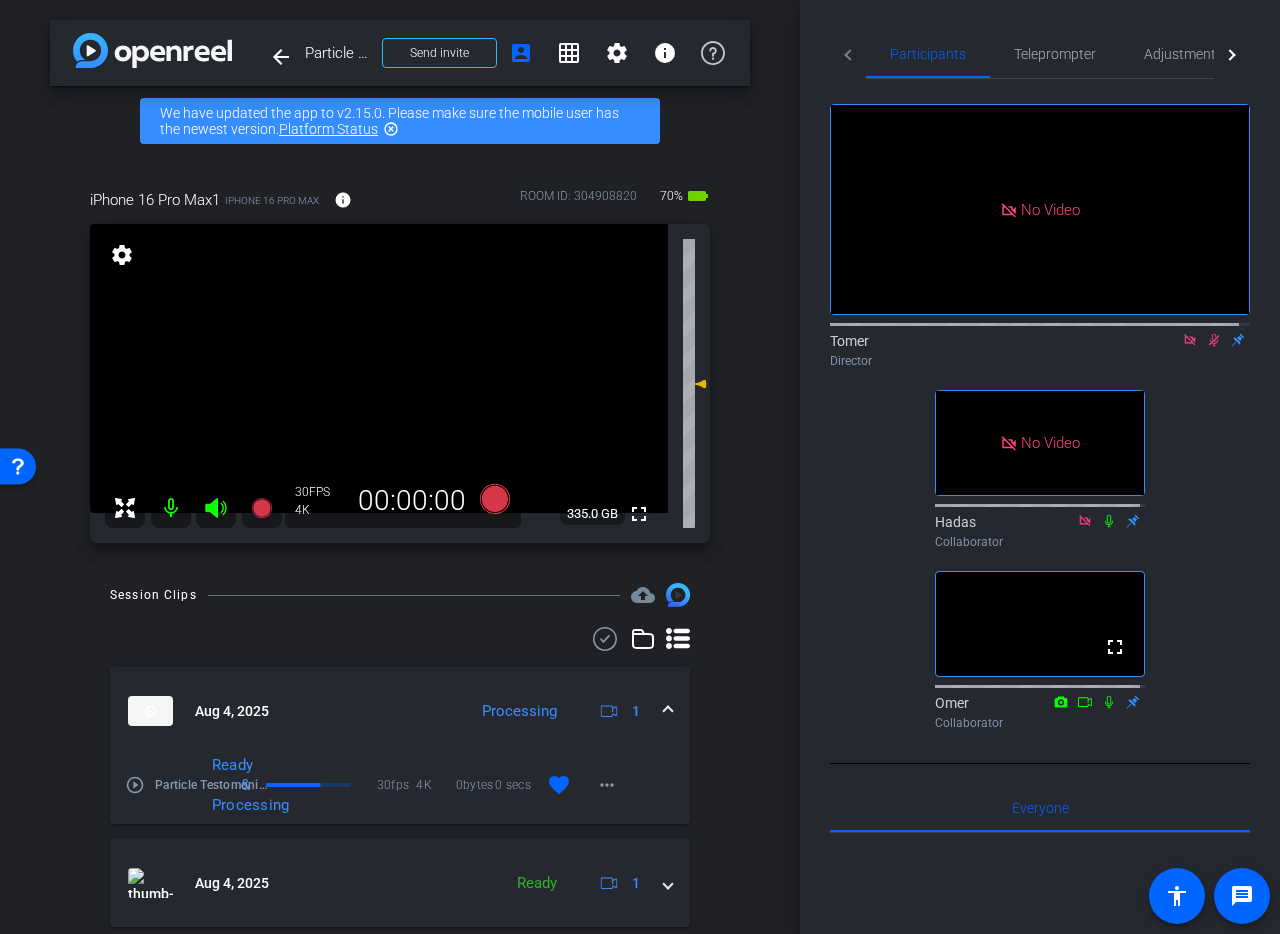 click 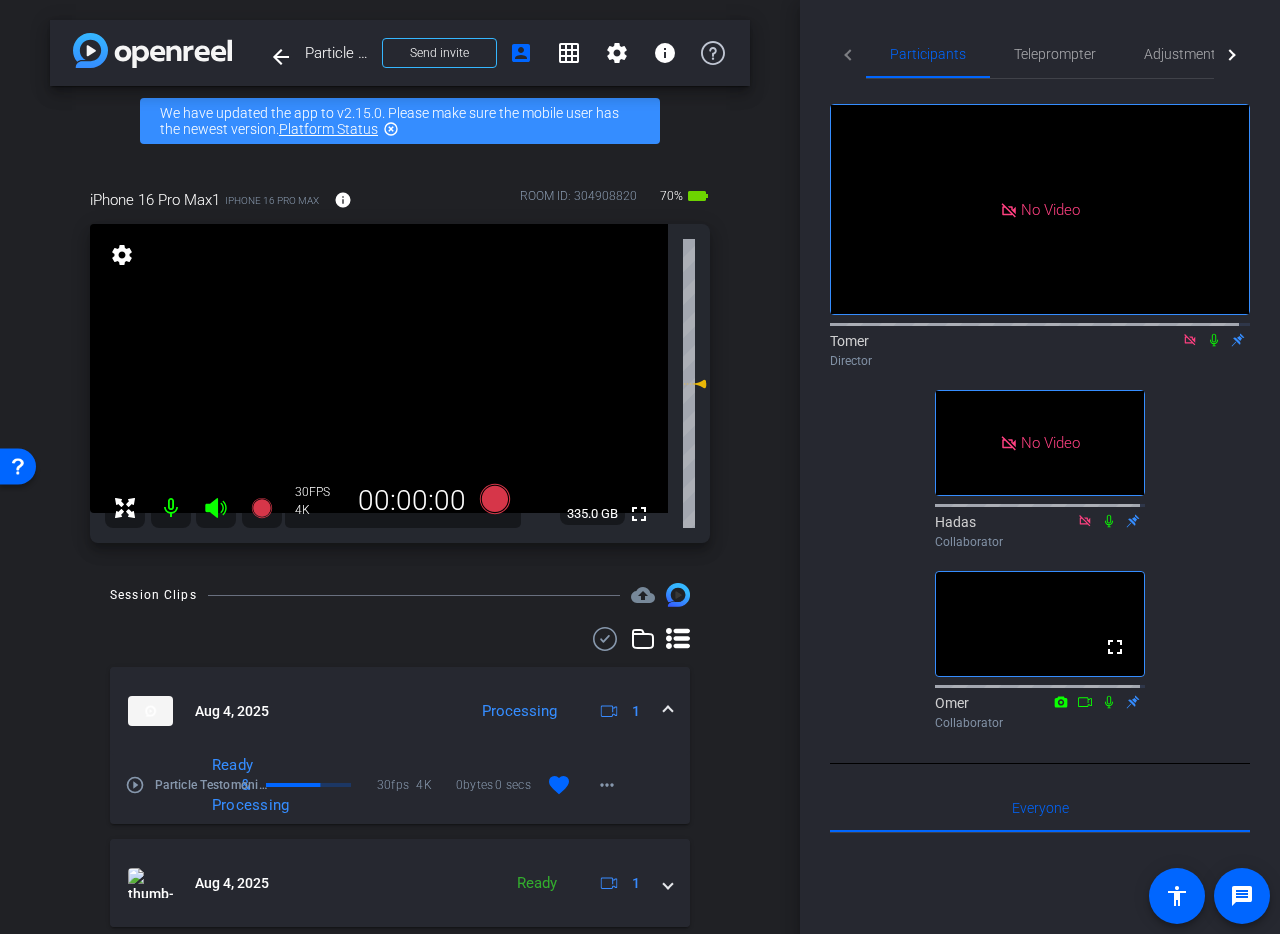 click 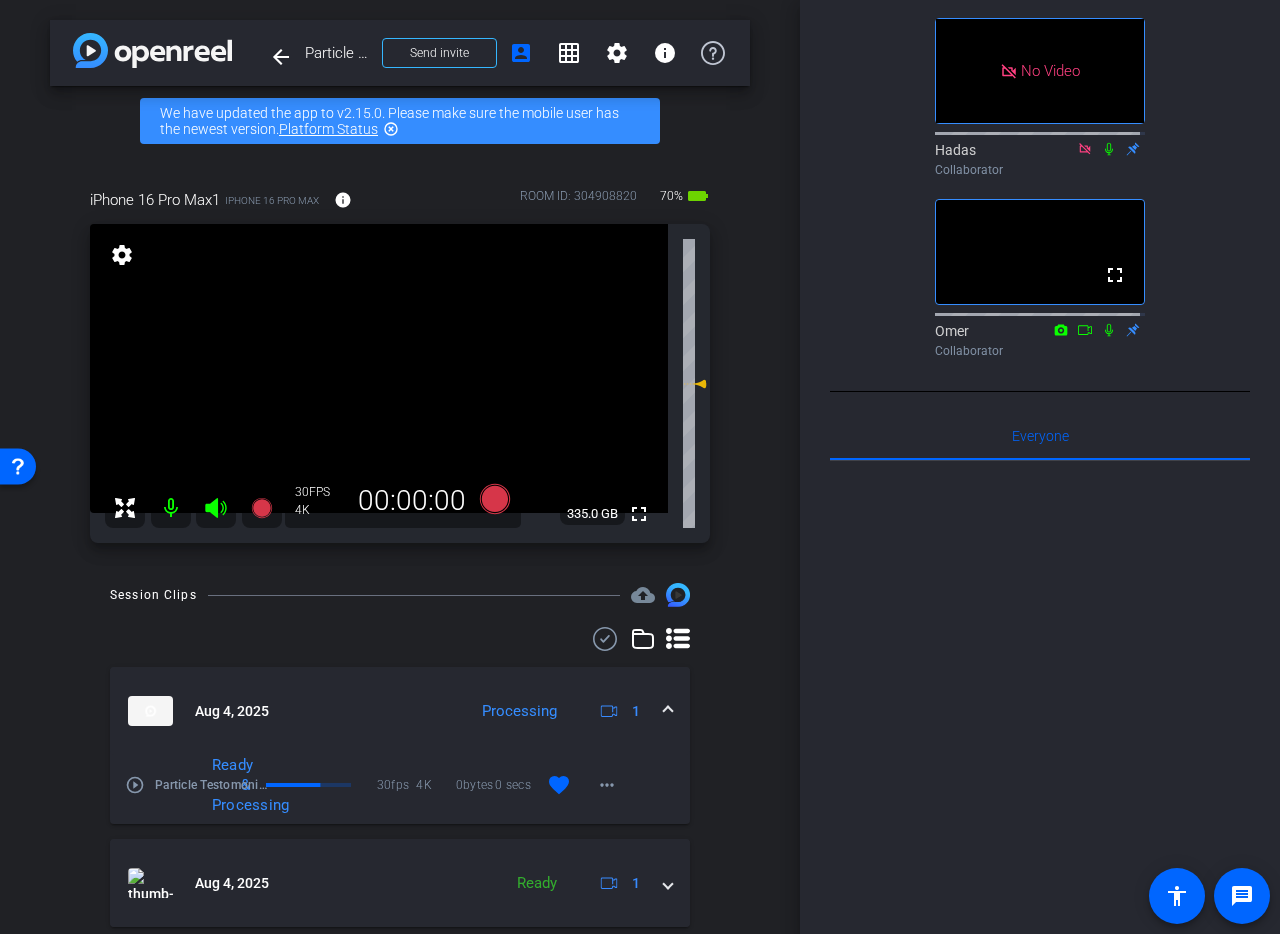 scroll, scrollTop: 0, scrollLeft: 0, axis: both 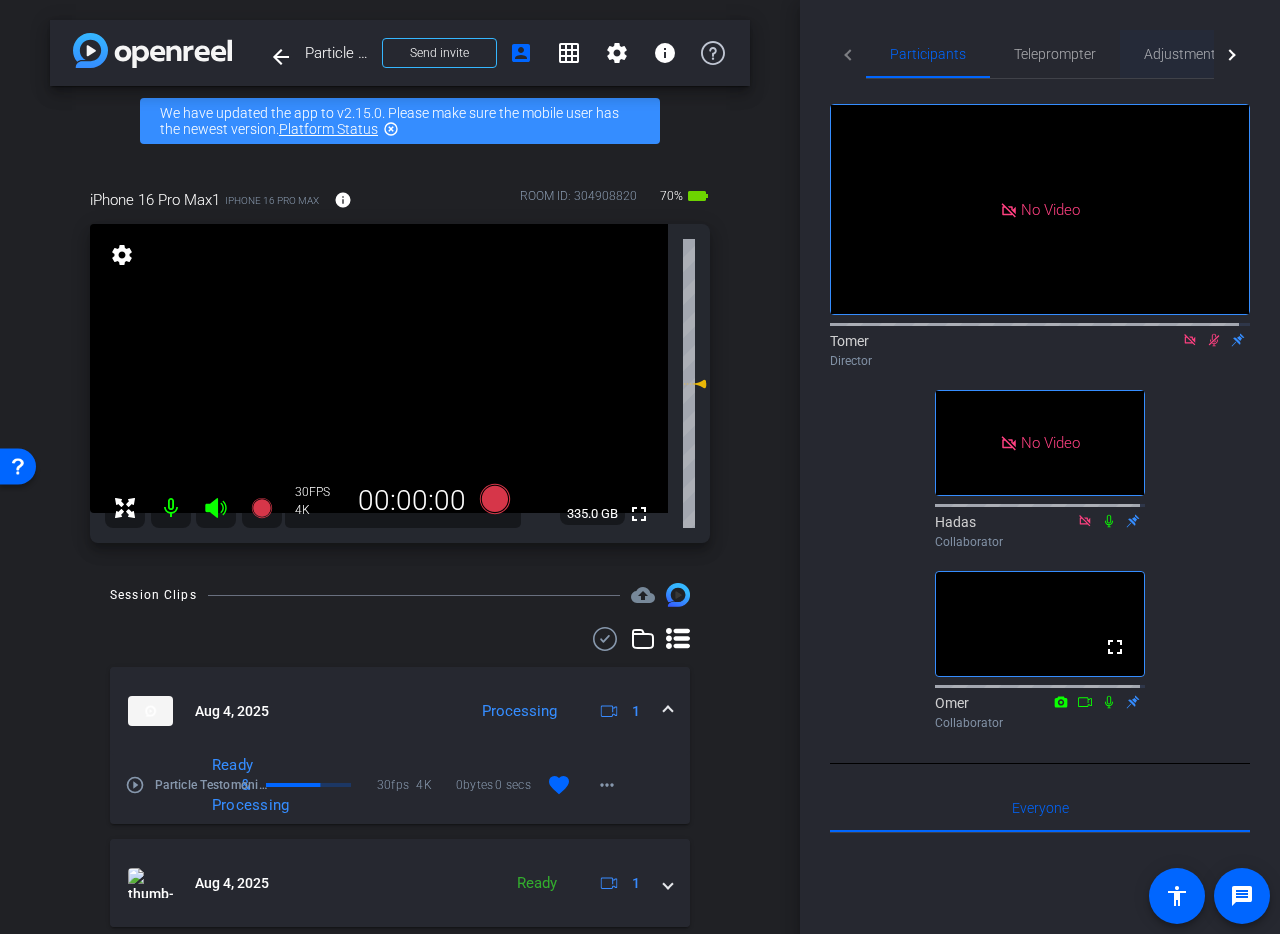 click on "Adjustments" at bounding box center (1183, 54) 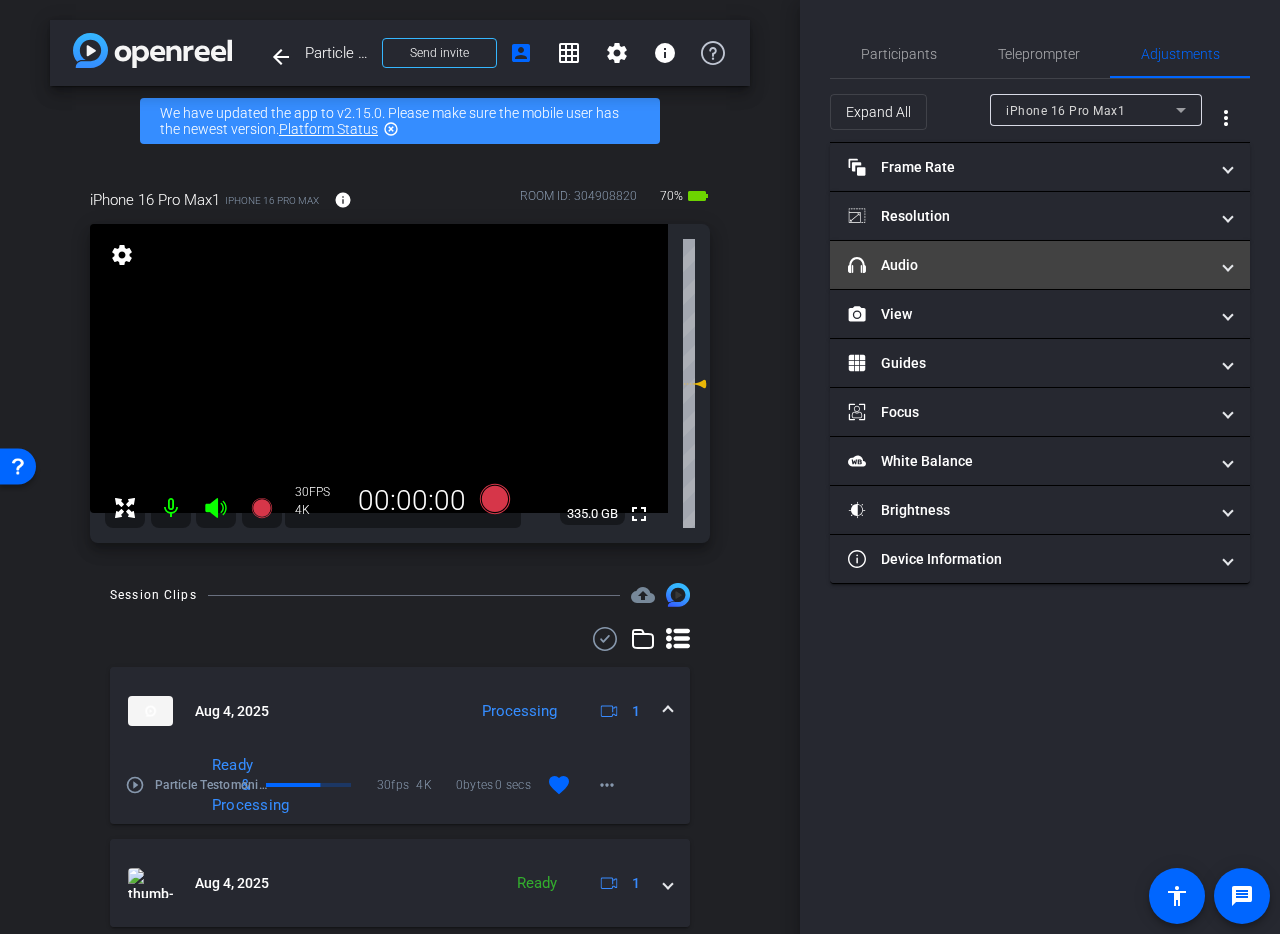 click on "headphone icon
Audio" at bounding box center (1028, 265) 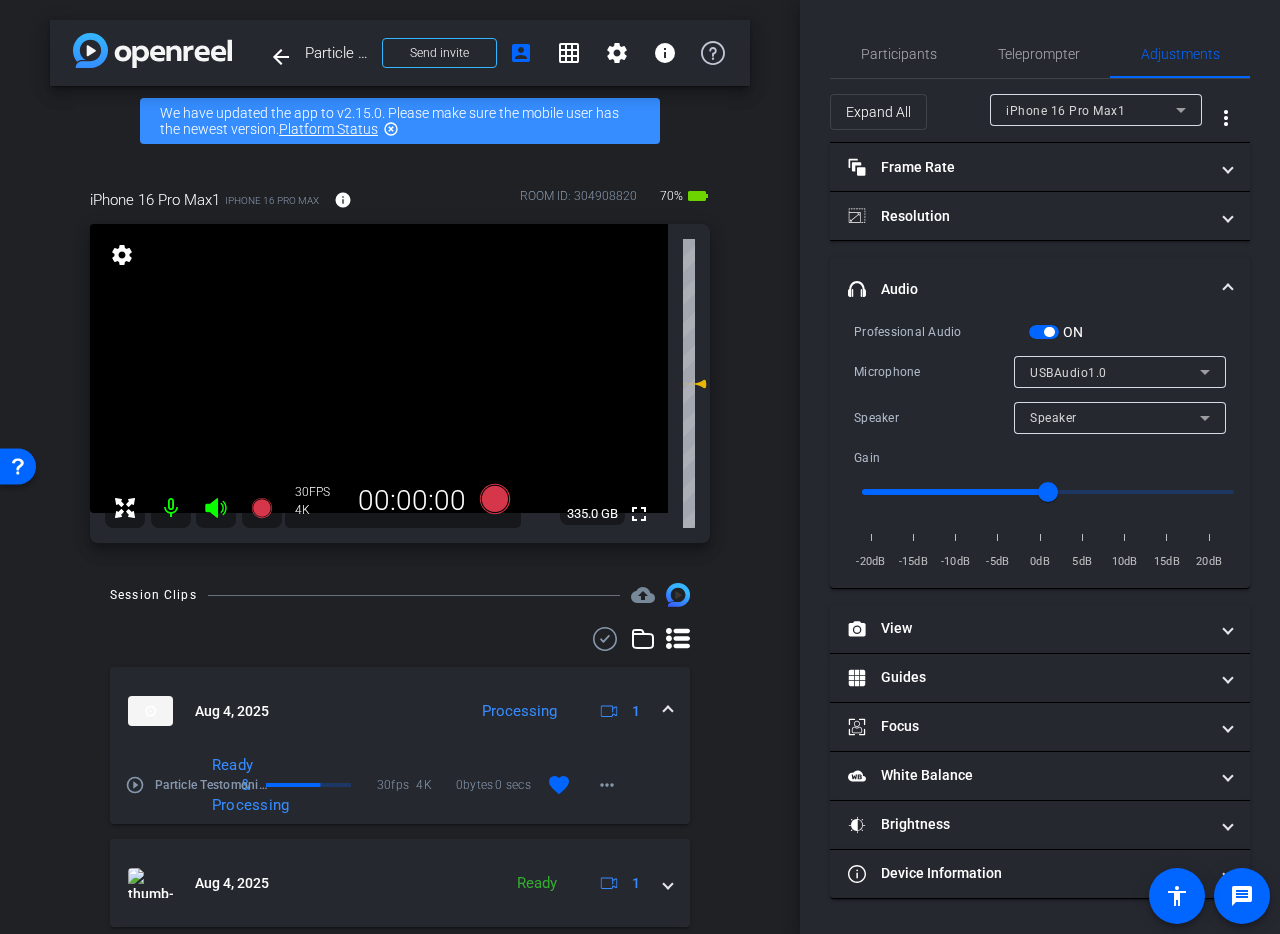 click on "iPhone 16 Pro Max1" at bounding box center [1091, 110] 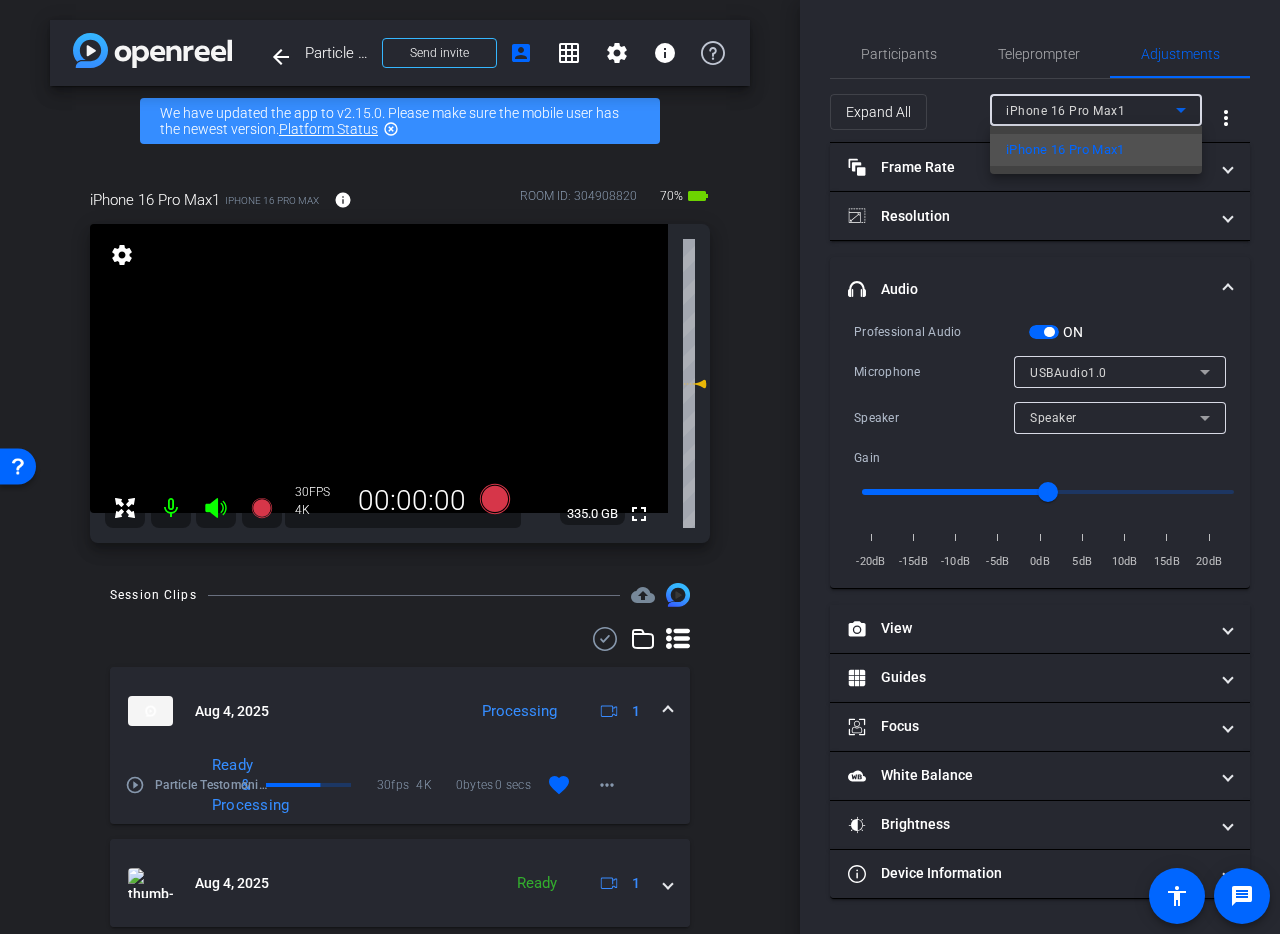 click at bounding box center [640, 467] 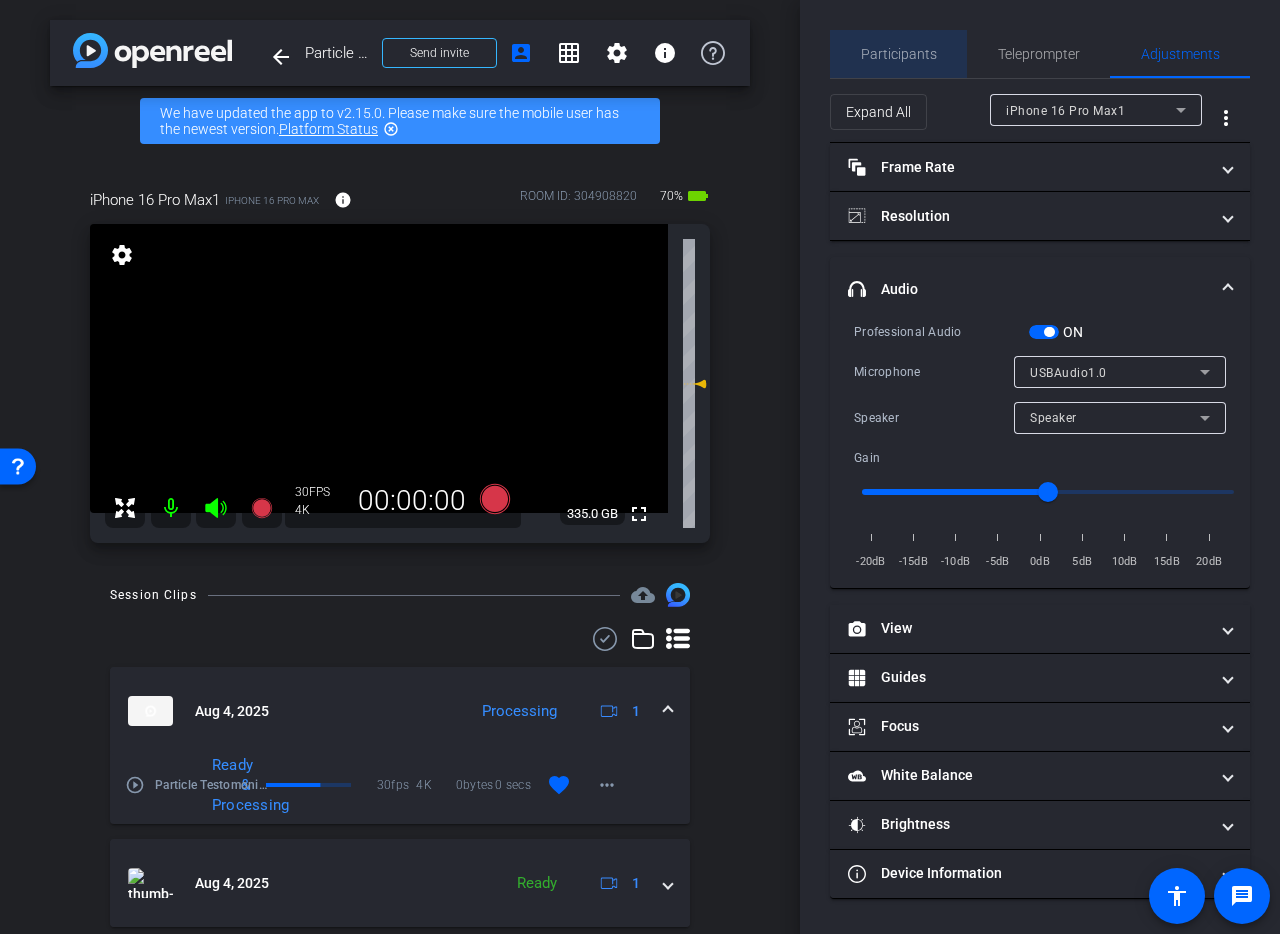 click on "Participants" at bounding box center [899, 54] 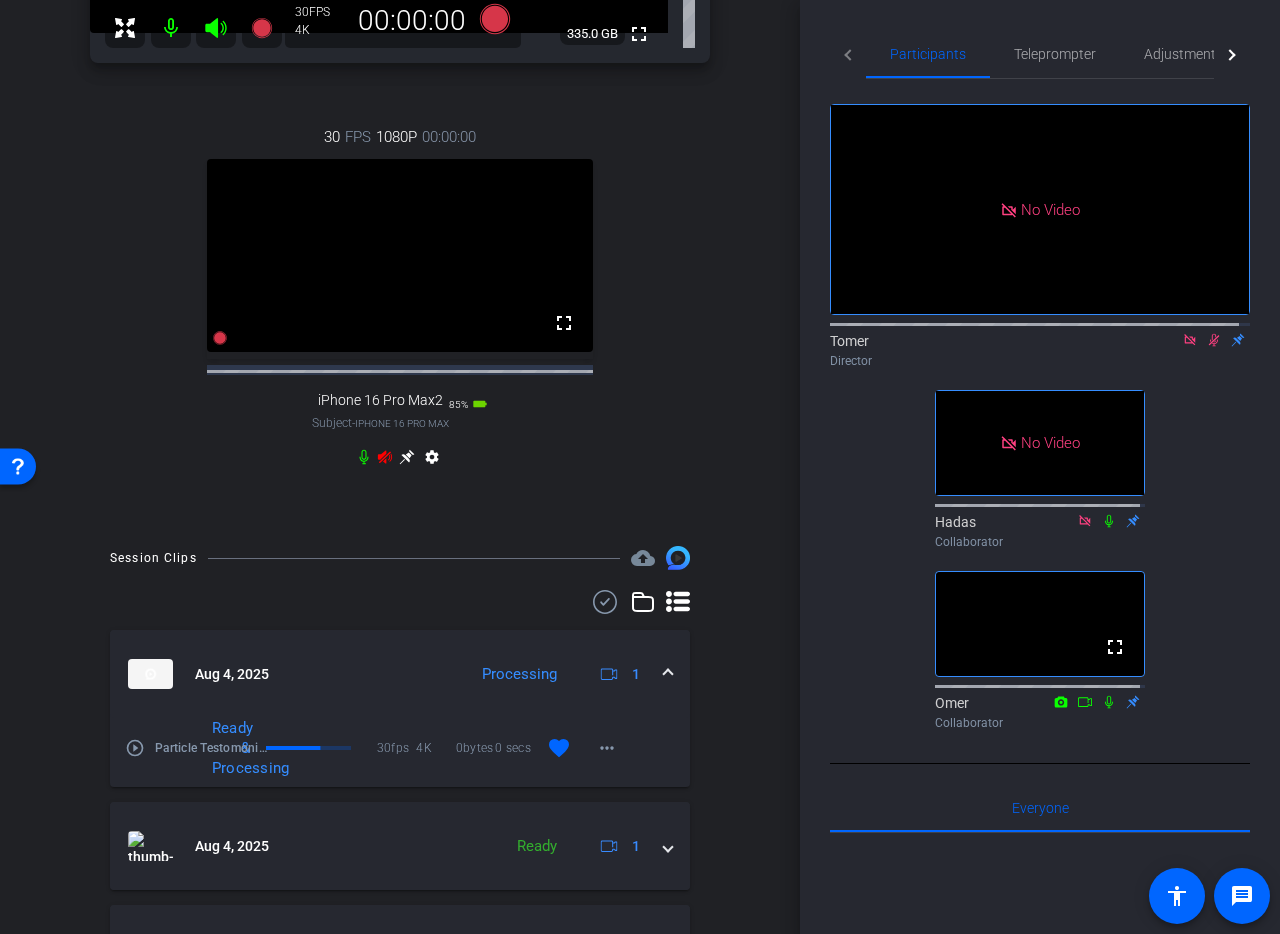 scroll, scrollTop: 0, scrollLeft: 0, axis: both 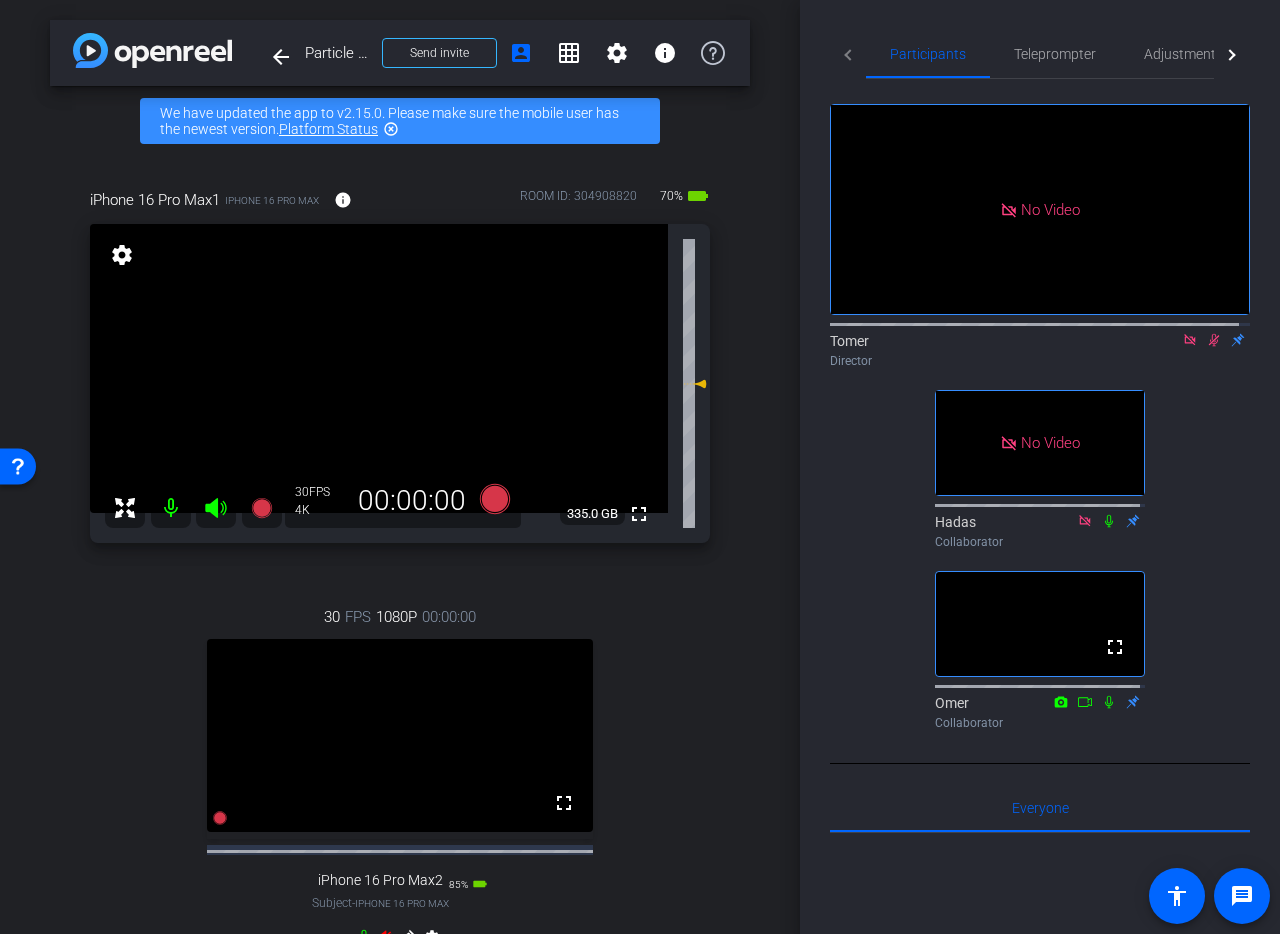 click 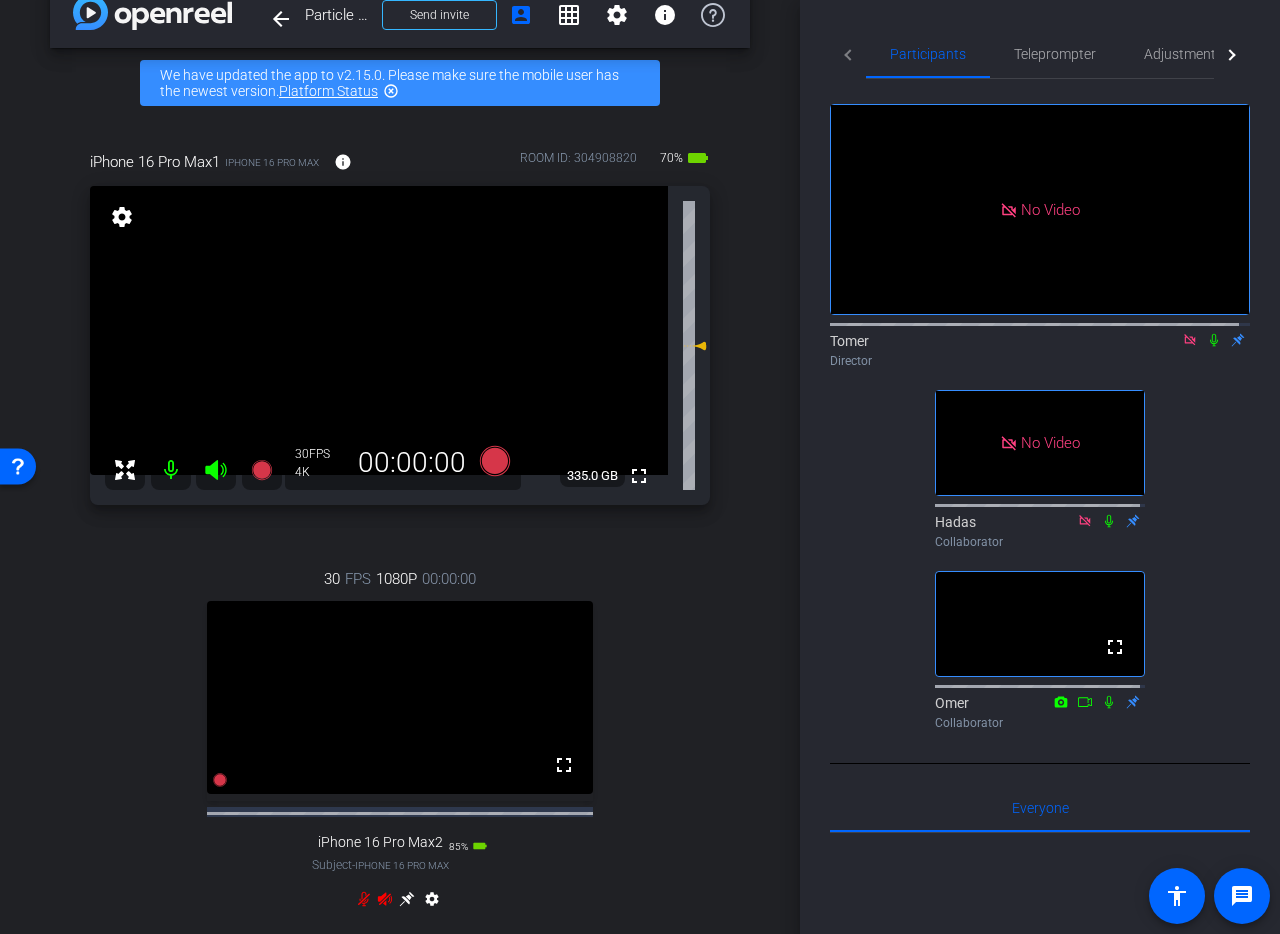 scroll, scrollTop: 64, scrollLeft: 0, axis: vertical 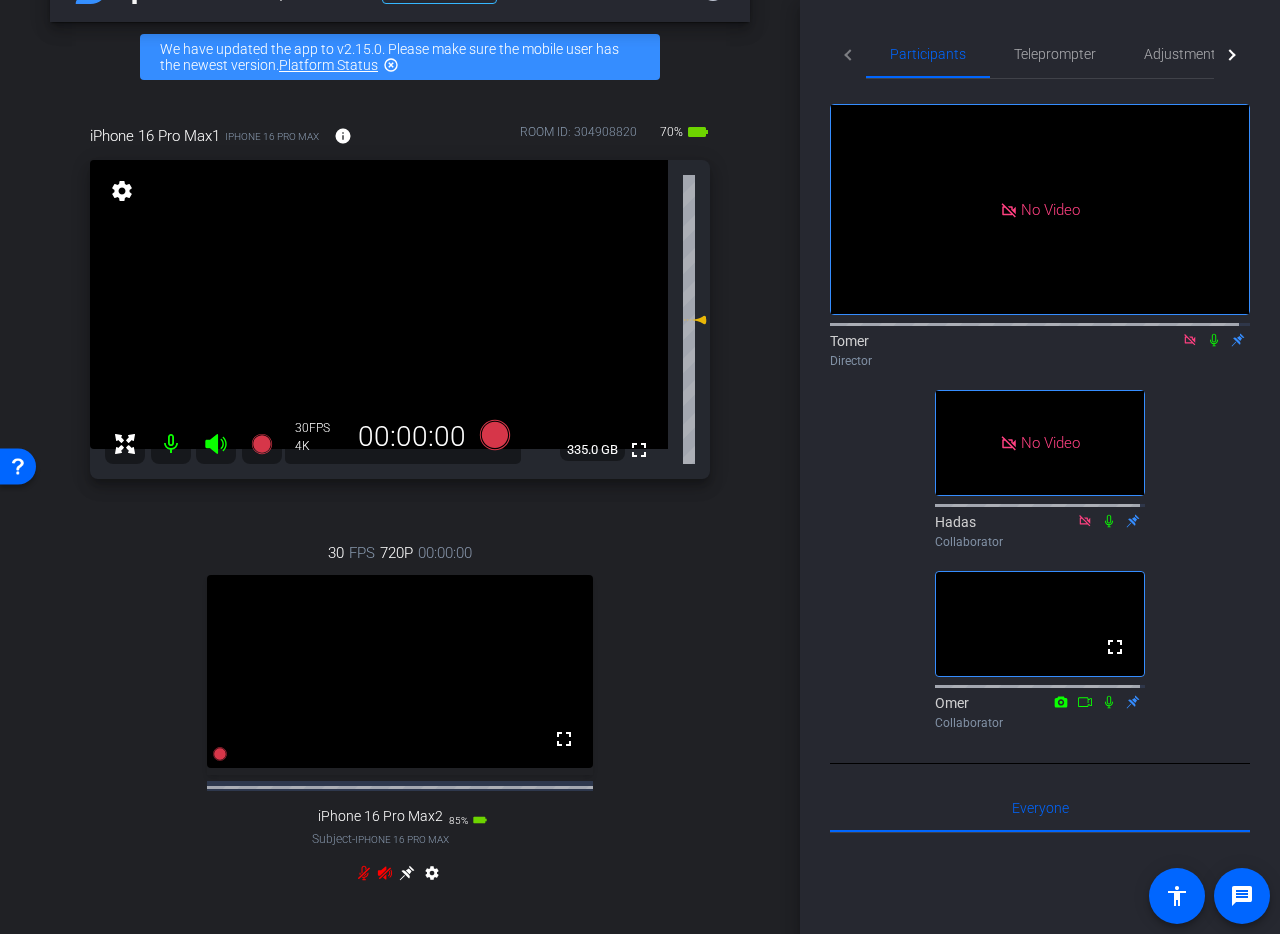 click 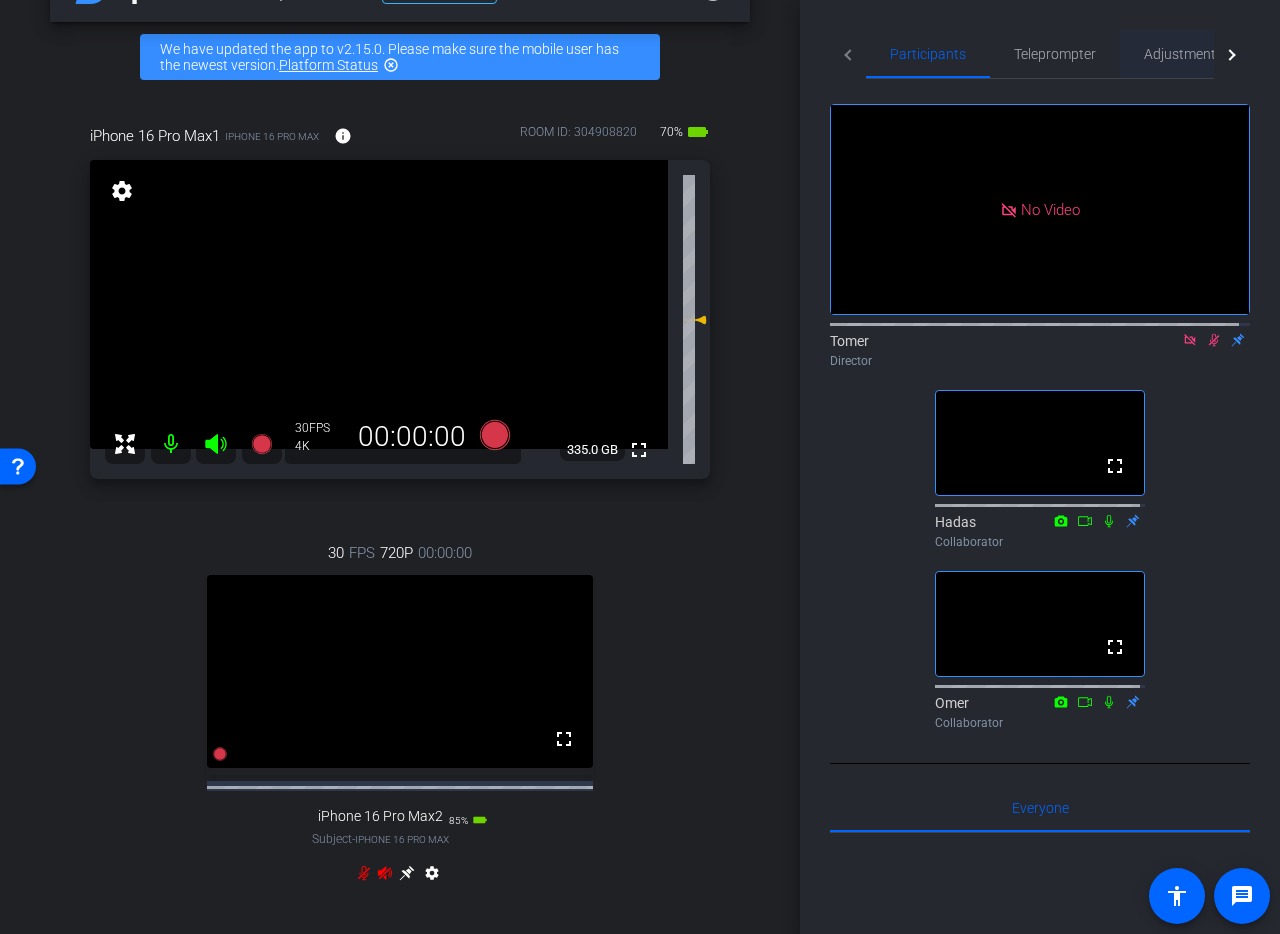 click on "Adjustments" at bounding box center [1183, 54] 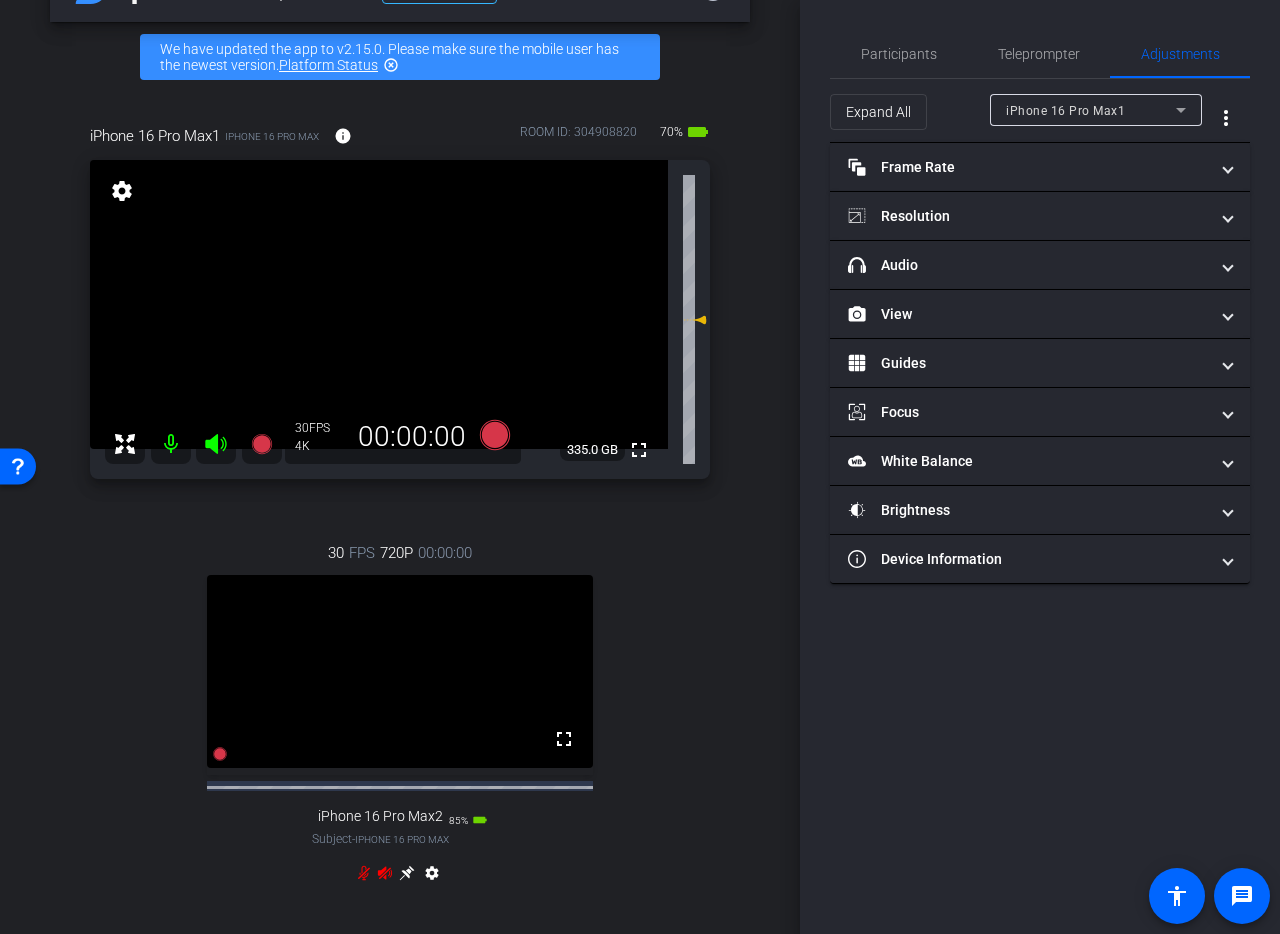 click on "iPhone 16 Pro Max1" at bounding box center (1065, 111) 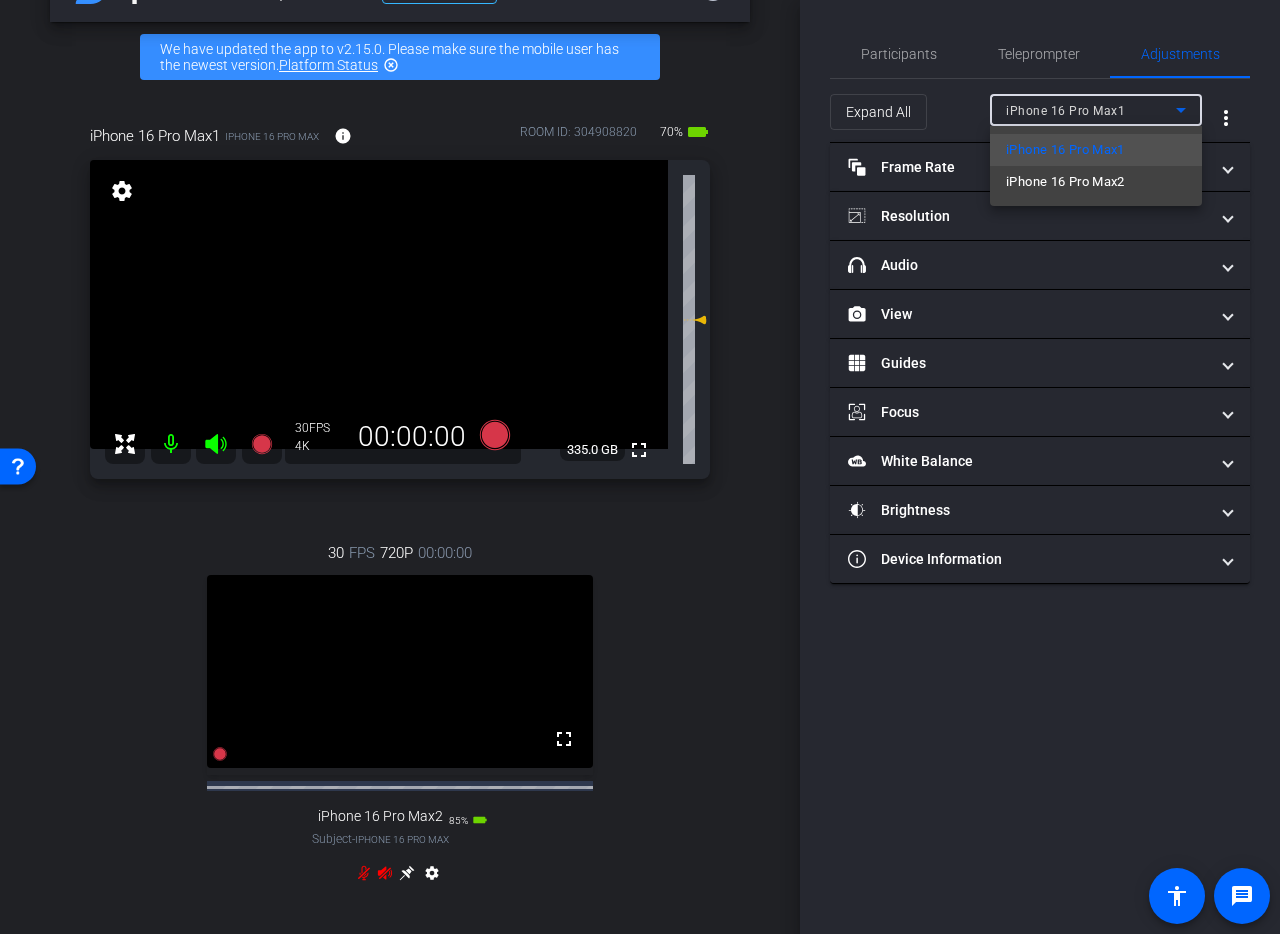 click on "iPhone 16 Pro Max2" at bounding box center (1065, 182) 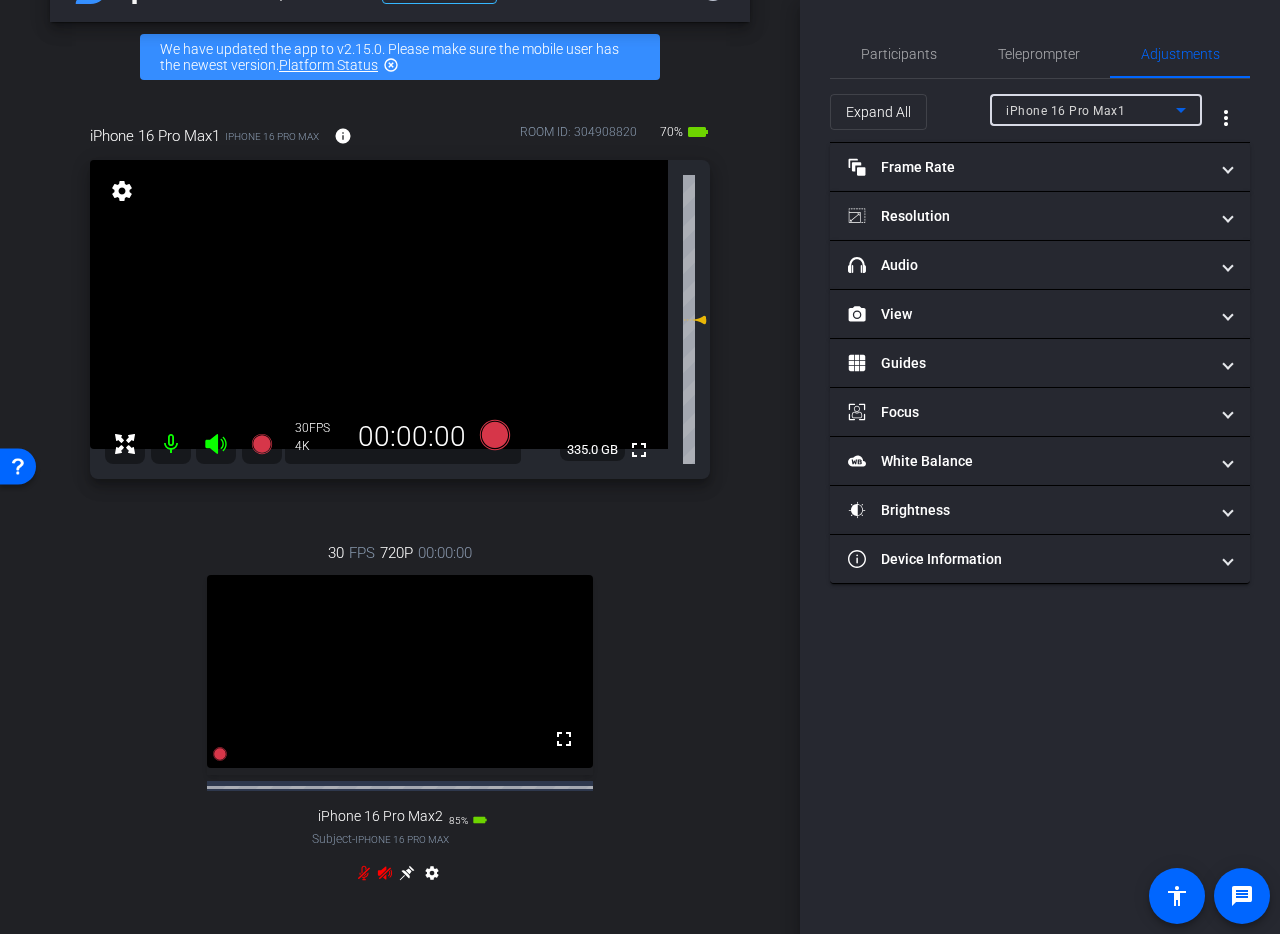 type on "1000" 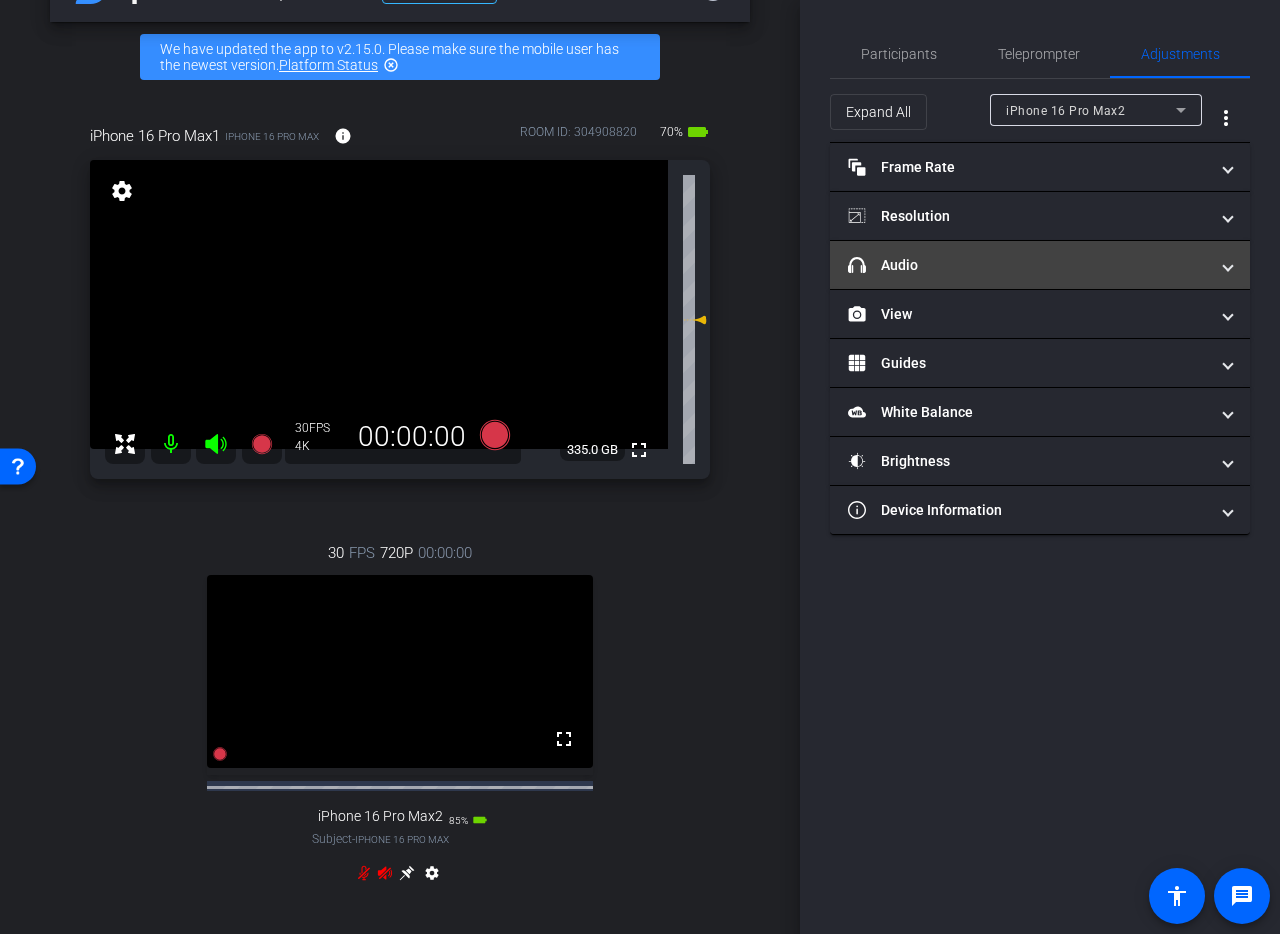 click on "headphone icon
Audio" at bounding box center [1040, 265] 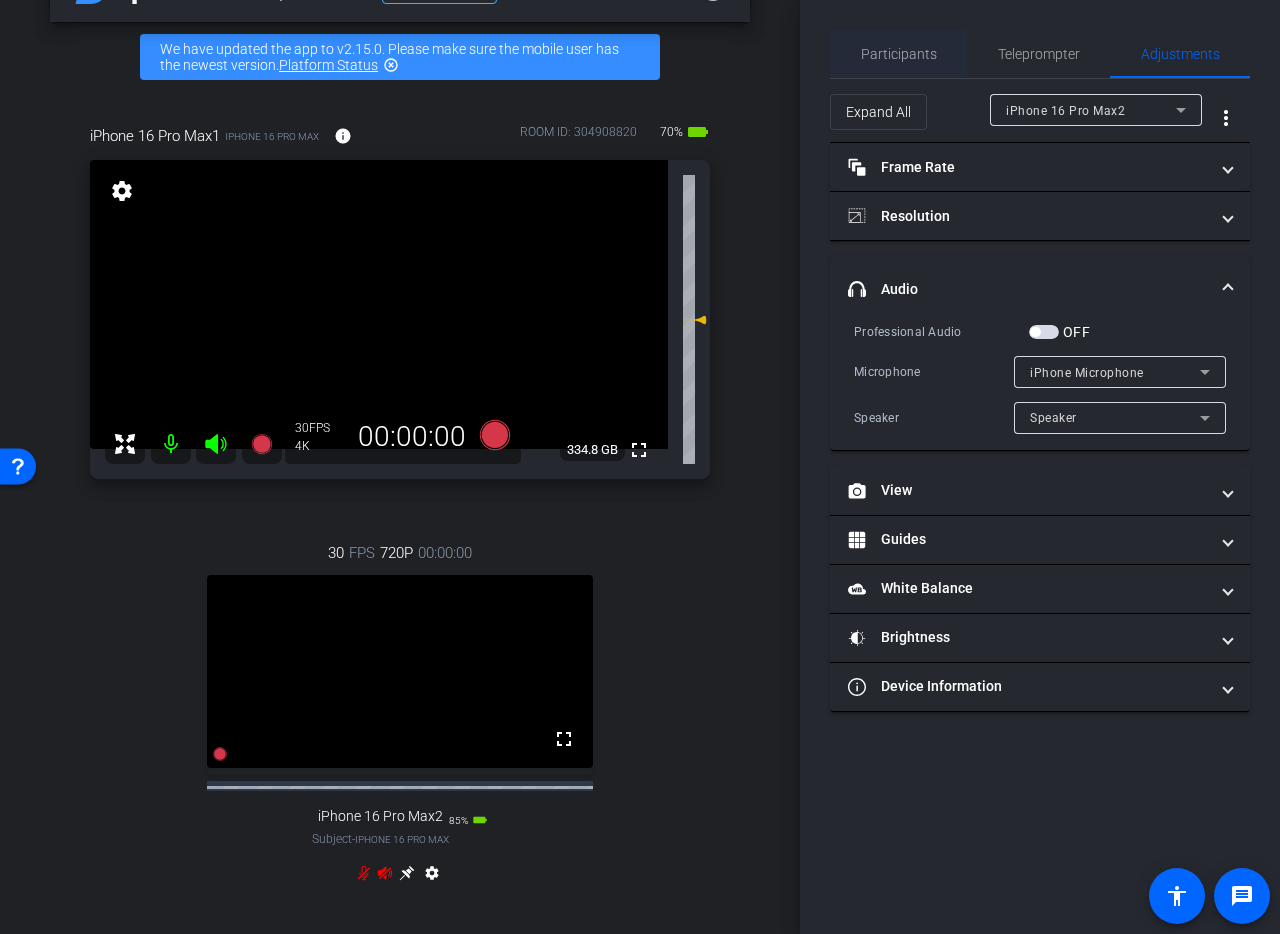 click on "Participants" at bounding box center (899, 54) 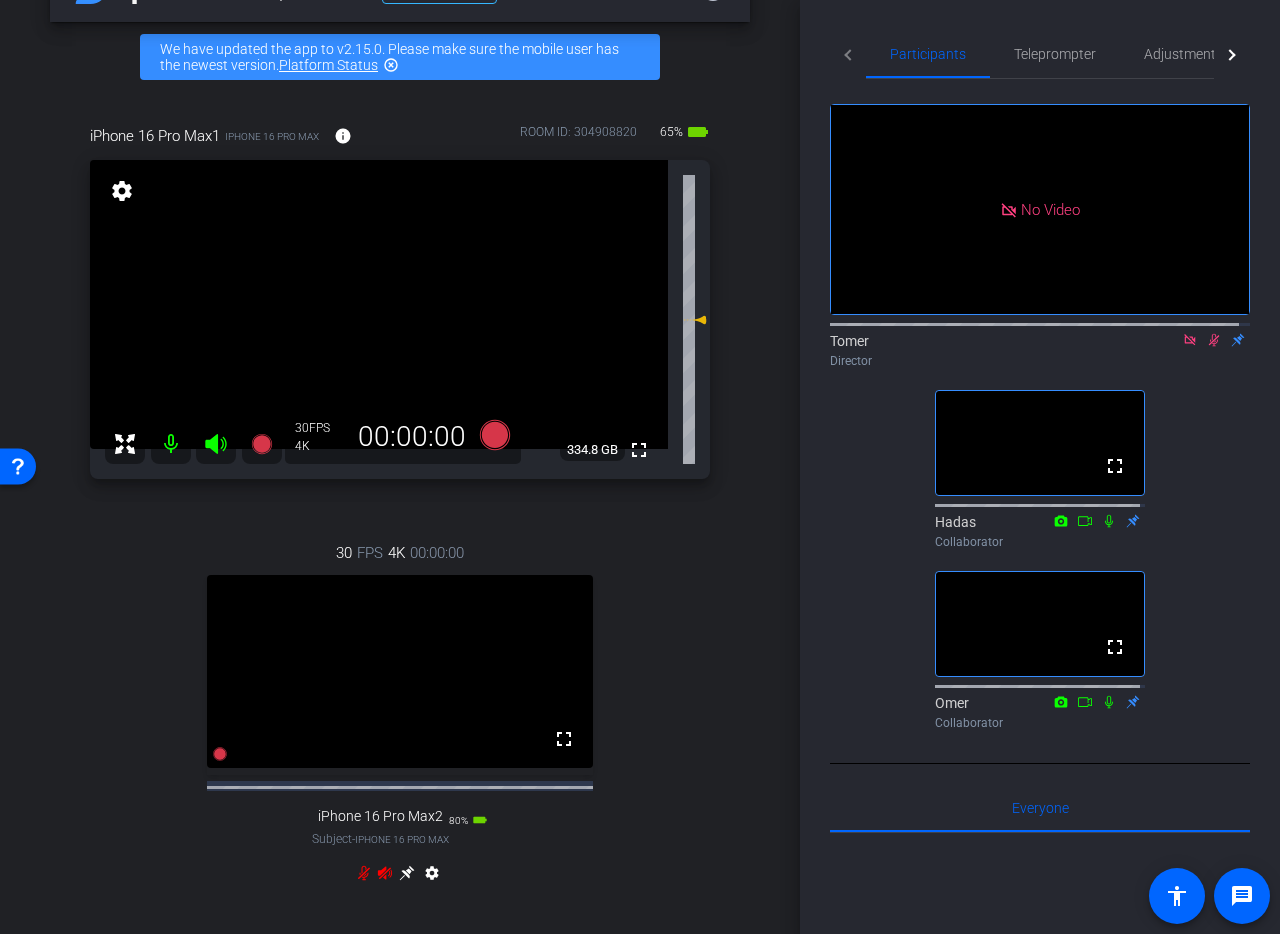click 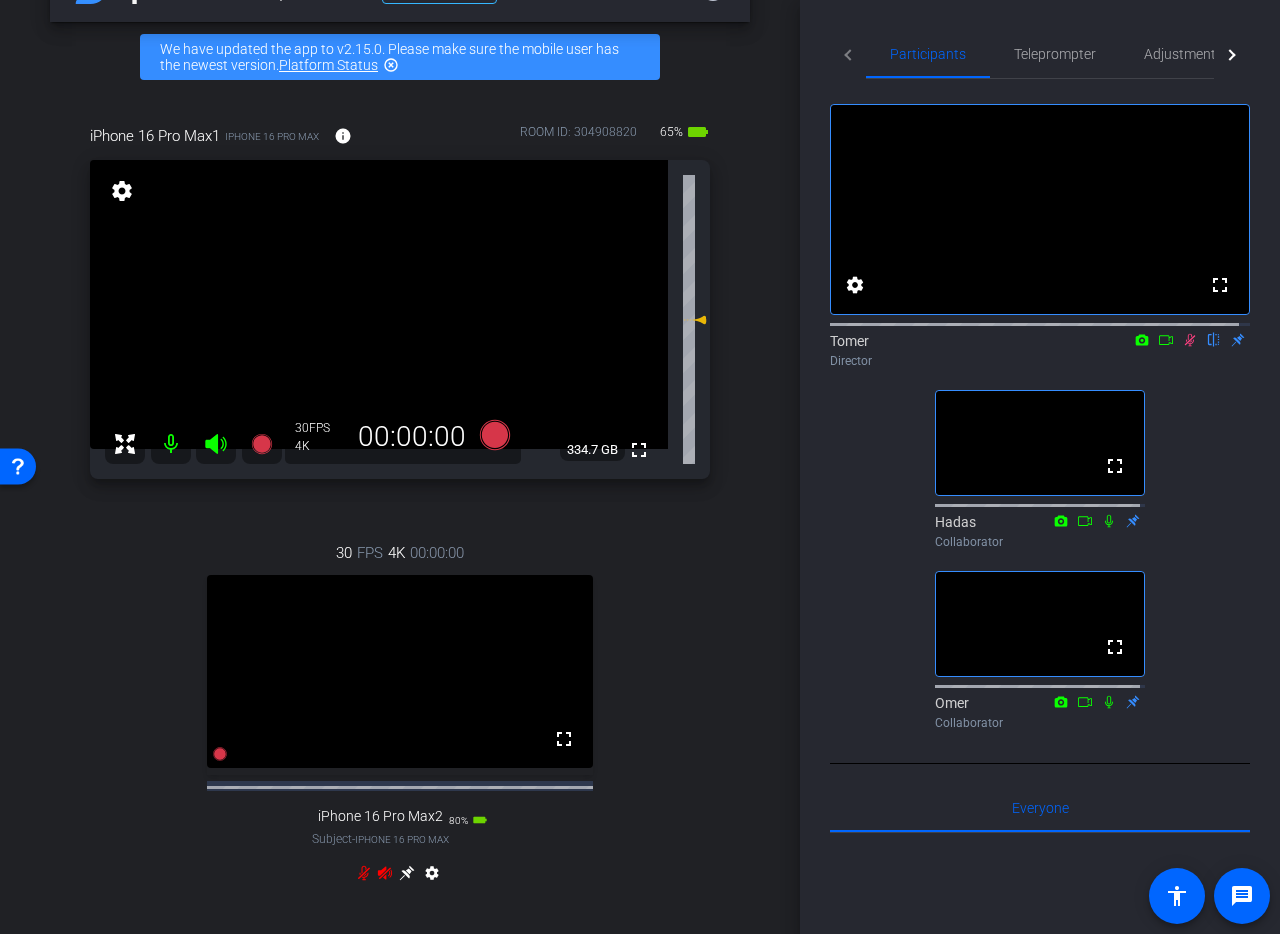 click 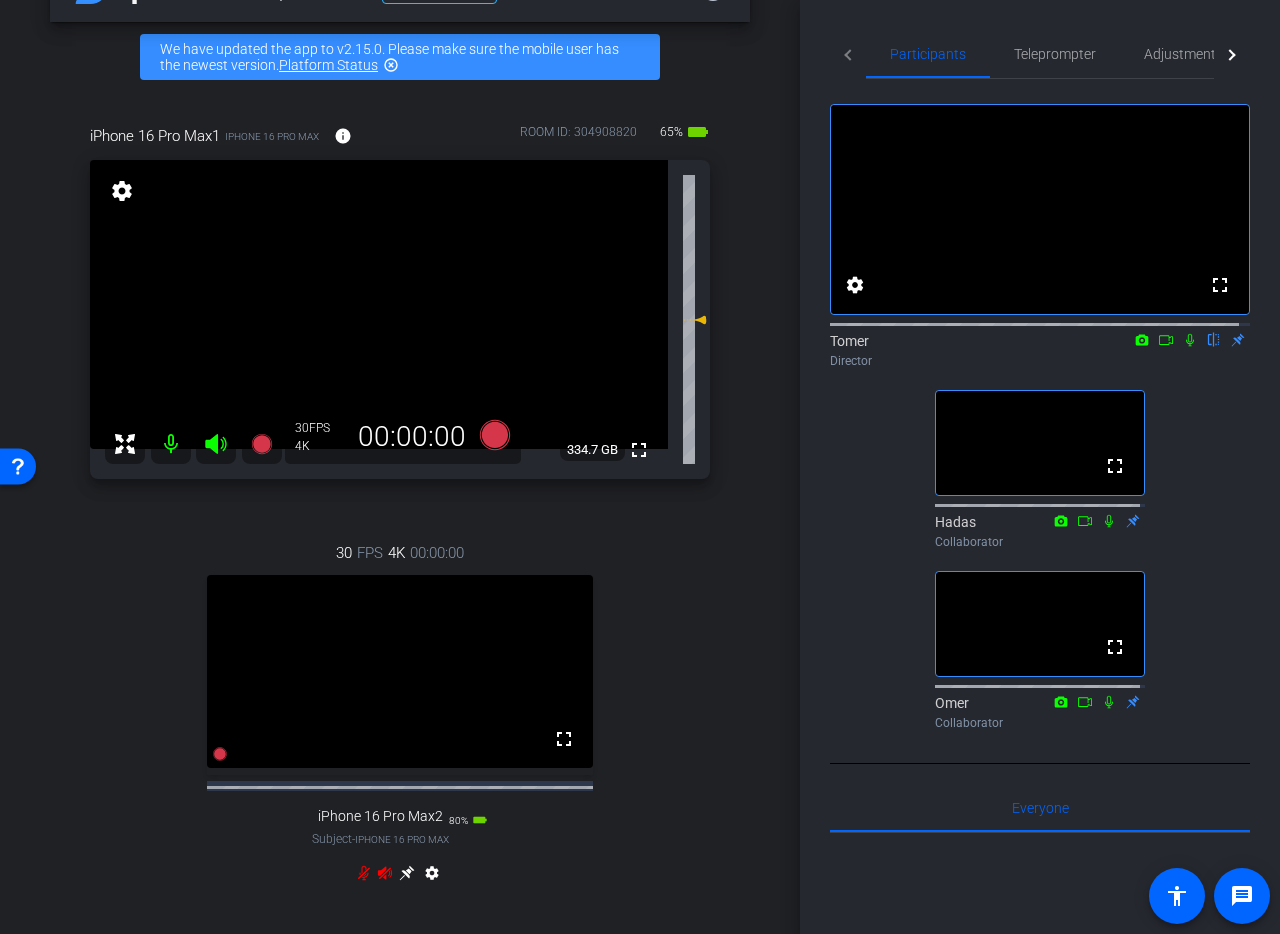 click 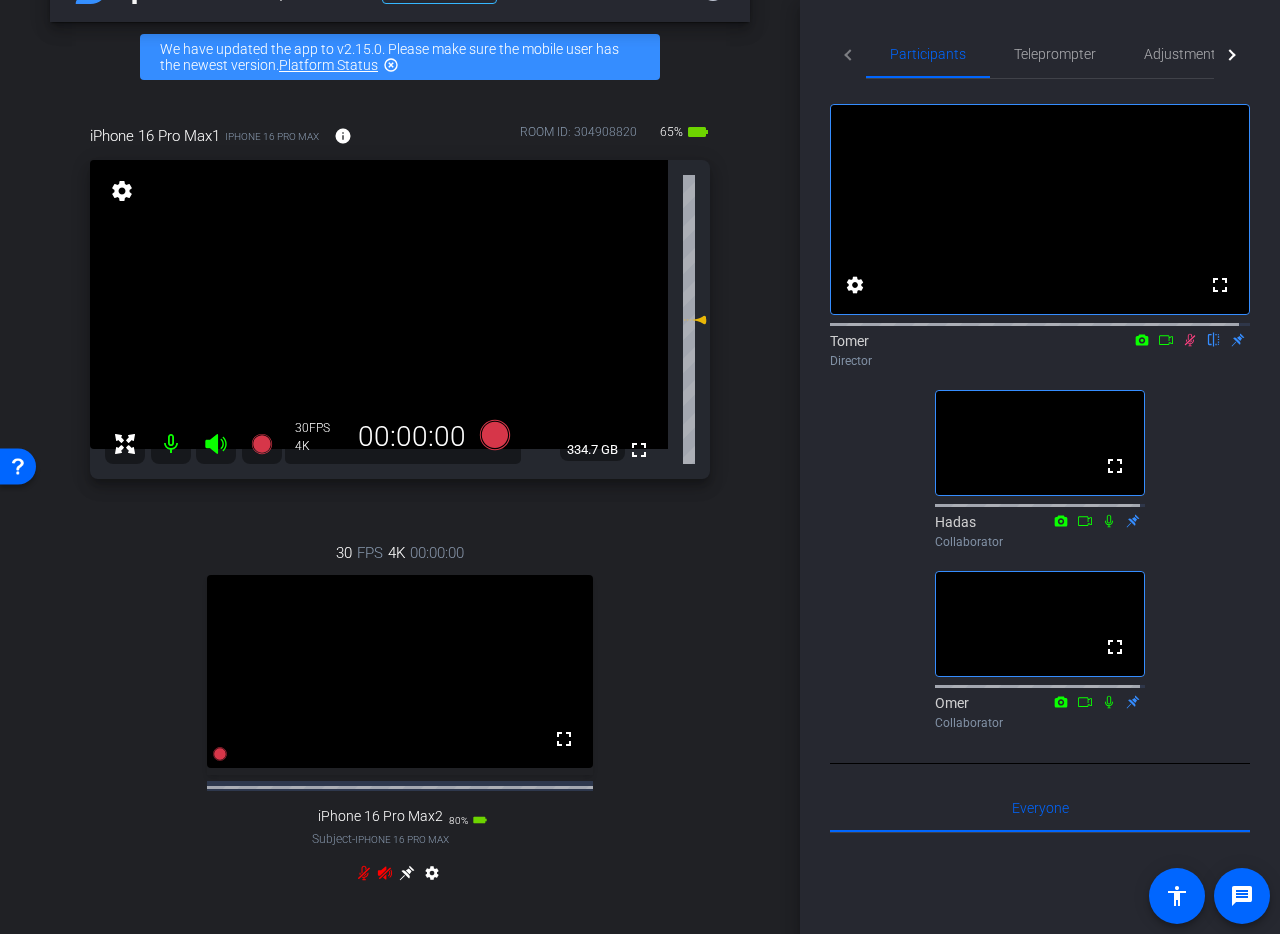 click 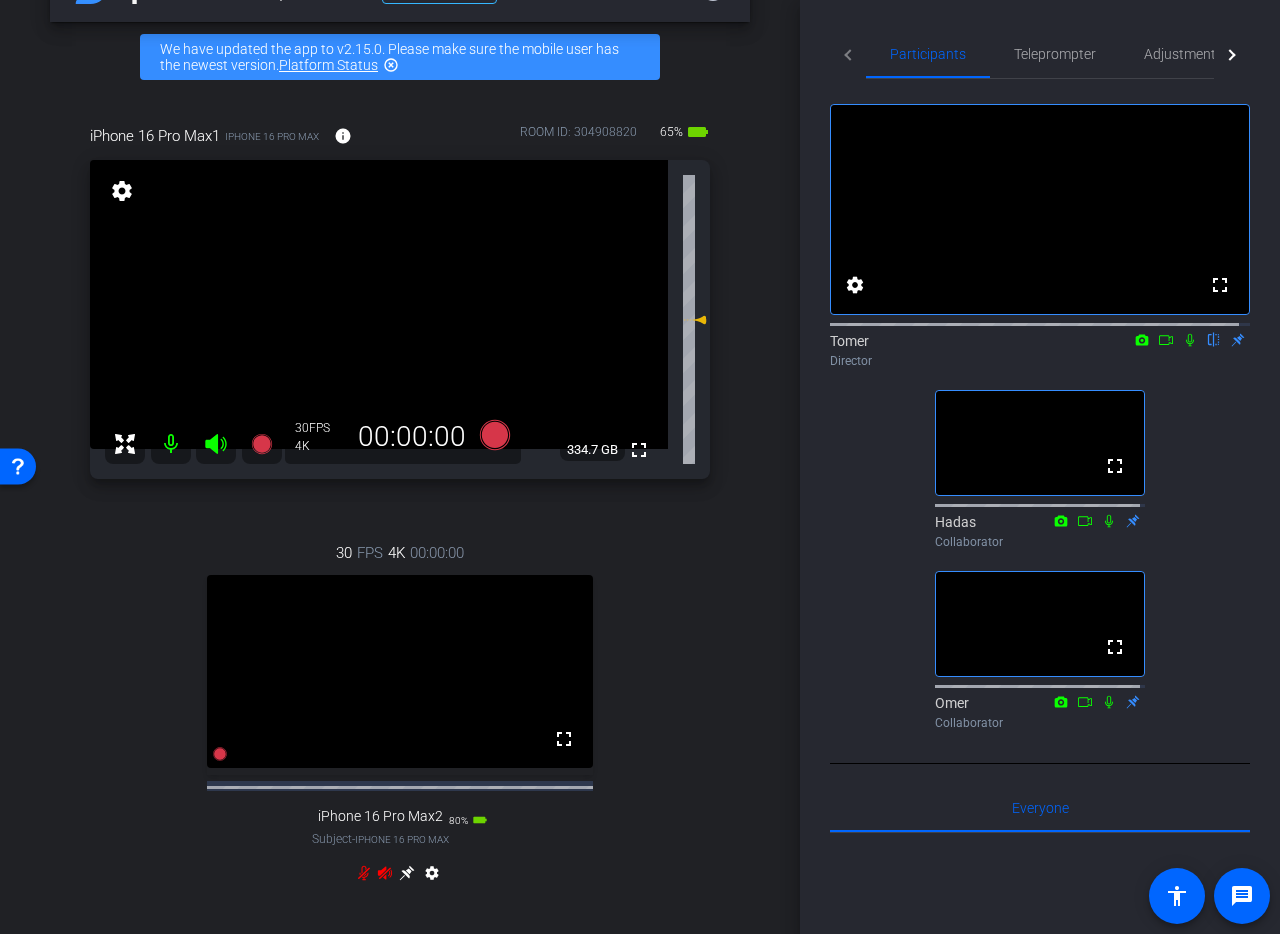 click 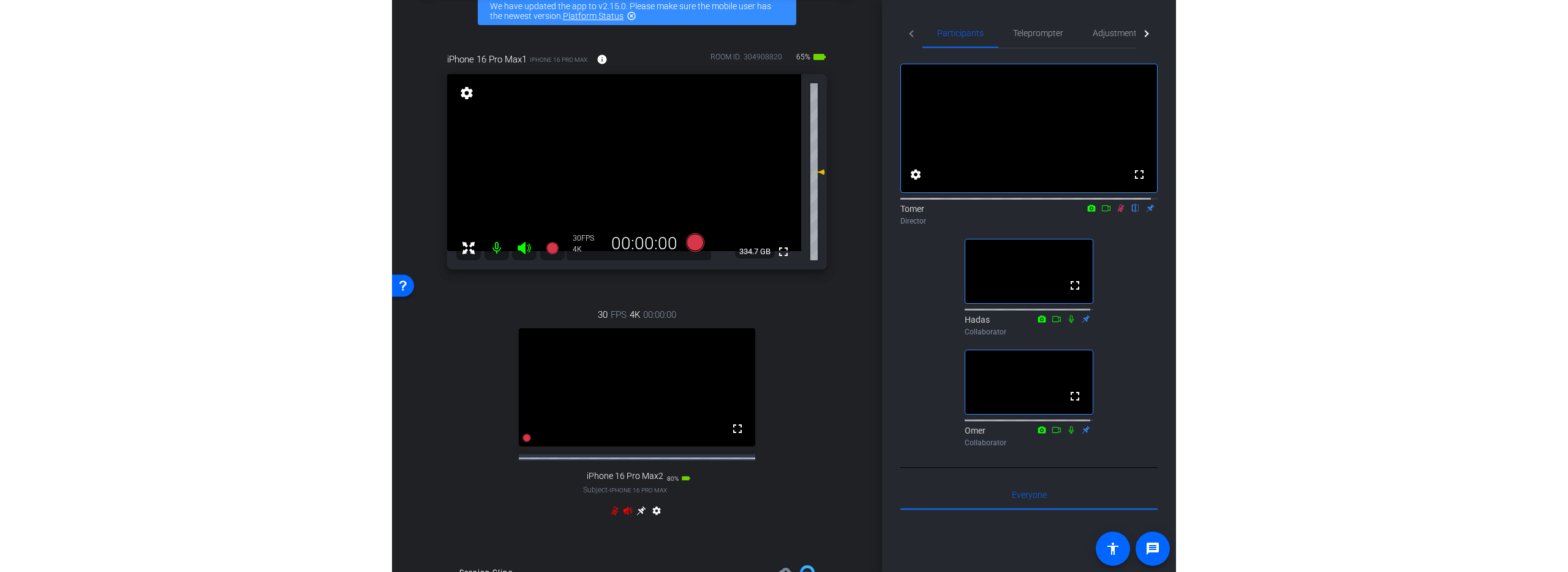 scroll, scrollTop: 48, scrollLeft: 0, axis: vertical 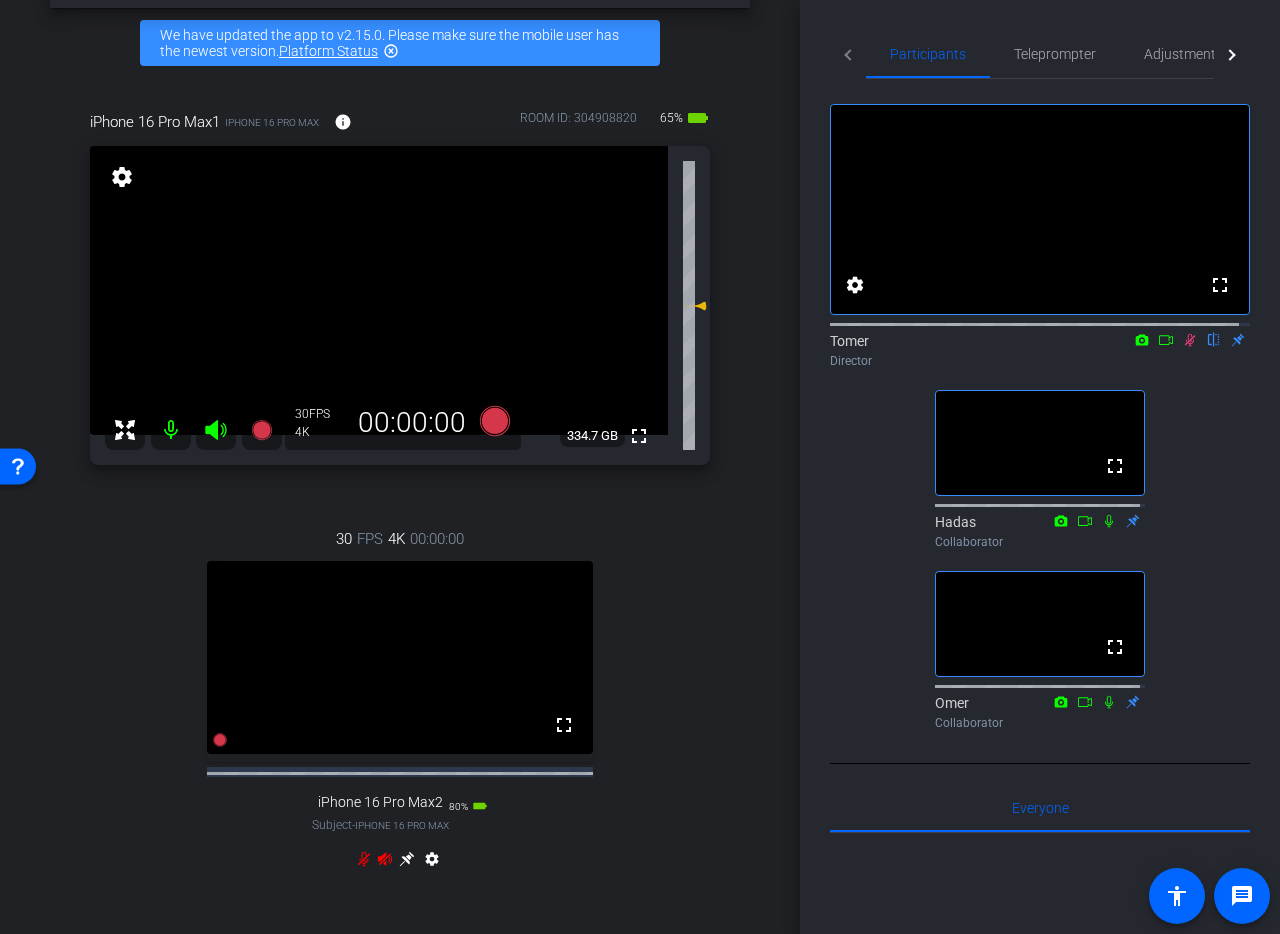 click 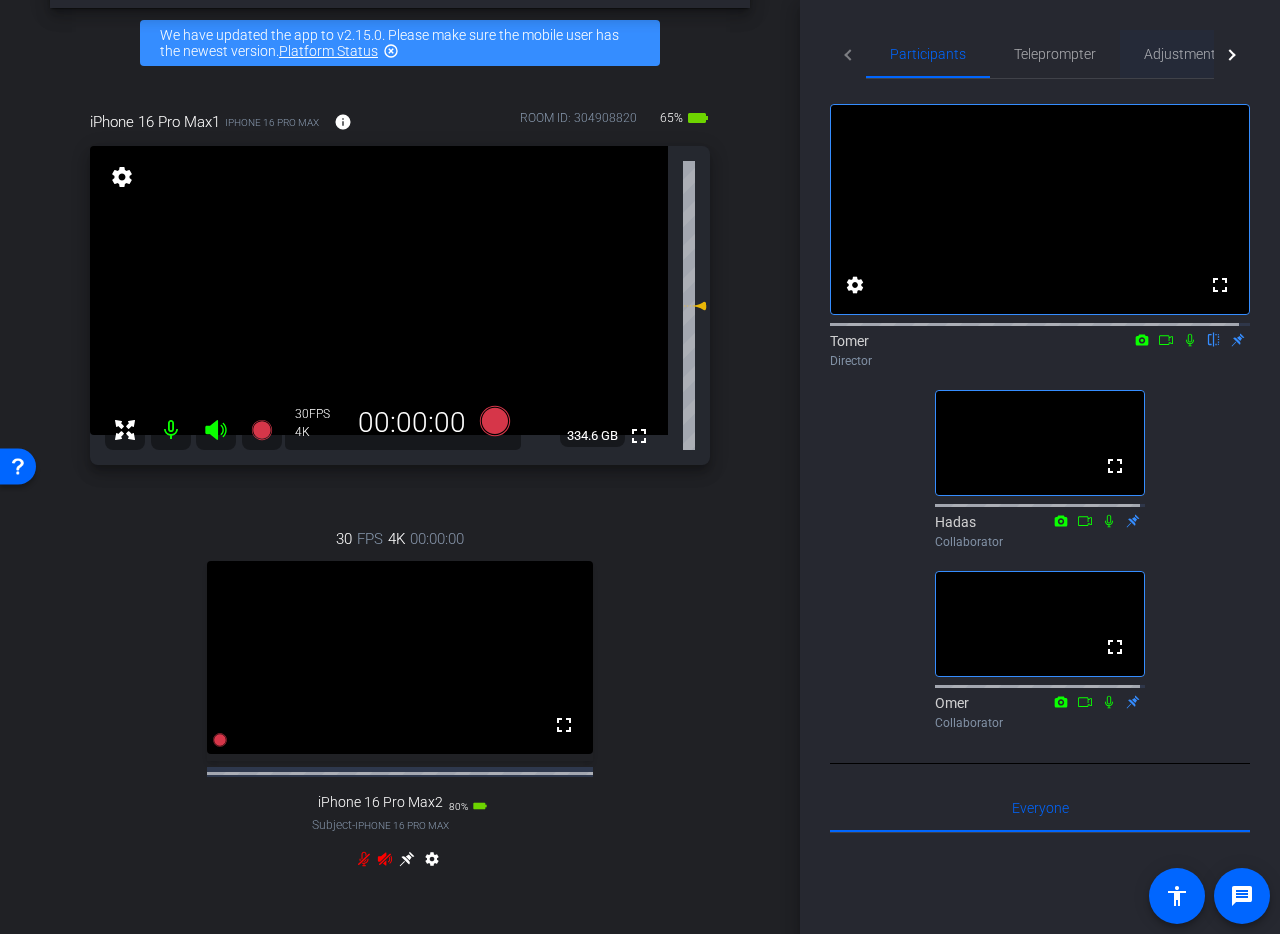 click on "Adjustments" at bounding box center [1183, 54] 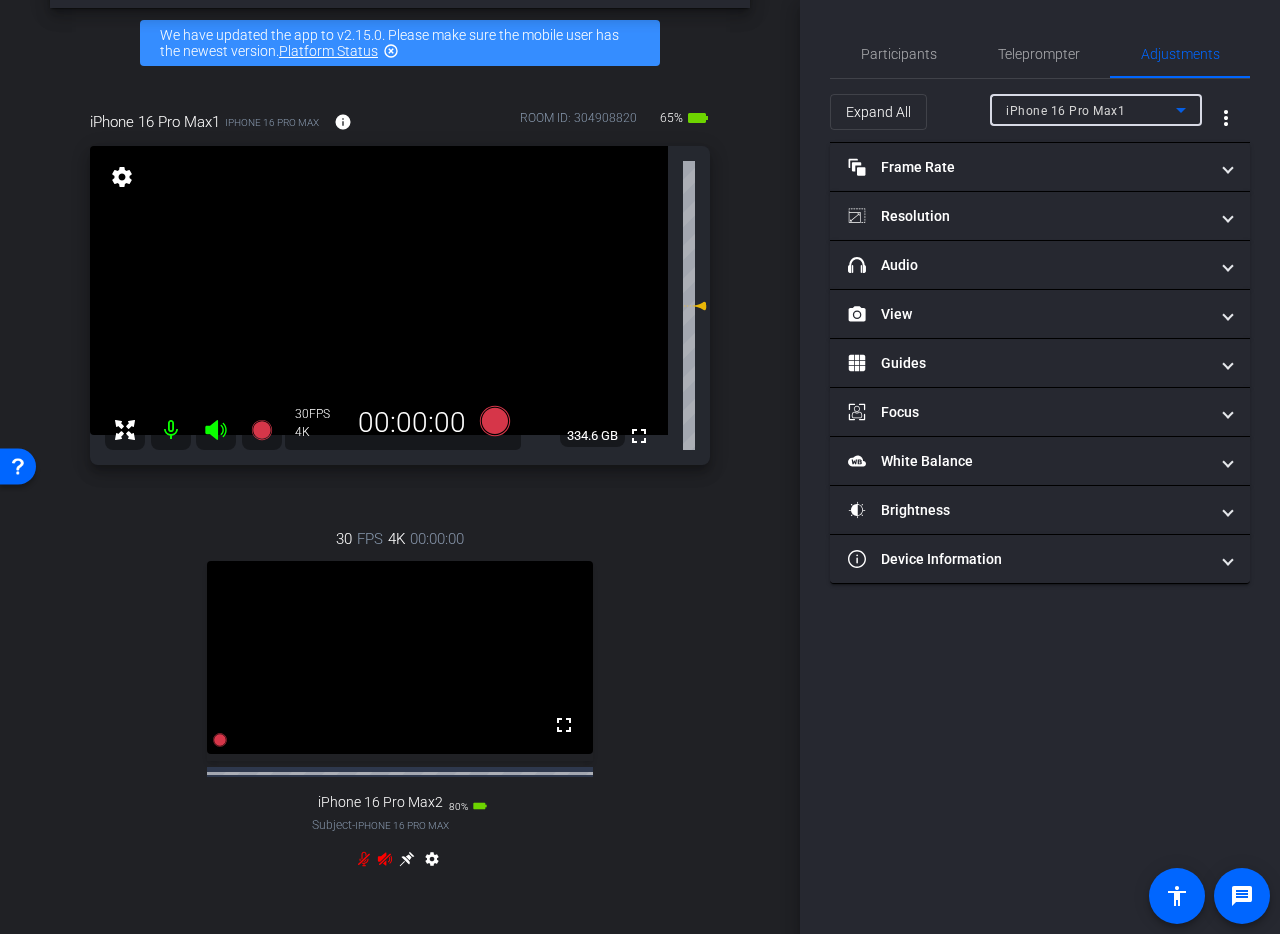 click on "iPhone 16 Pro Max1" at bounding box center (1065, 111) 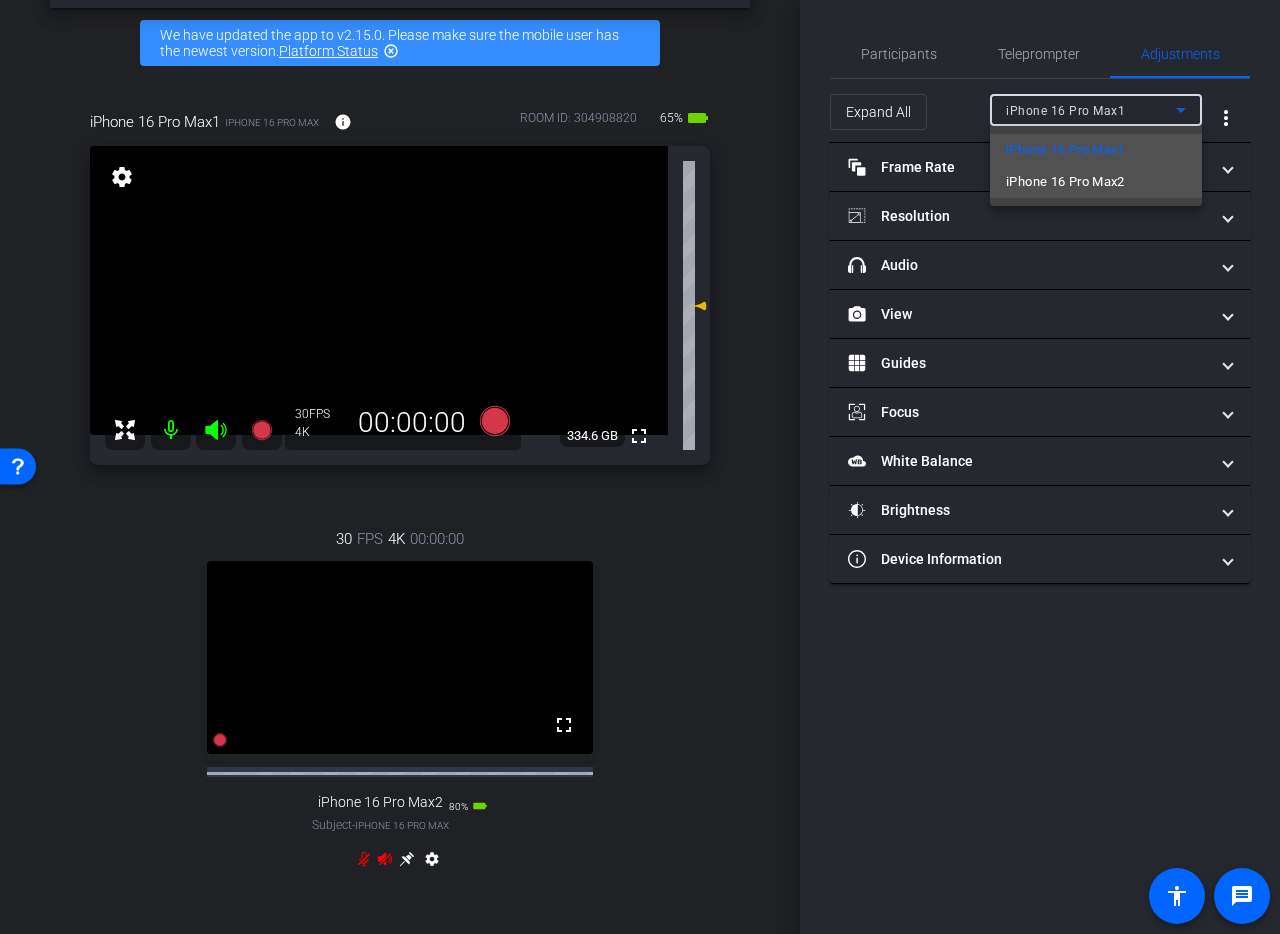 click on "iPhone 16 Pro Max2" at bounding box center (1065, 182) 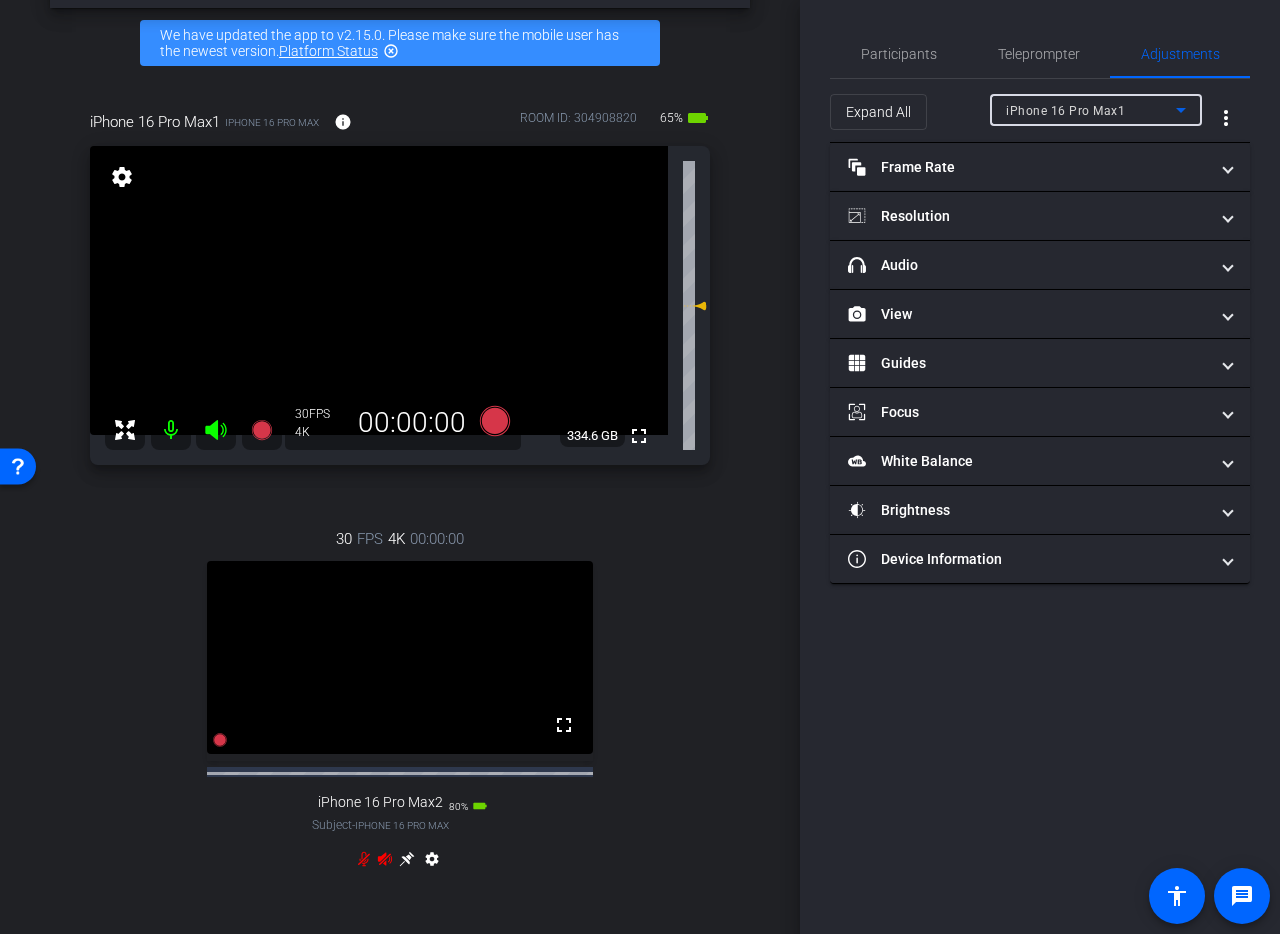 type on "1000" 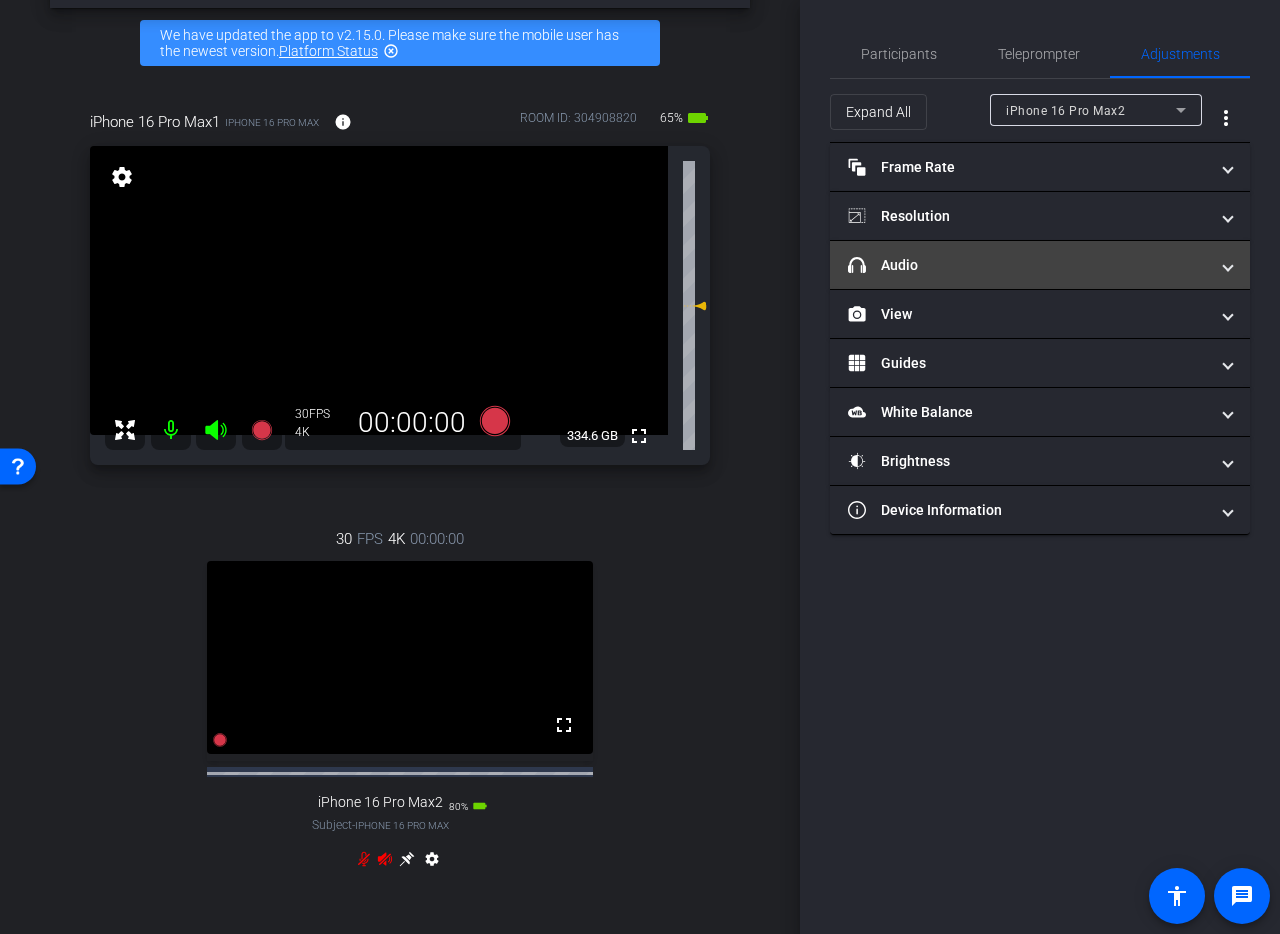 click on "headphone icon
Audio" at bounding box center (1040, 265) 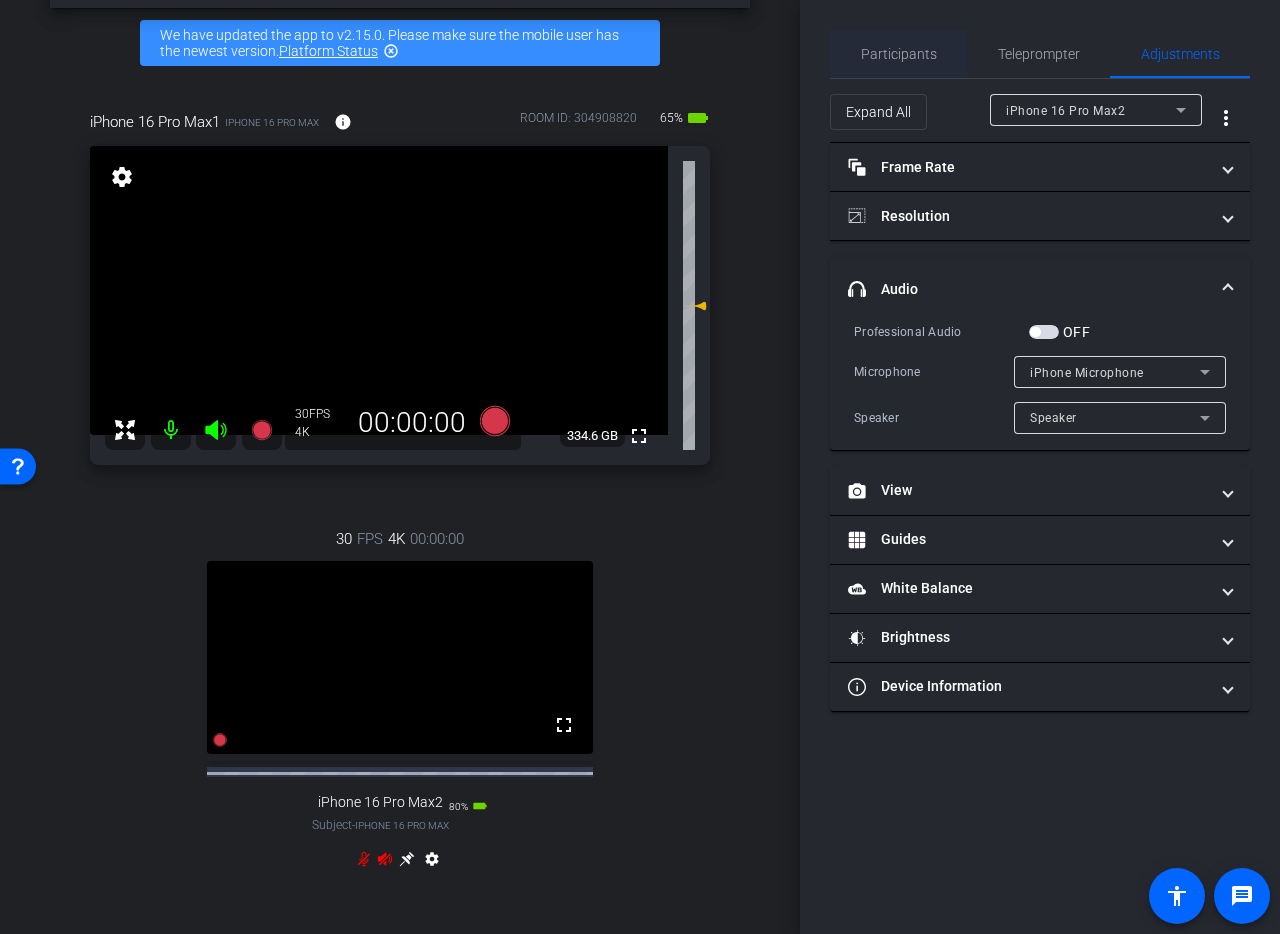 click on "Participants" at bounding box center (899, 54) 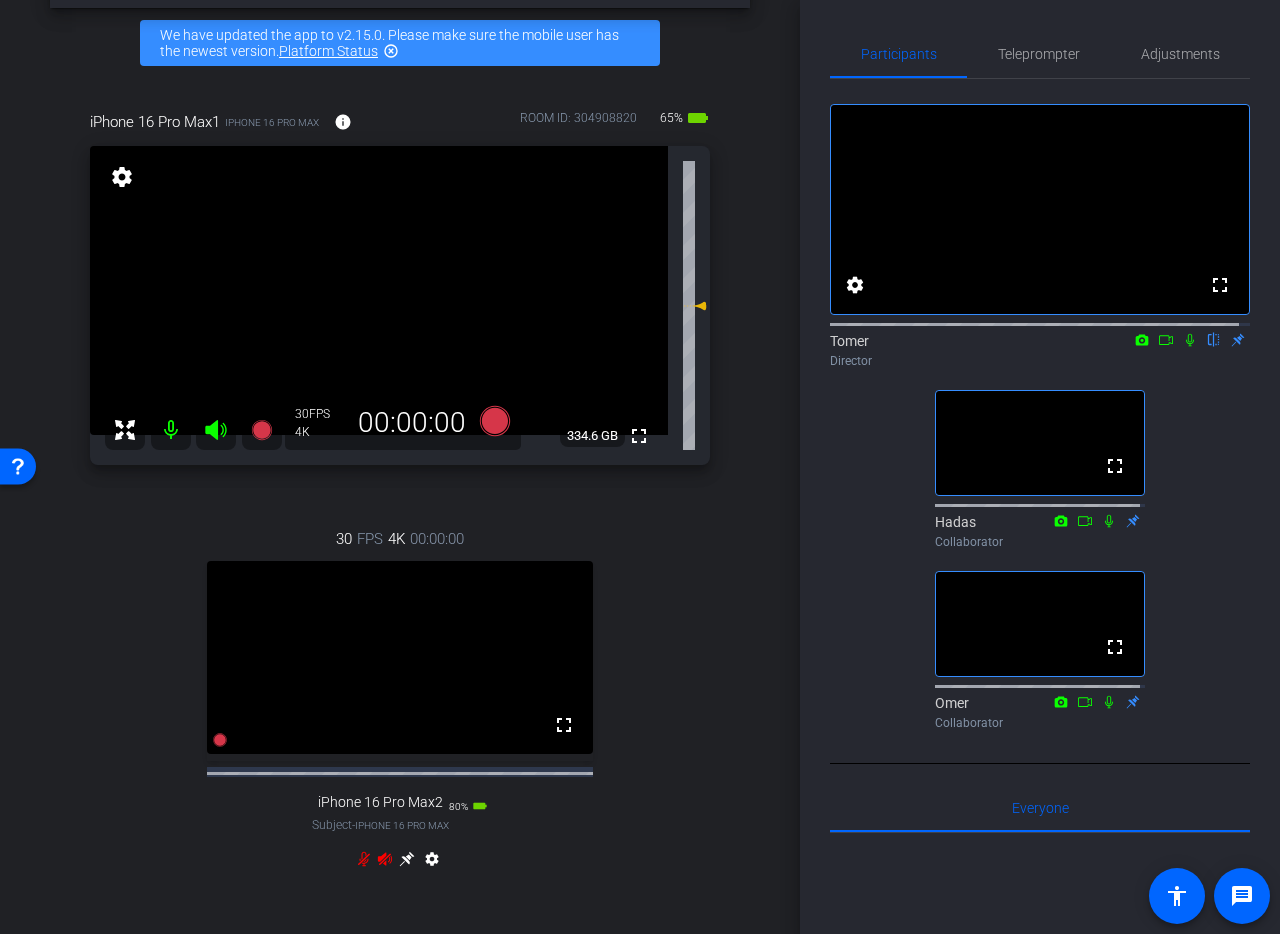 click 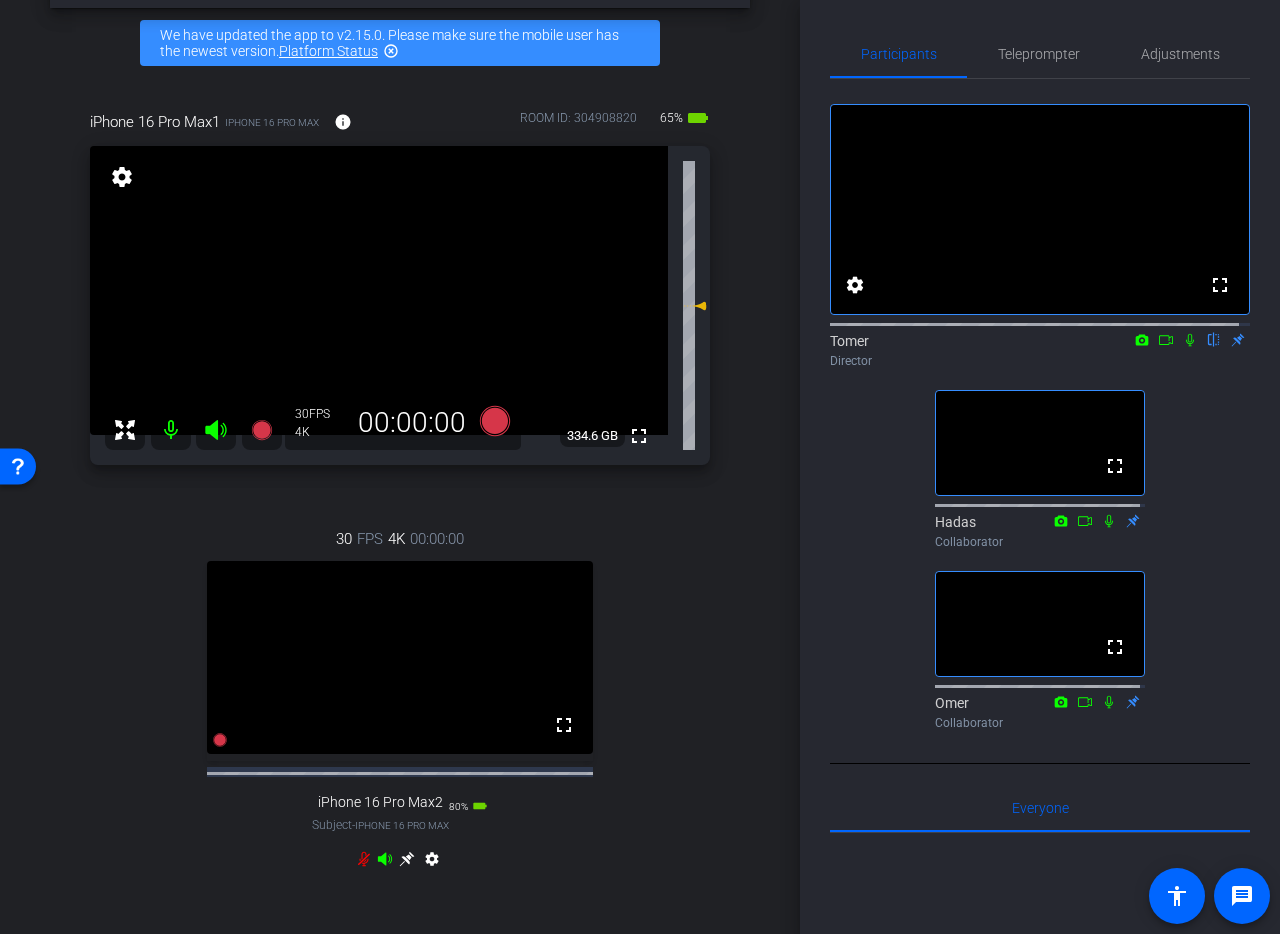 click 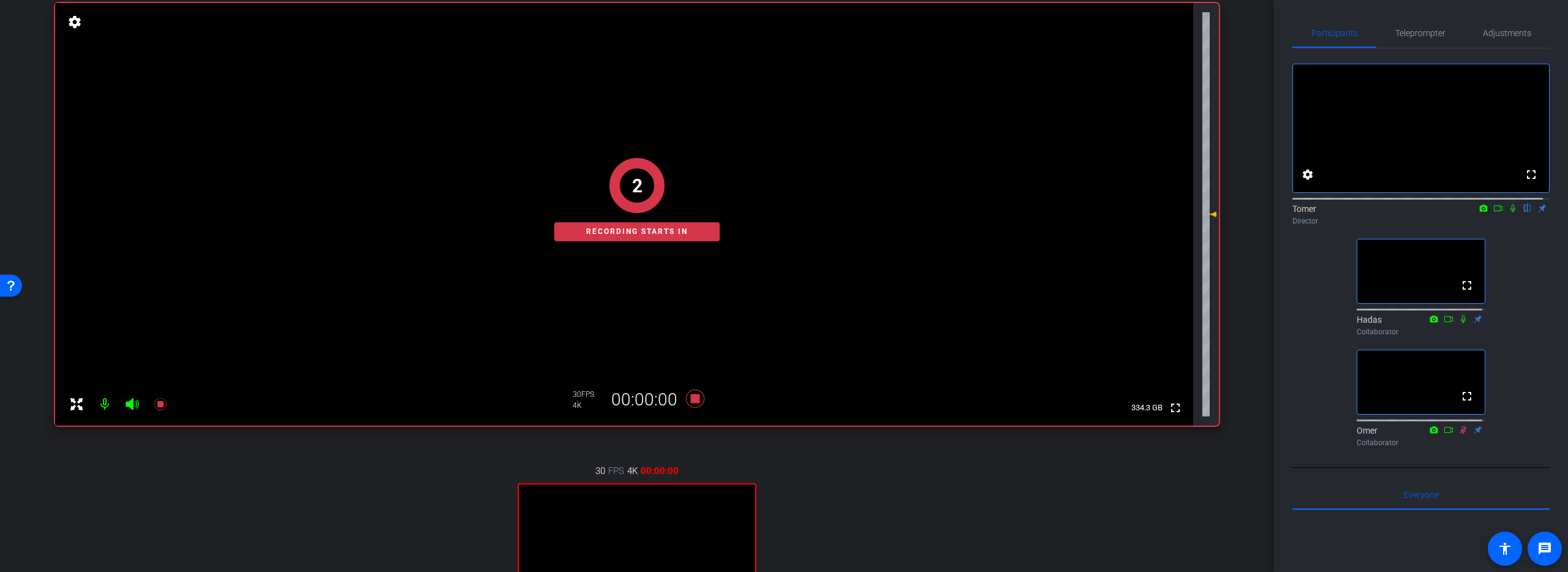 scroll, scrollTop: 250, scrollLeft: 0, axis: vertical 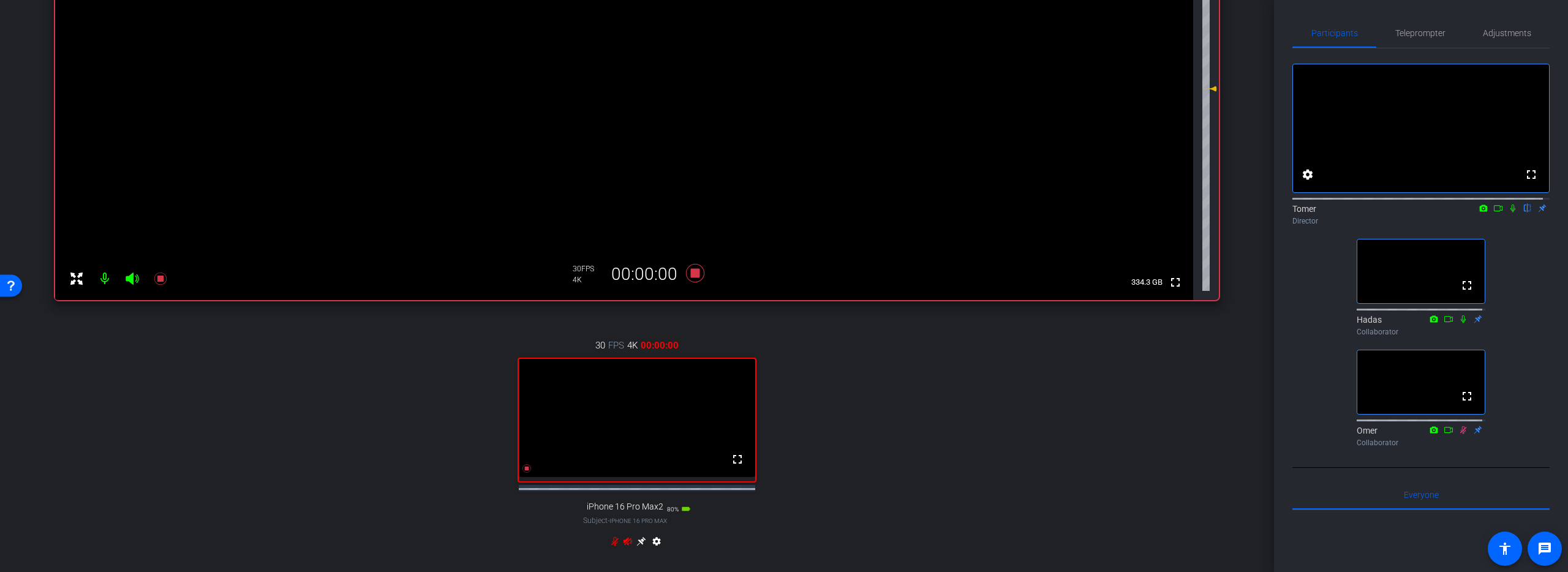 click 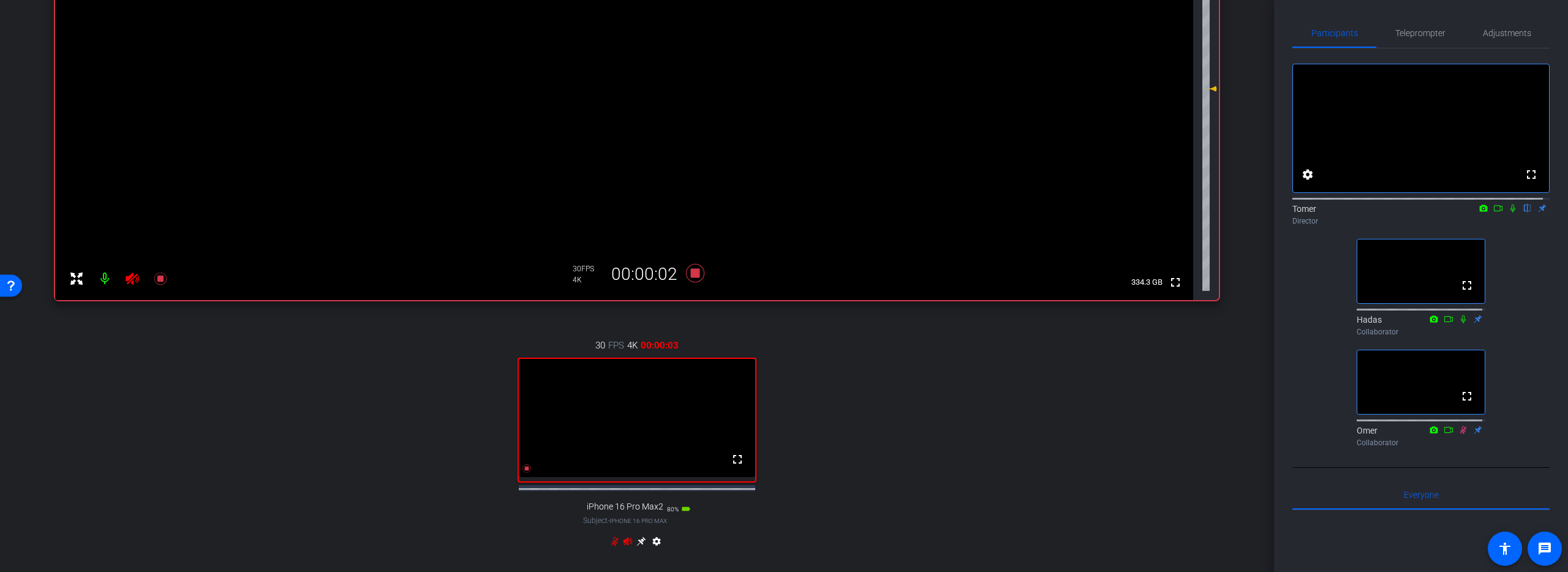 click 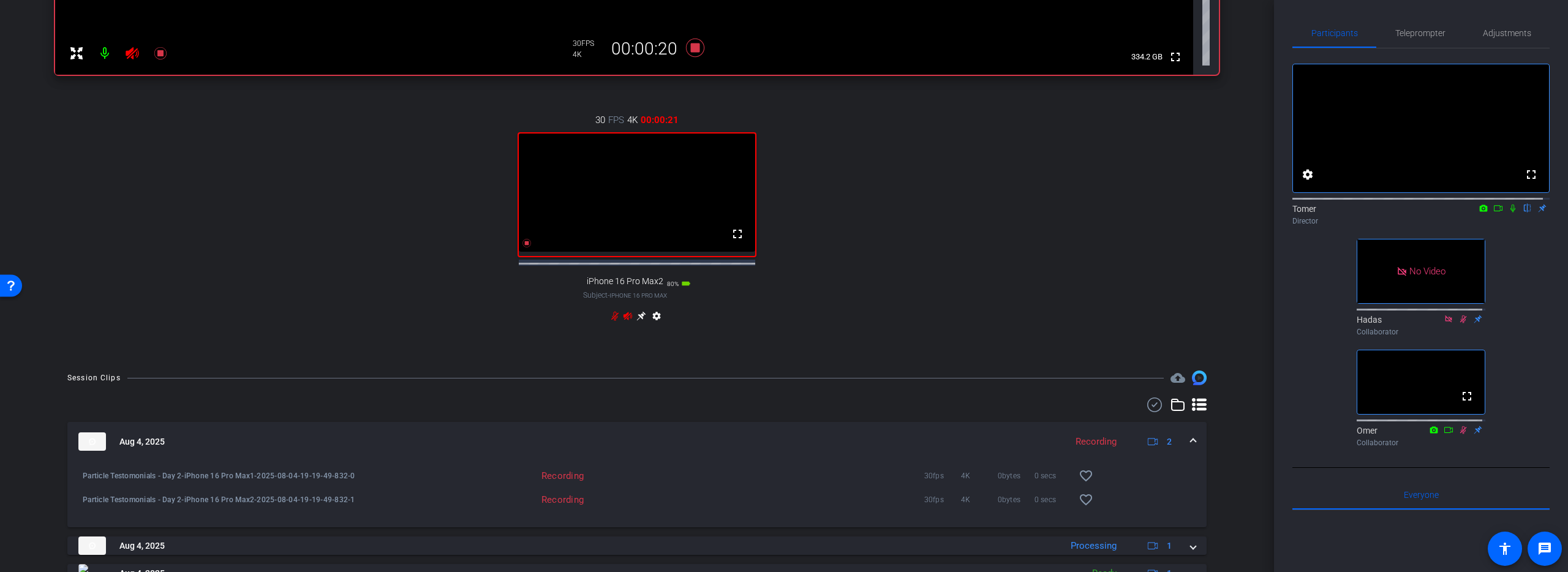 scroll, scrollTop: 433, scrollLeft: 0, axis: vertical 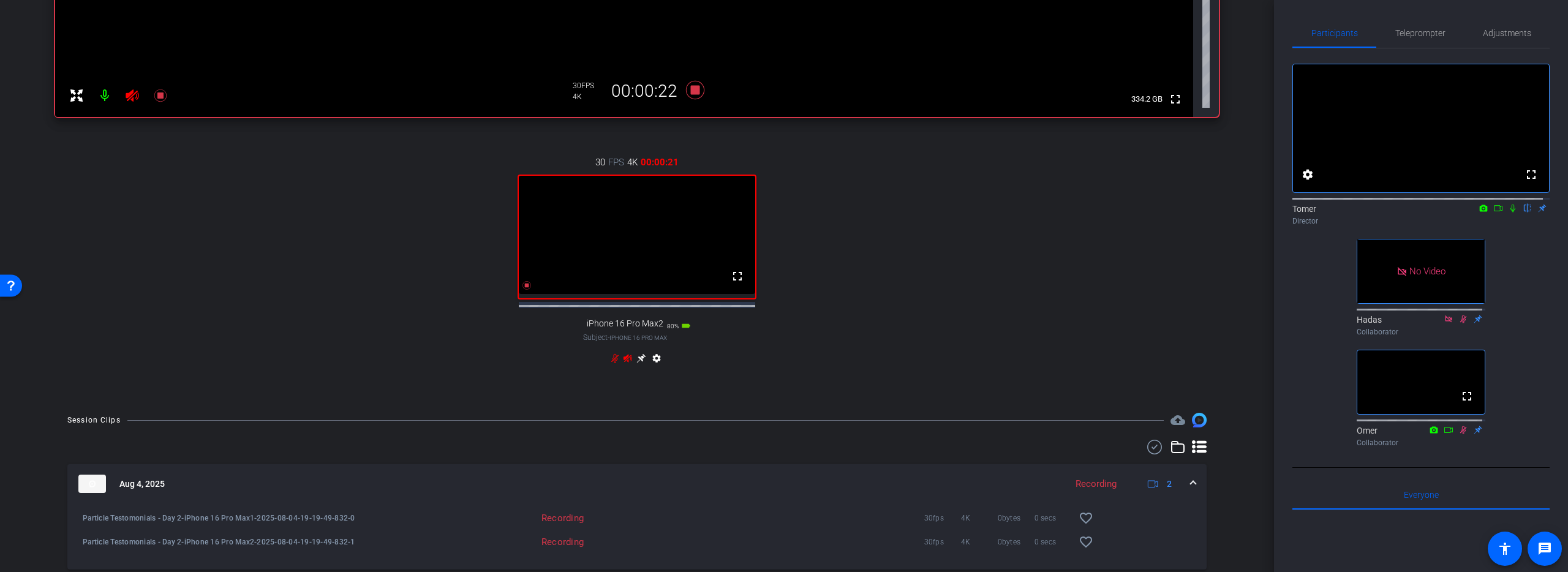 click 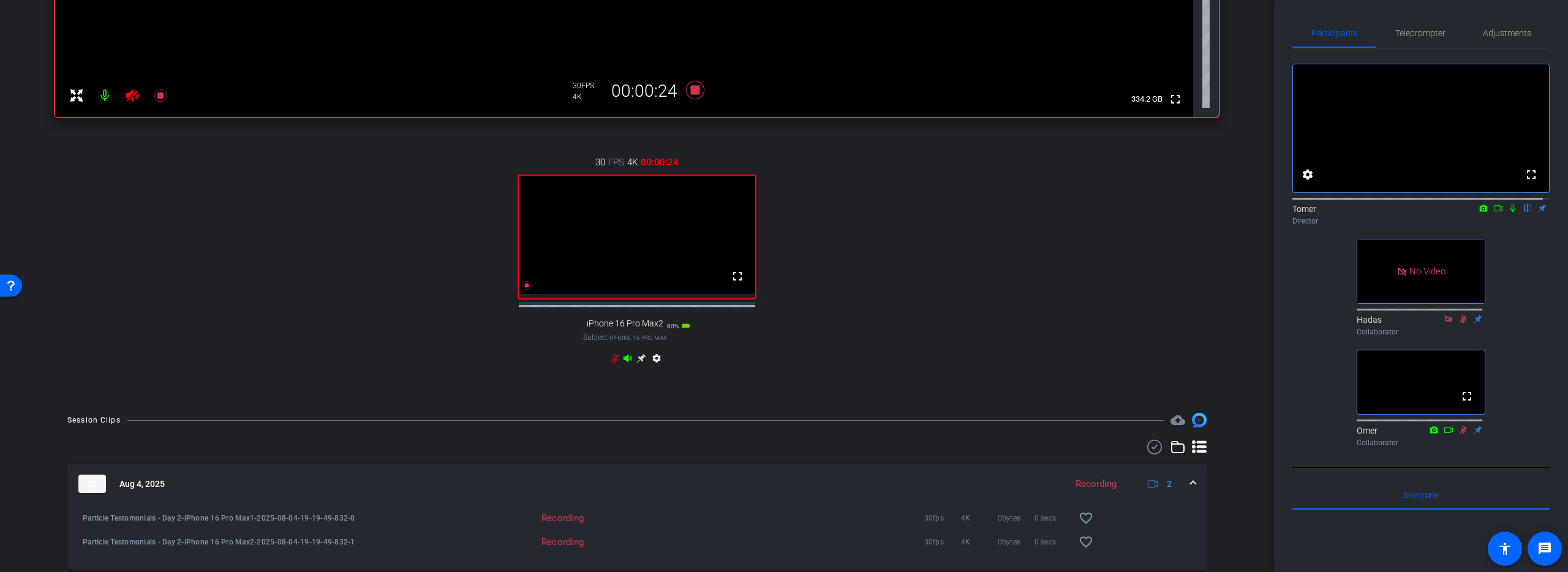 scroll, scrollTop: 325, scrollLeft: 0, axis: vertical 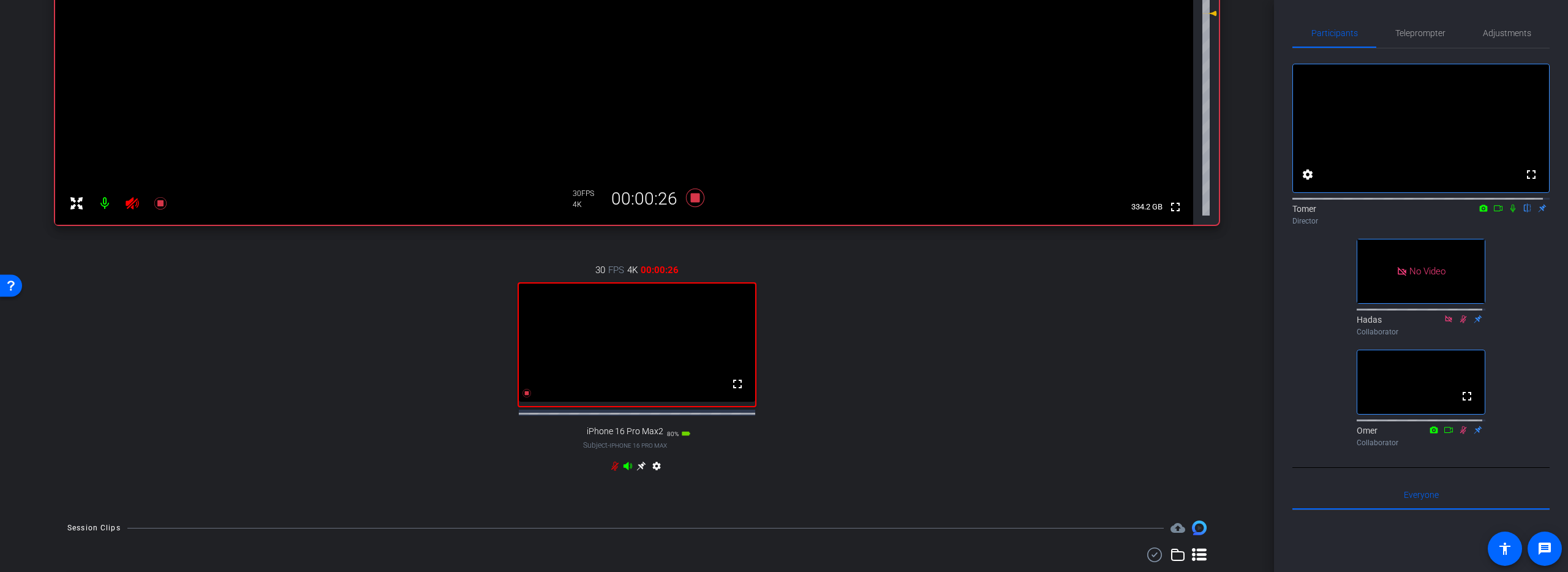 click 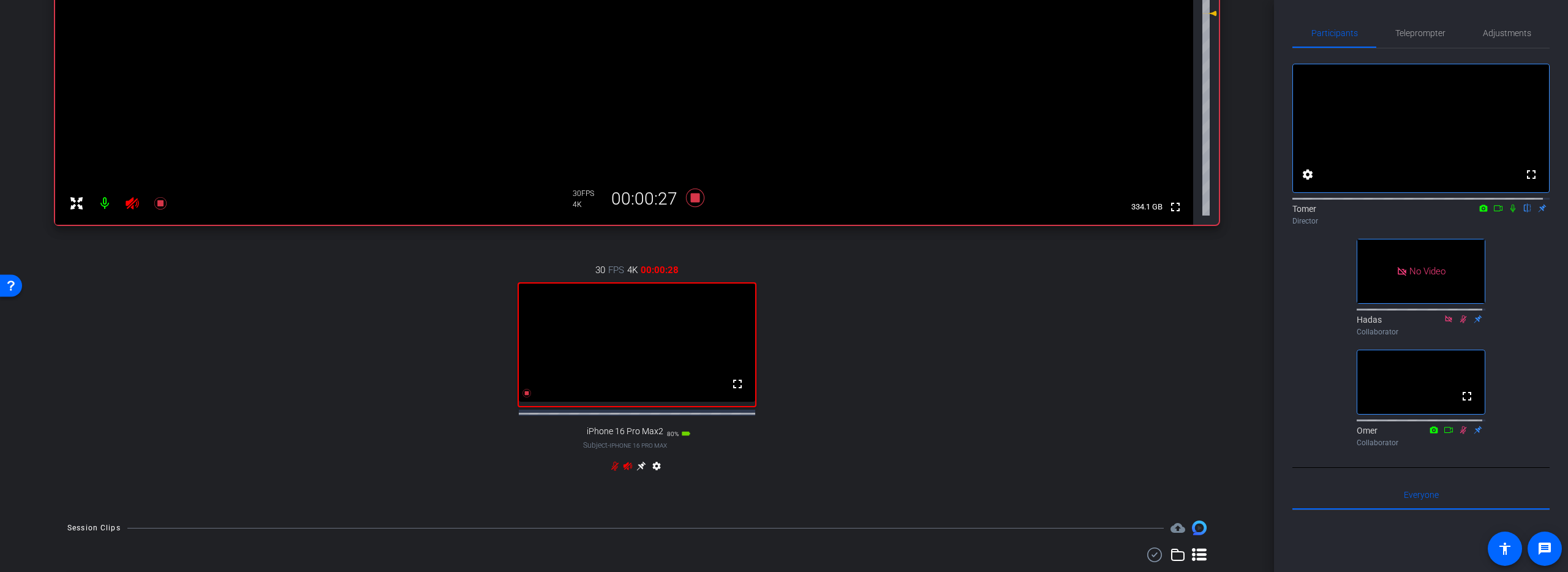 click 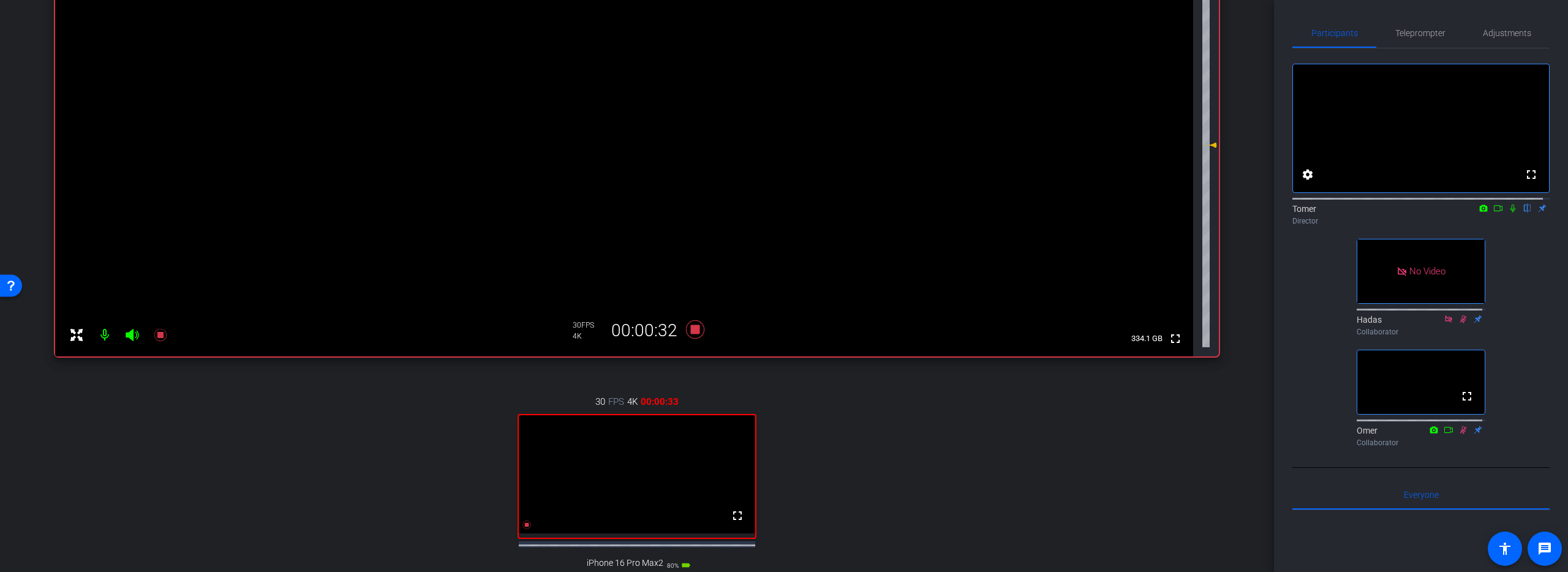 scroll, scrollTop: 186, scrollLeft: 0, axis: vertical 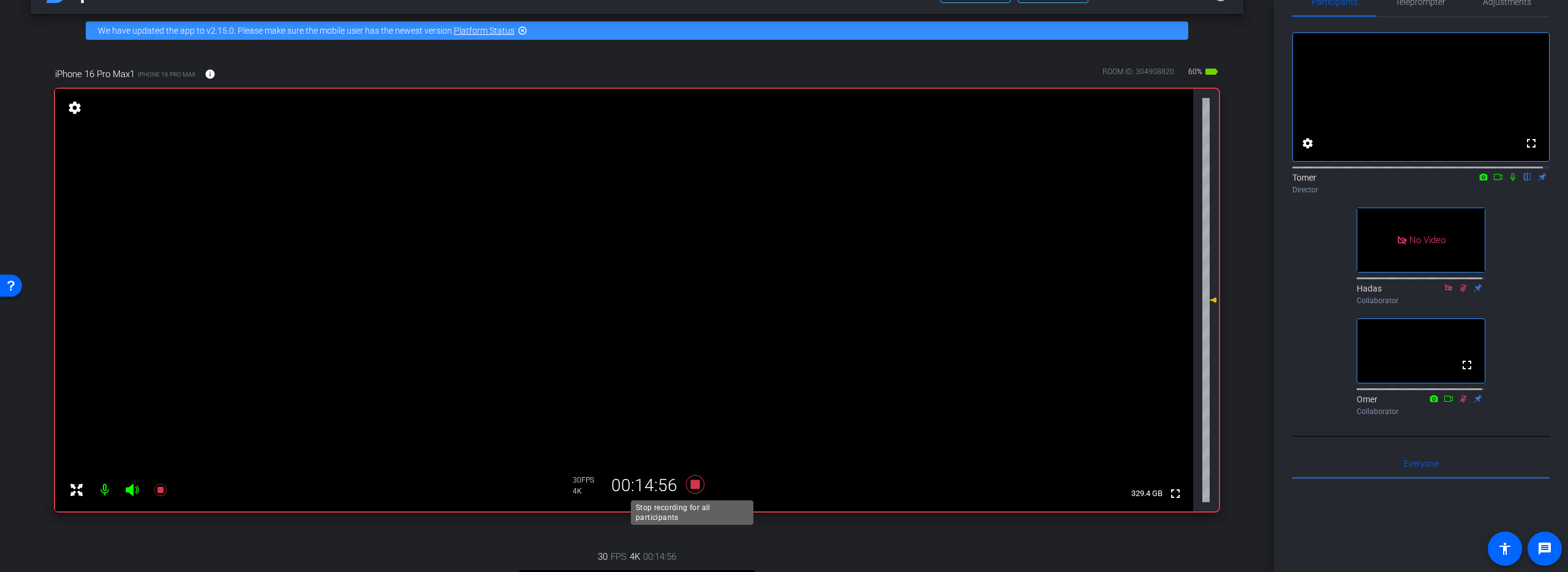 click 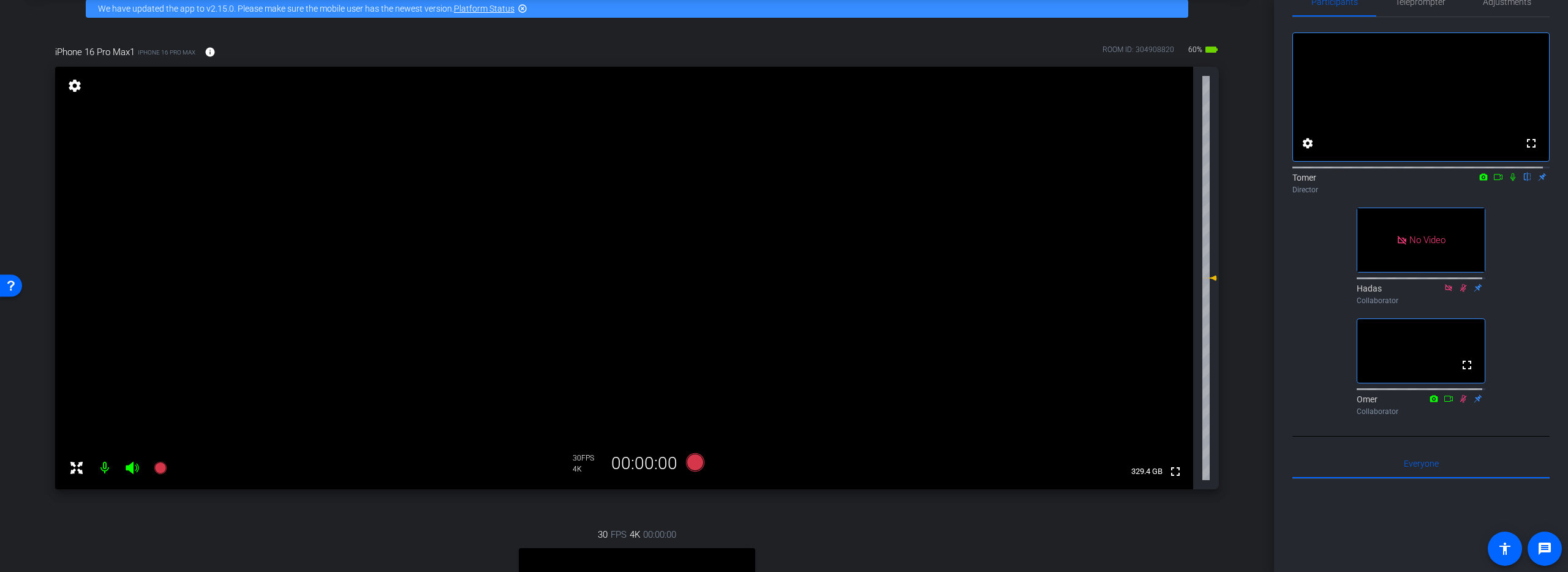 scroll, scrollTop: 540, scrollLeft: 0, axis: vertical 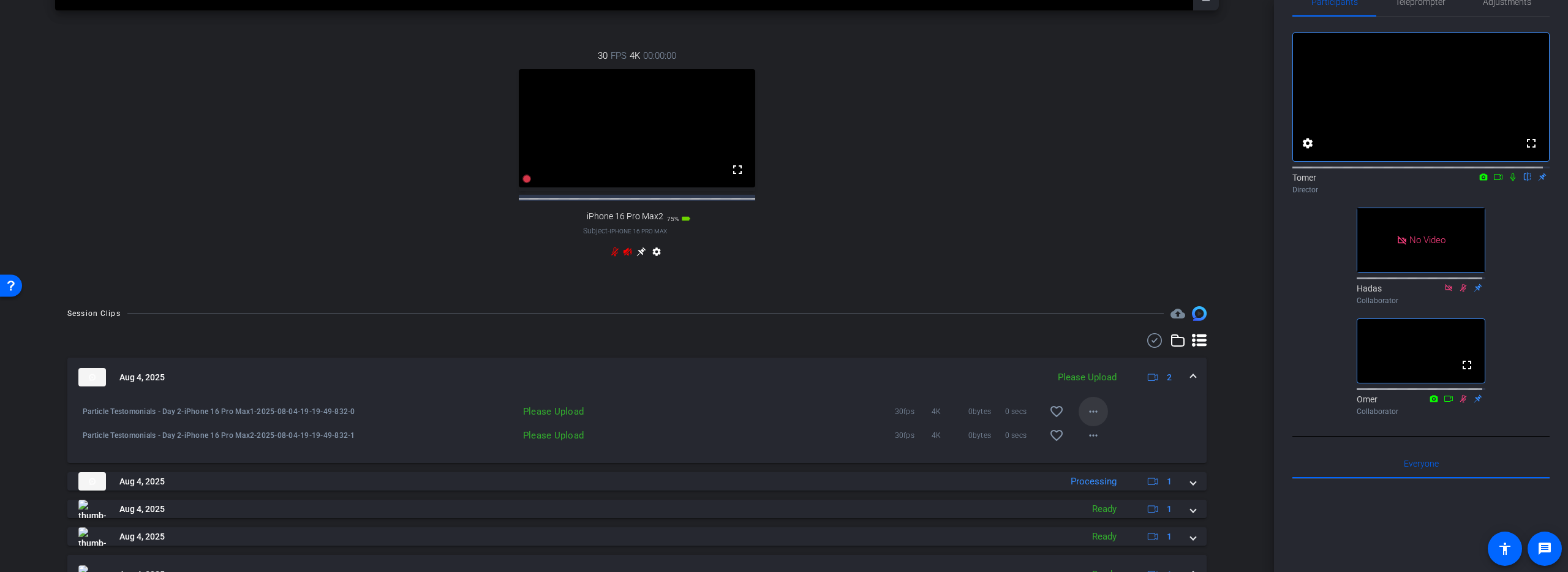click on "more_horiz" at bounding box center [1093, 412] 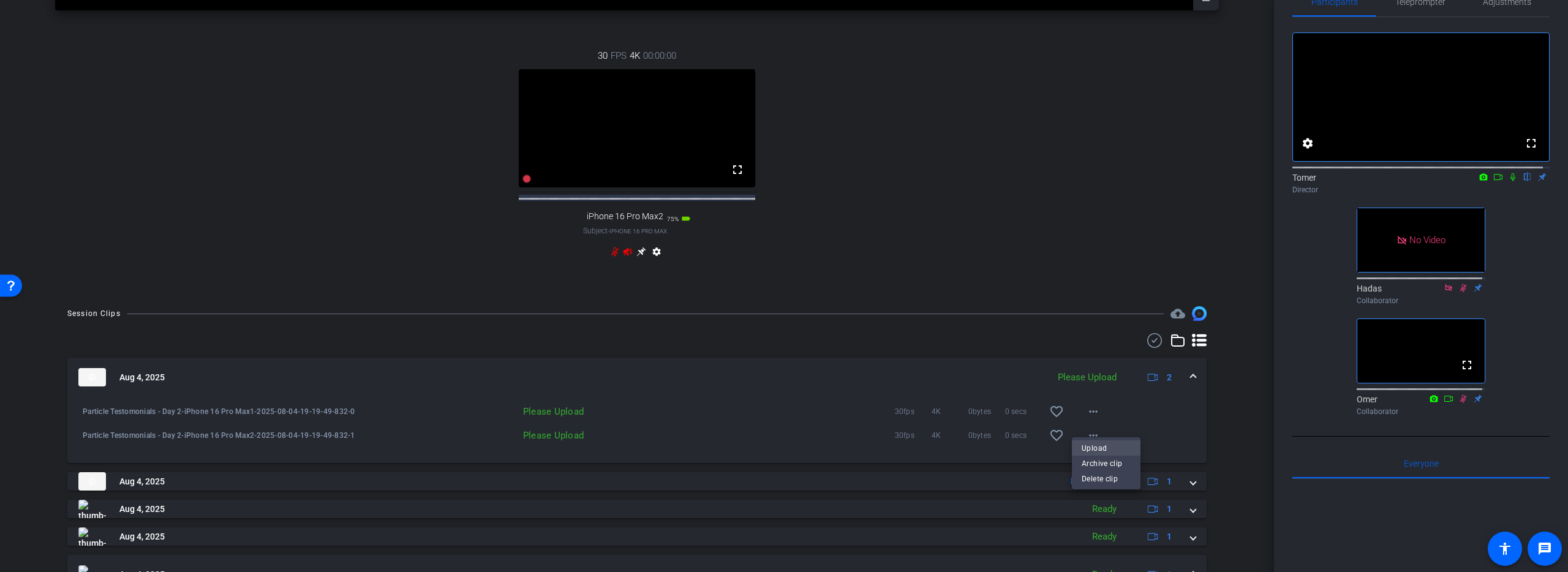click on "Upload" at bounding box center (1106, 448) 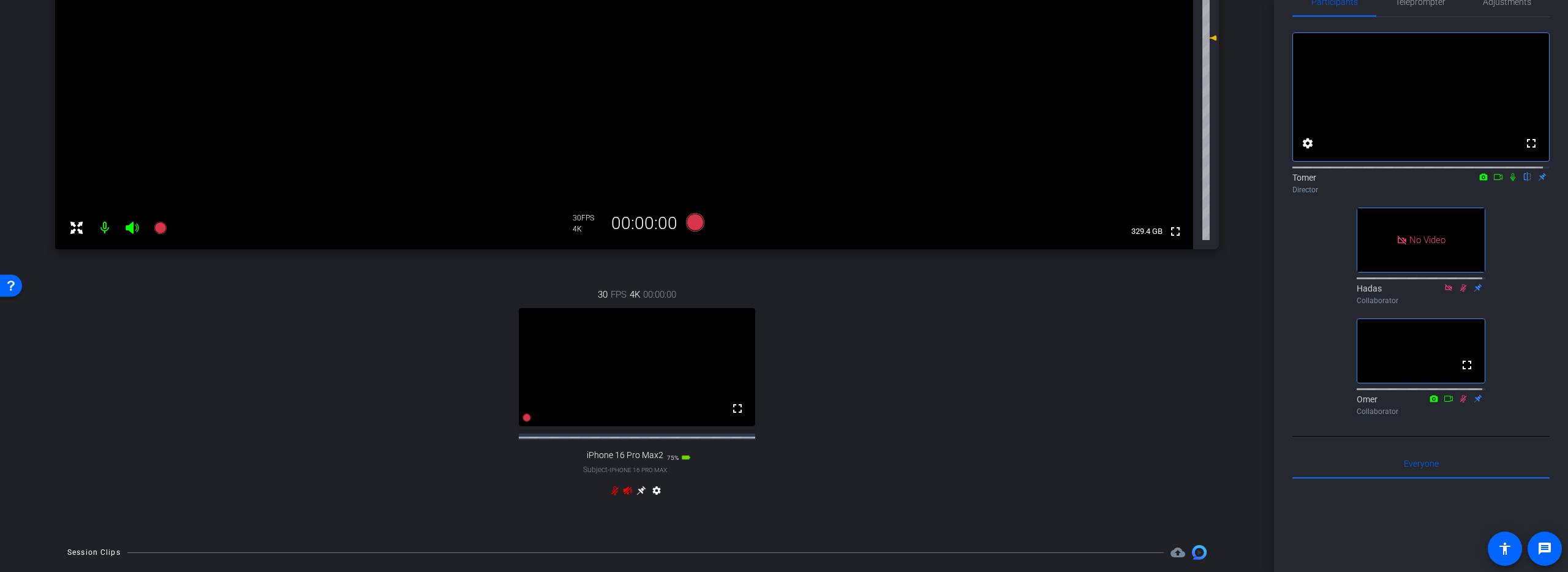 scroll, scrollTop: 686, scrollLeft: 0, axis: vertical 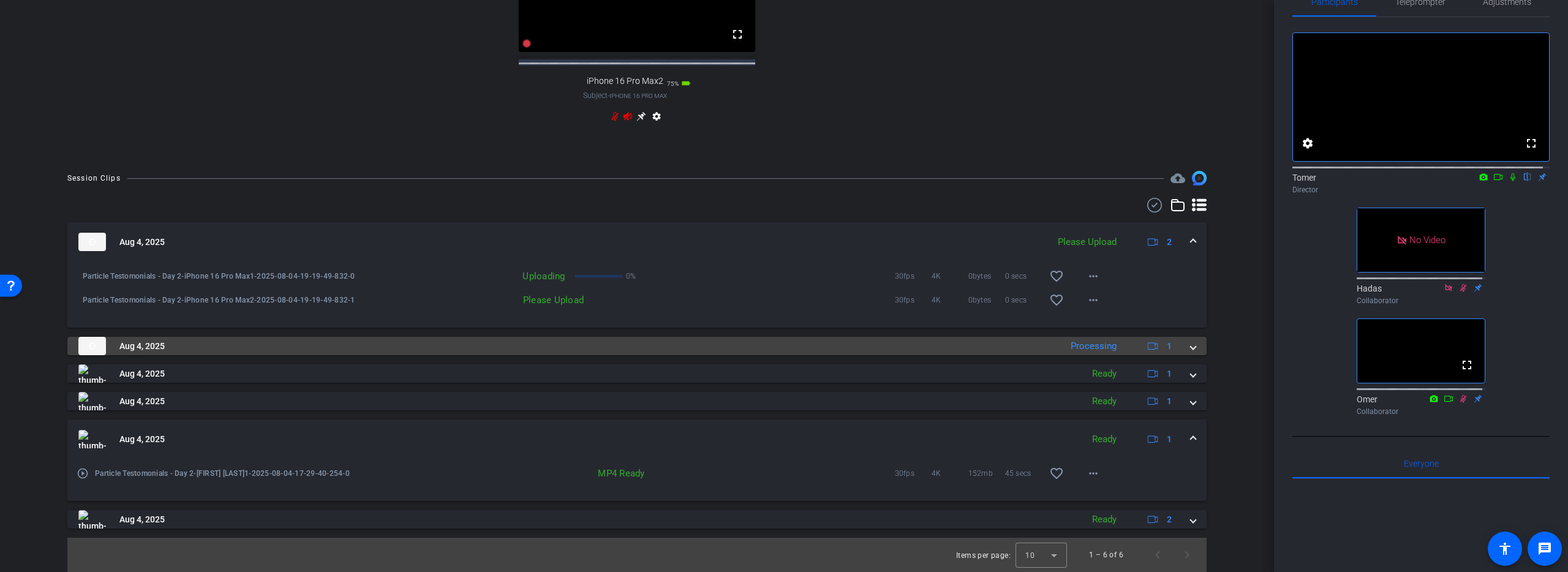 click on "Aug 4, 2025" at bounding box center [567, 346] 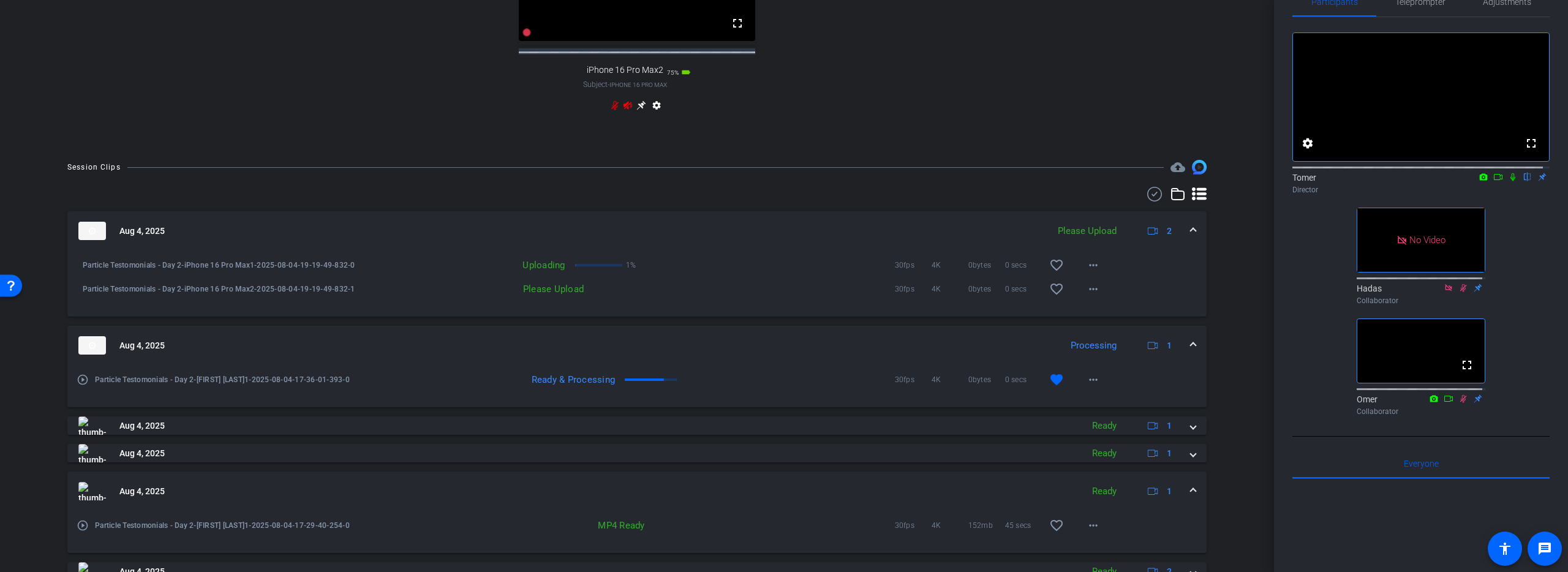 click on "30fps 4K 0bytes 0 secs favorite_border more_horiz" at bounding box center [872, 265] 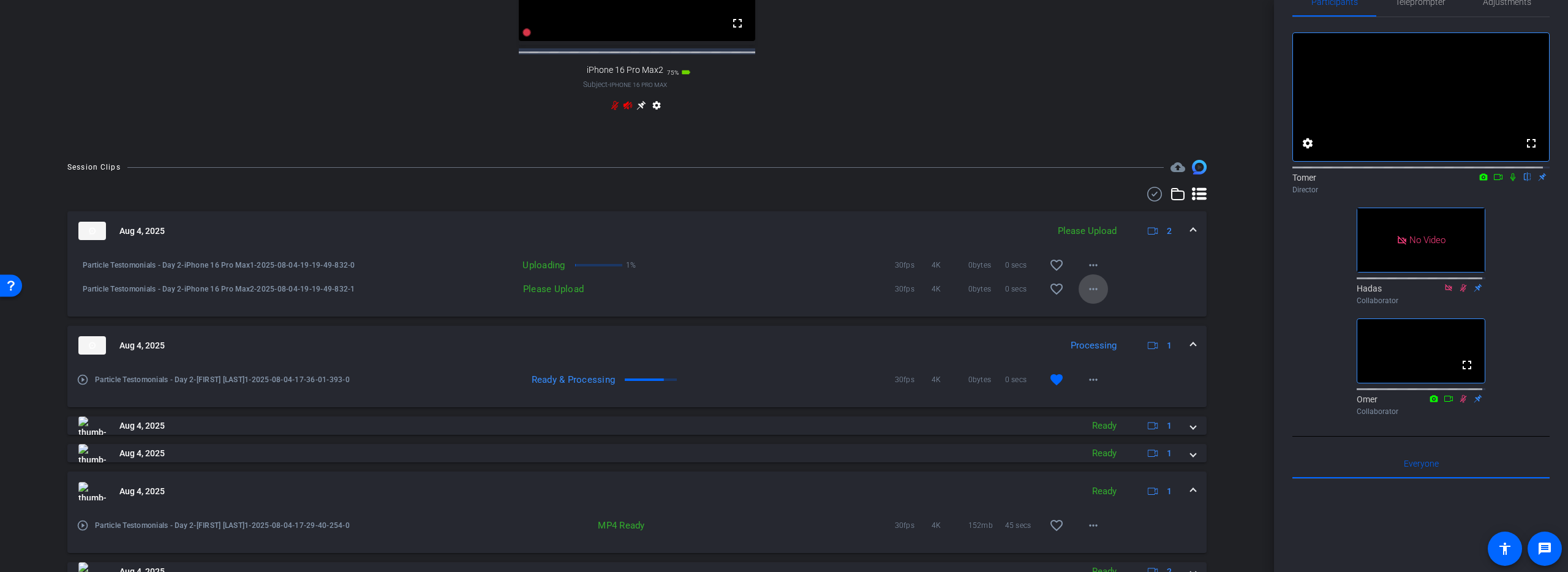 click at bounding box center [1093, 289] 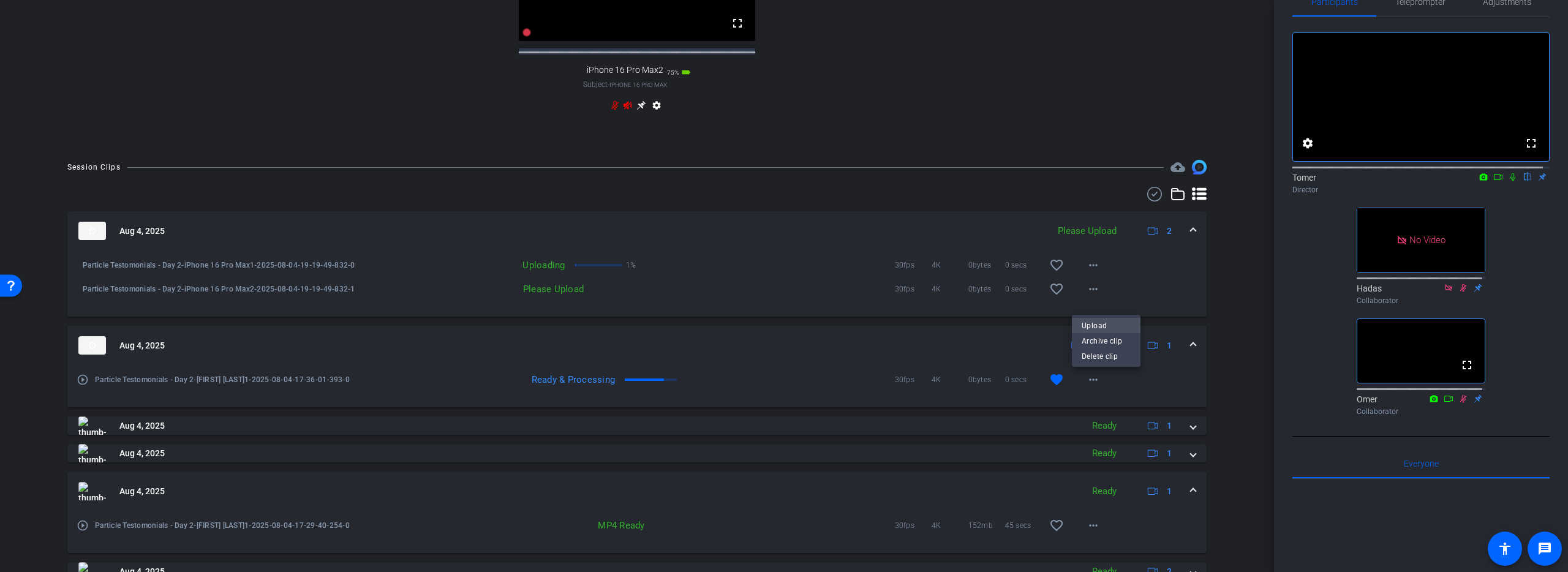 click on "Upload" at bounding box center [1106, 325] 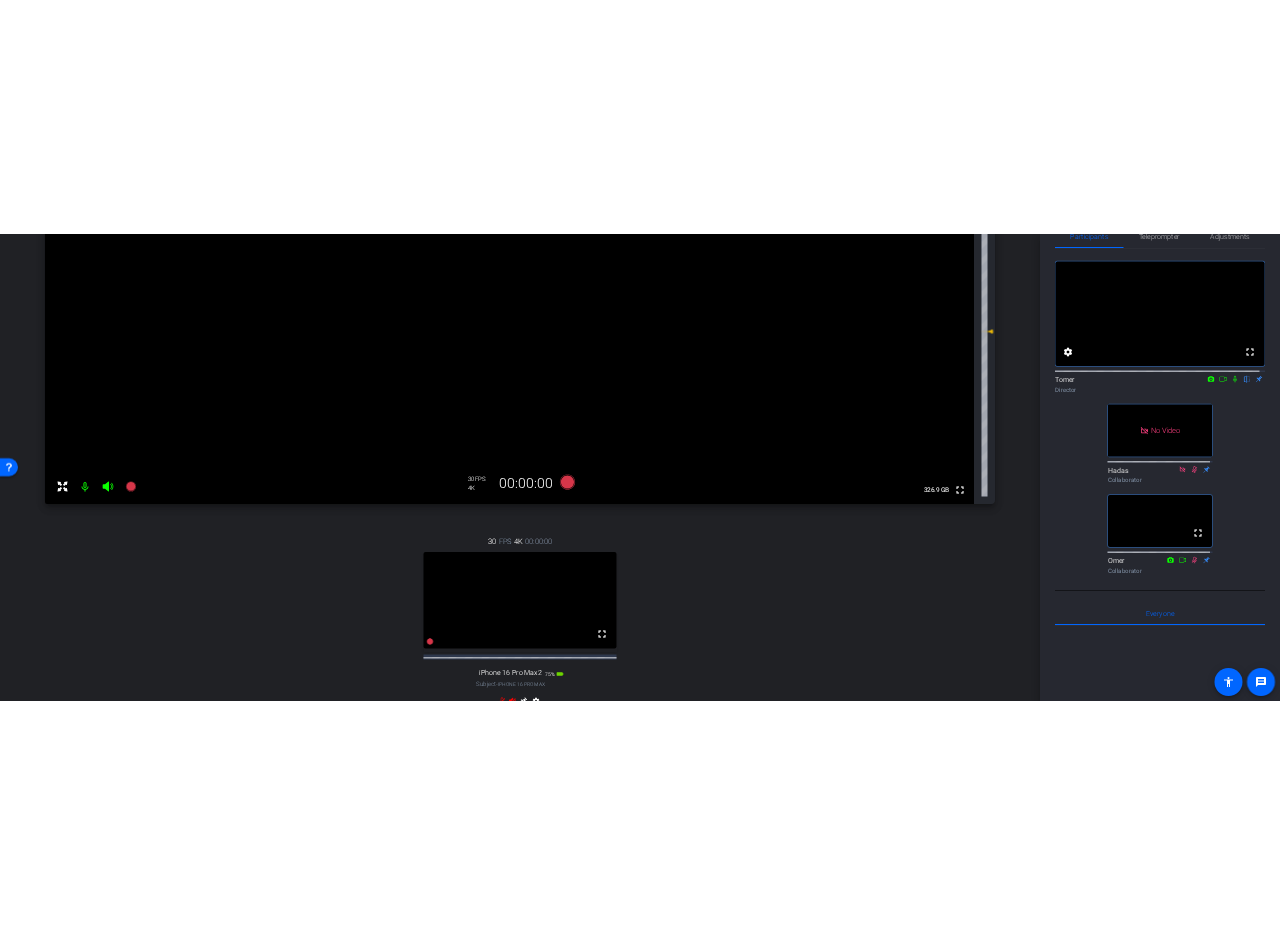 scroll, scrollTop: 24, scrollLeft: 0, axis: vertical 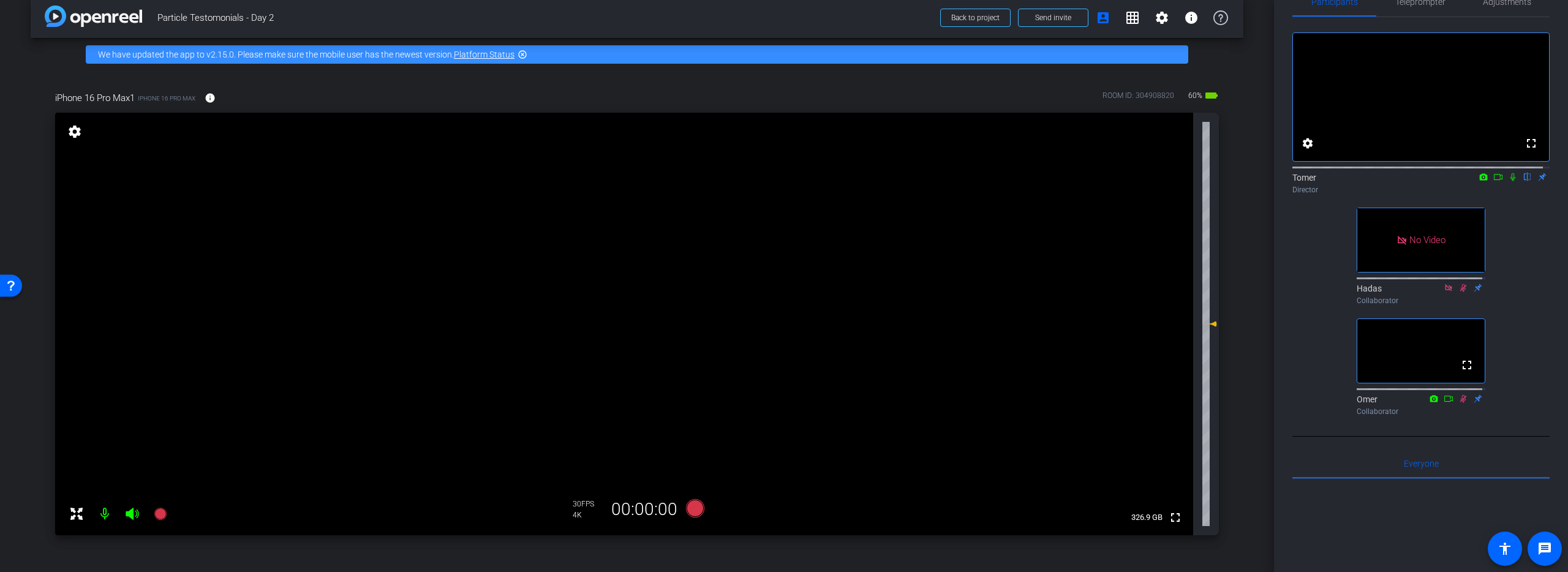 type 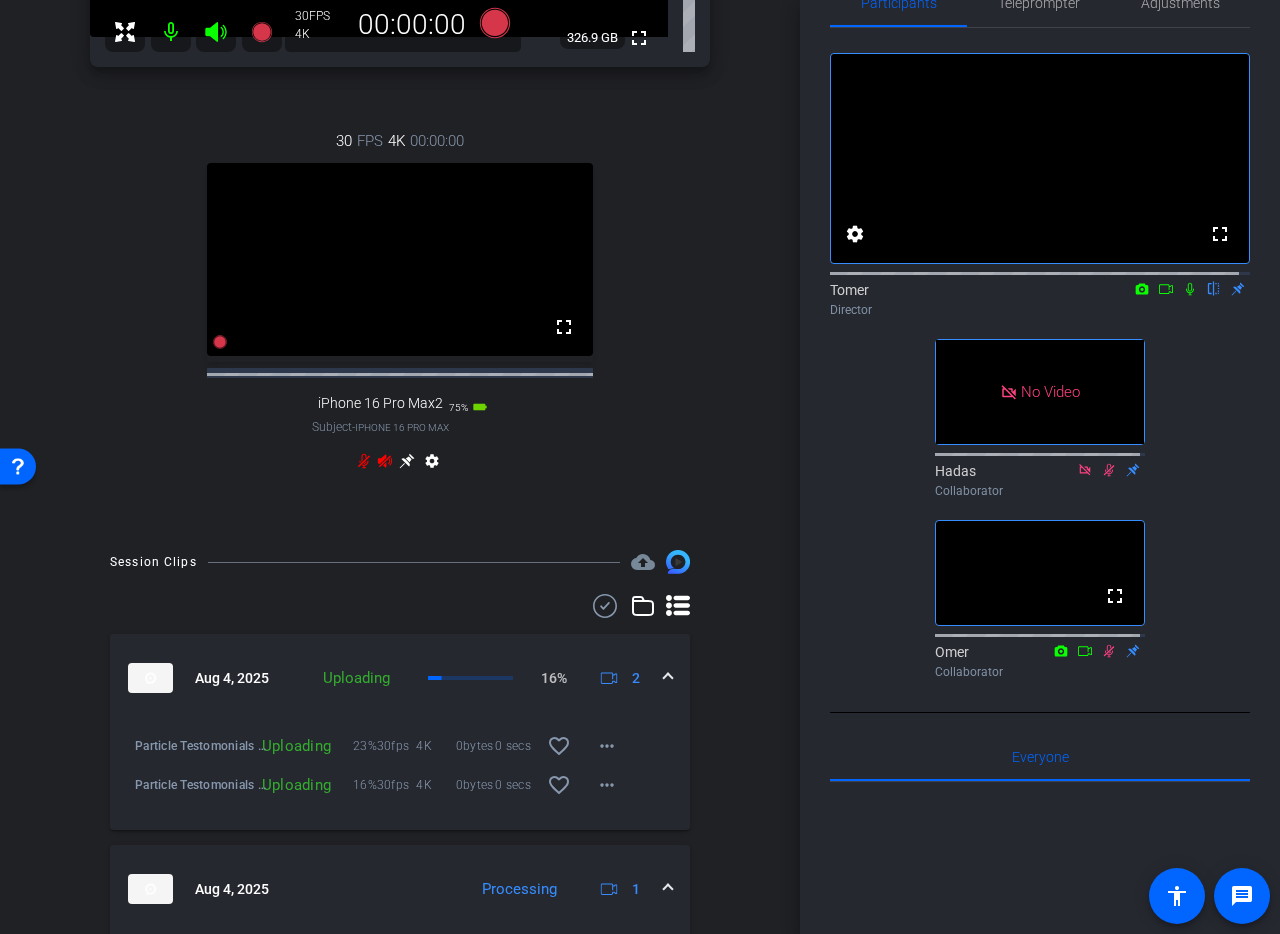 scroll, scrollTop: 489, scrollLeft: 0, axis: vertical 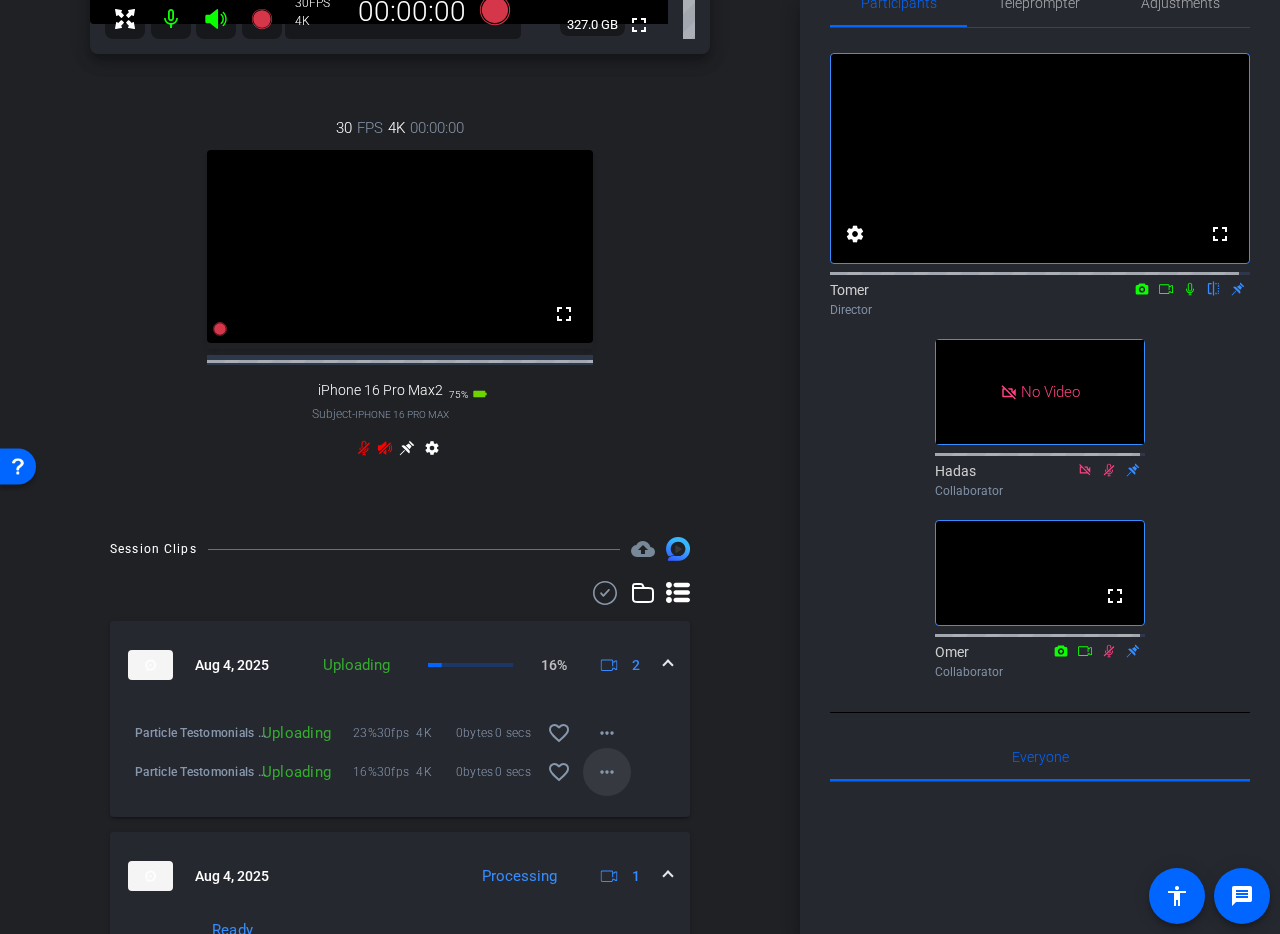 click on "more_horiz" at bounding box center (607, 772) 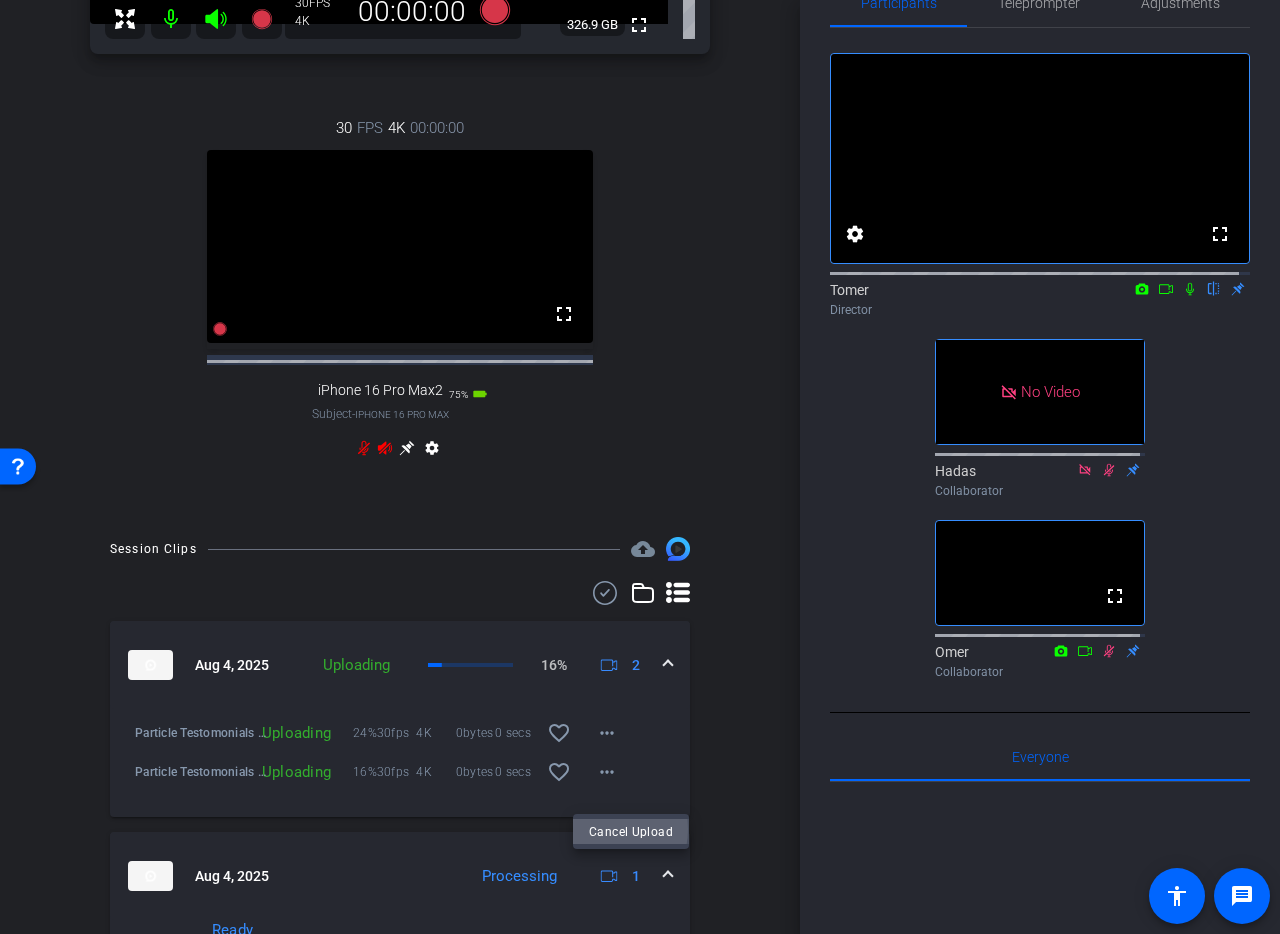 click on "Cancel Upload" at bounding box center (631, 831) 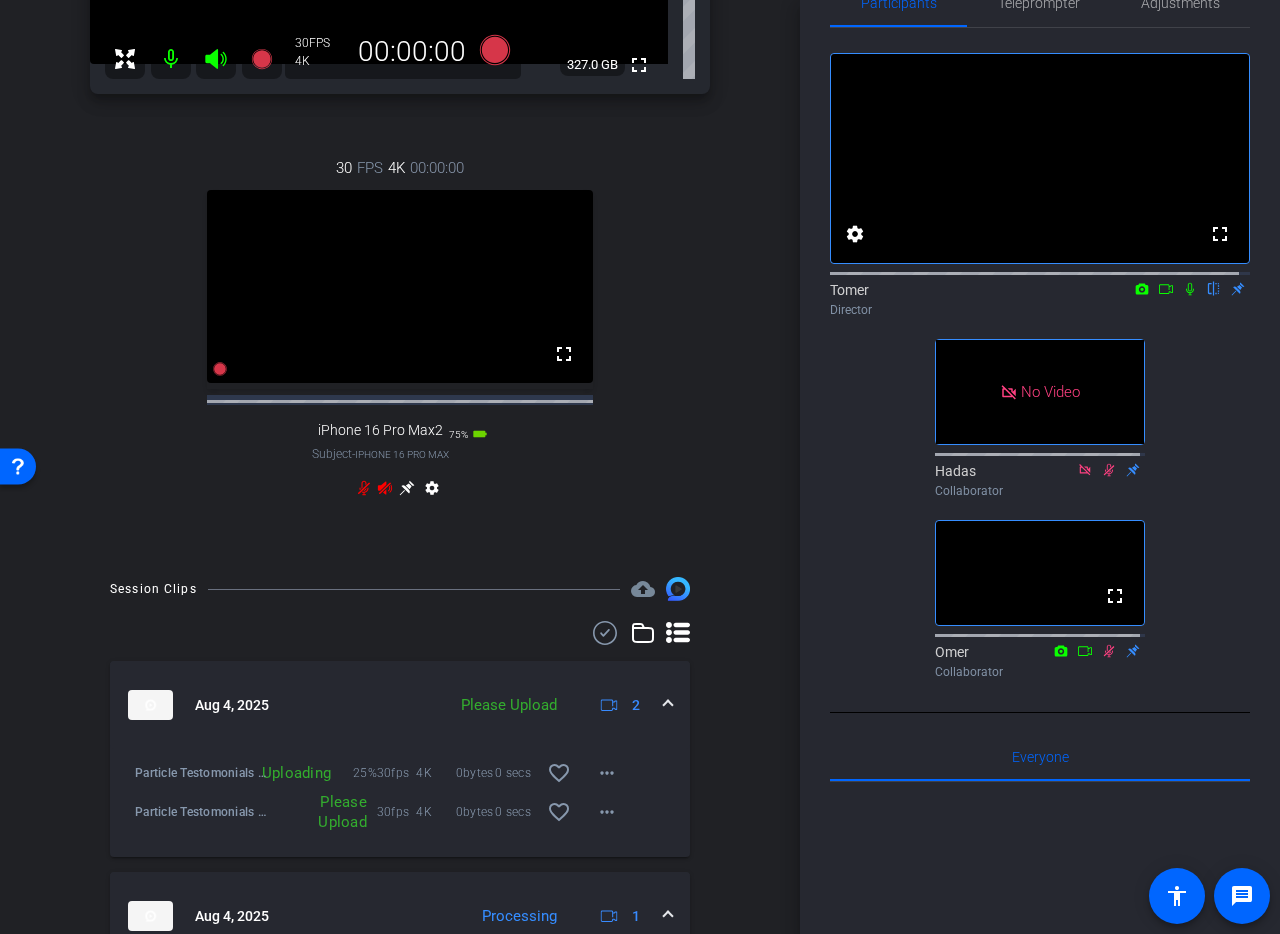 scroll, scrollTop: 0, scrollLeft: 0, axis: both 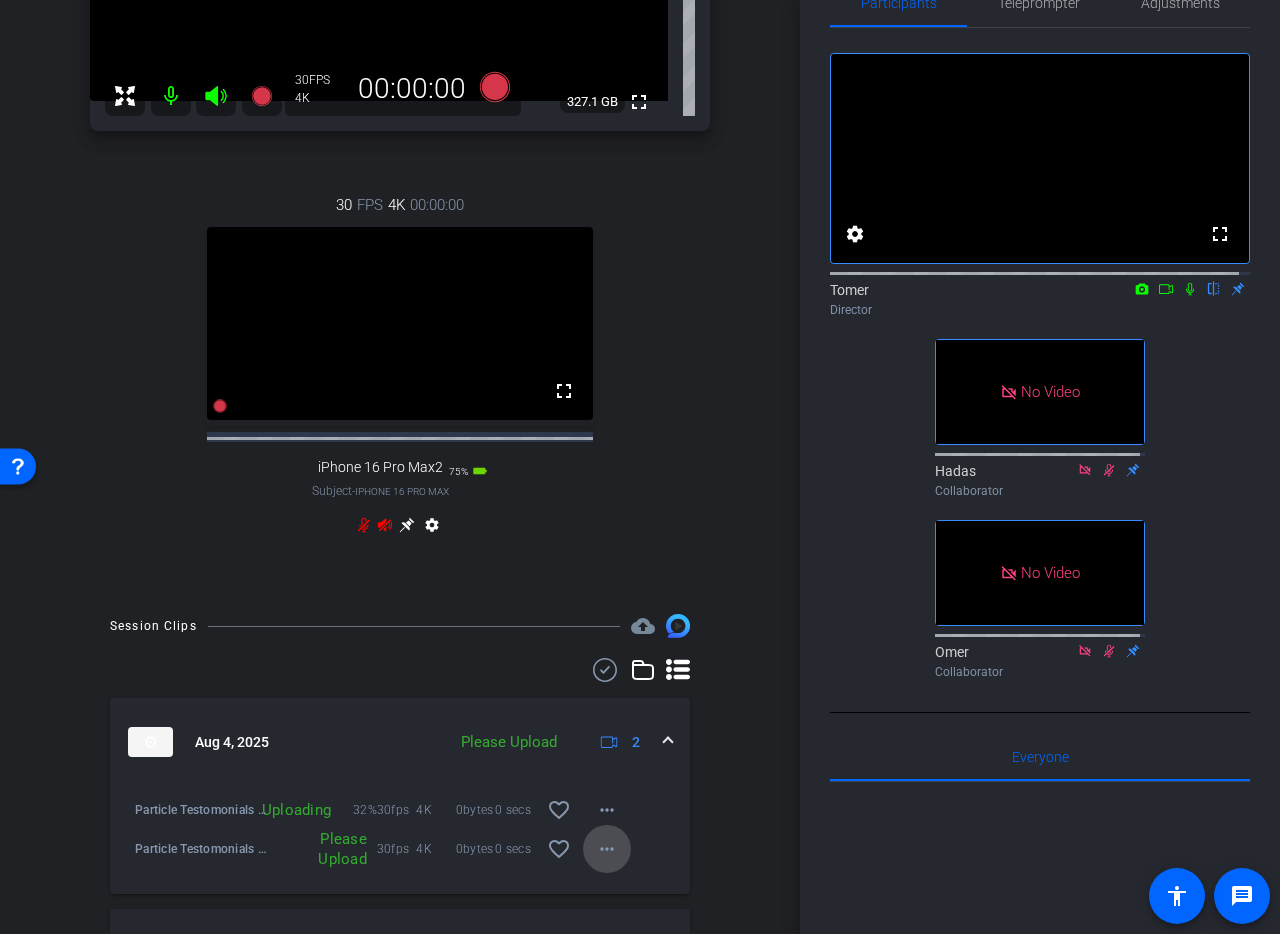 click at bounding box center [607, 849] 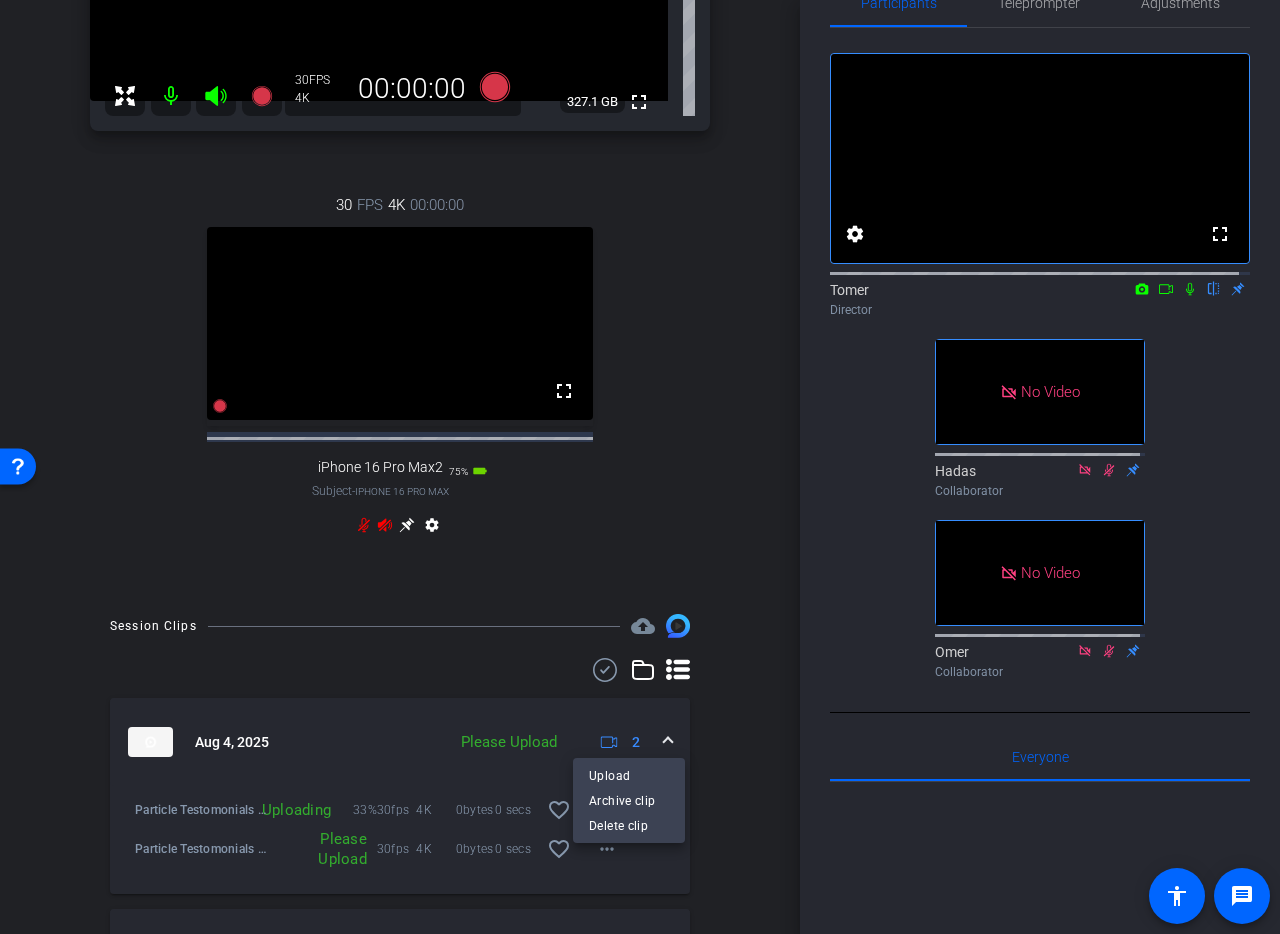 click at bounding box center (640, 467) 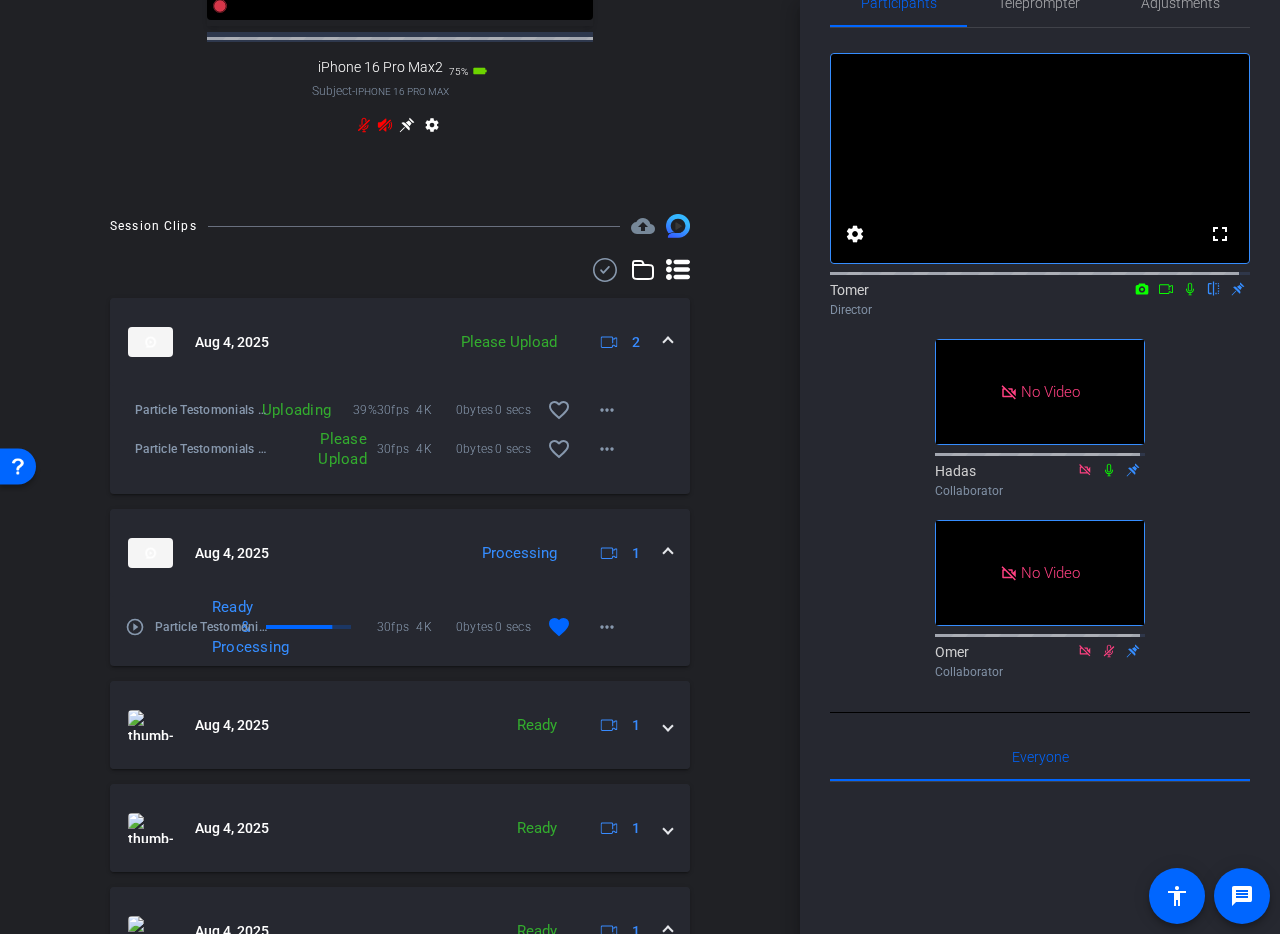 scroll, scrollTop: 914, scrollLeft: 0, axis: vertical 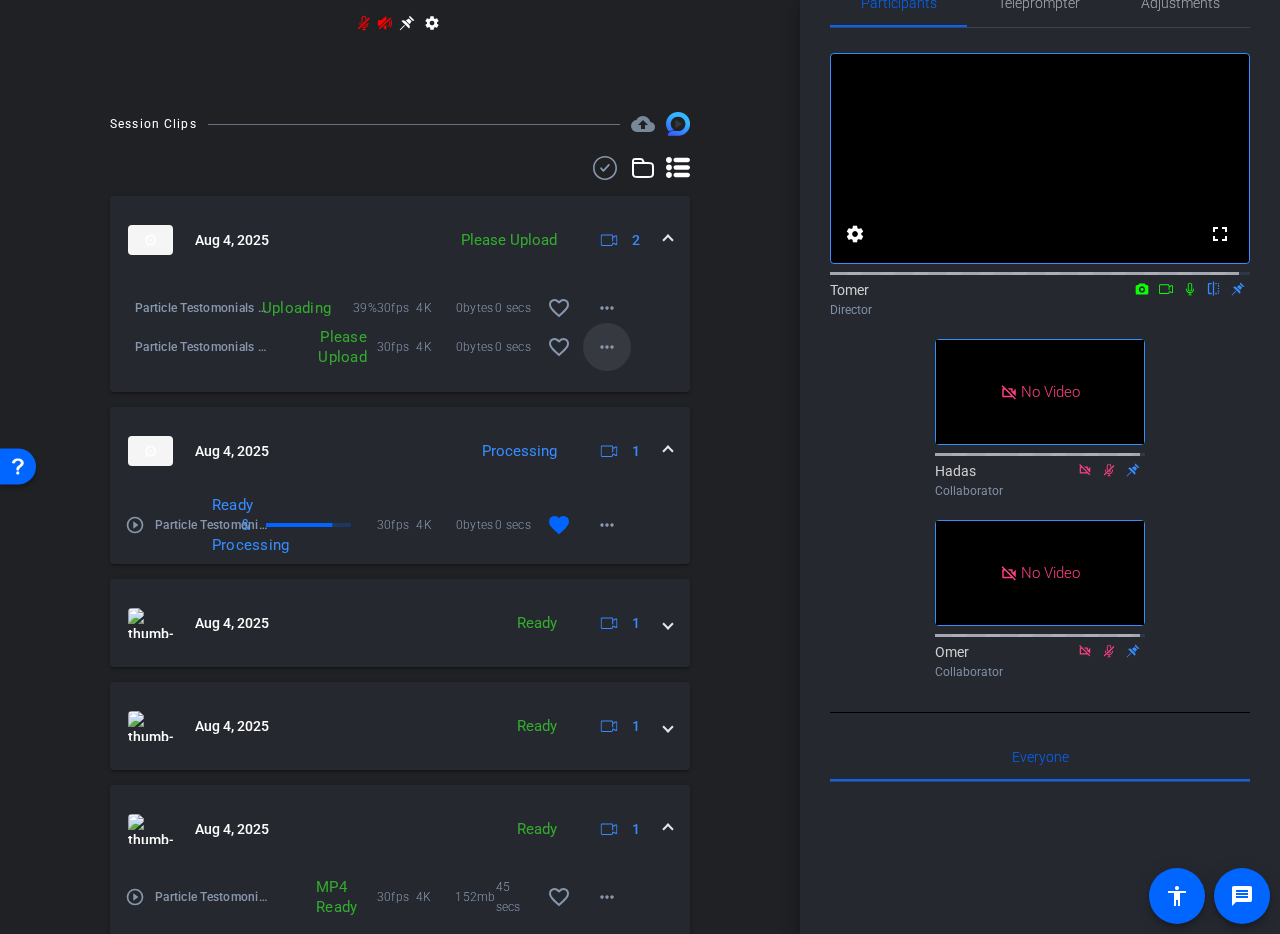 click on "more_horiz" at bounding box center (607, 347) 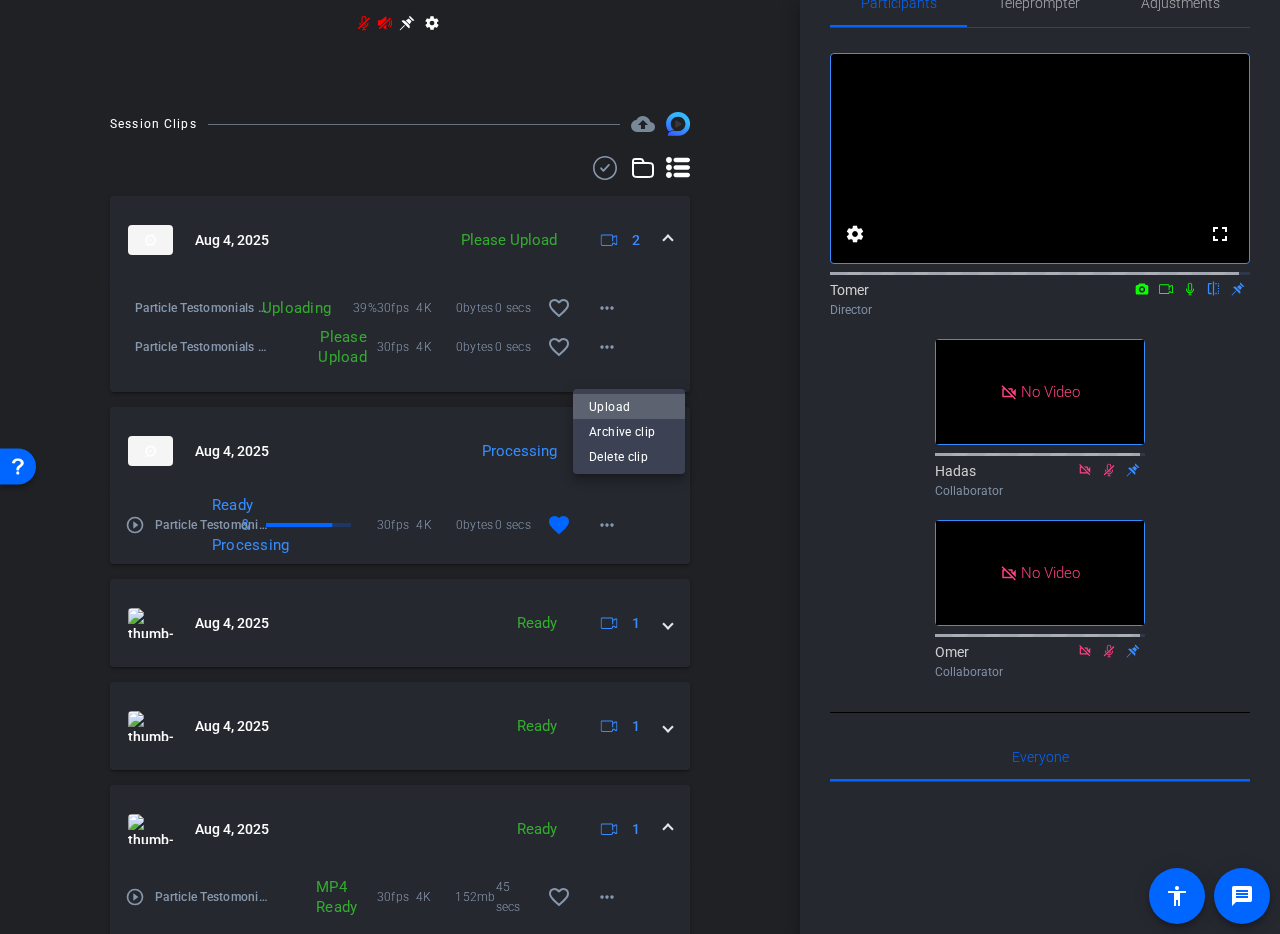 click on "Upload" at bounding box center [629, 406] 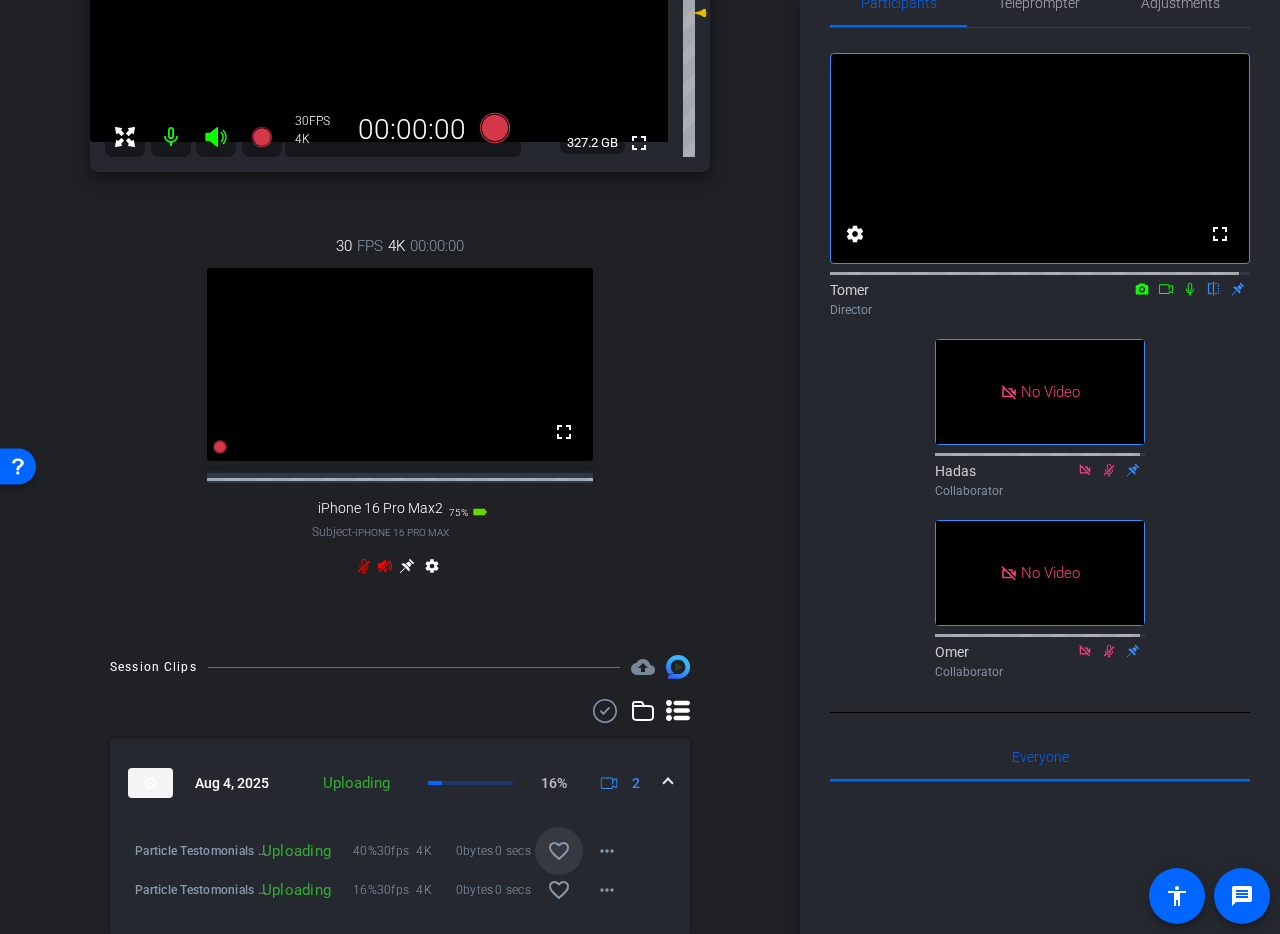 scroll, scrollTop: 675, scrollLeft: 0, axis: vertical 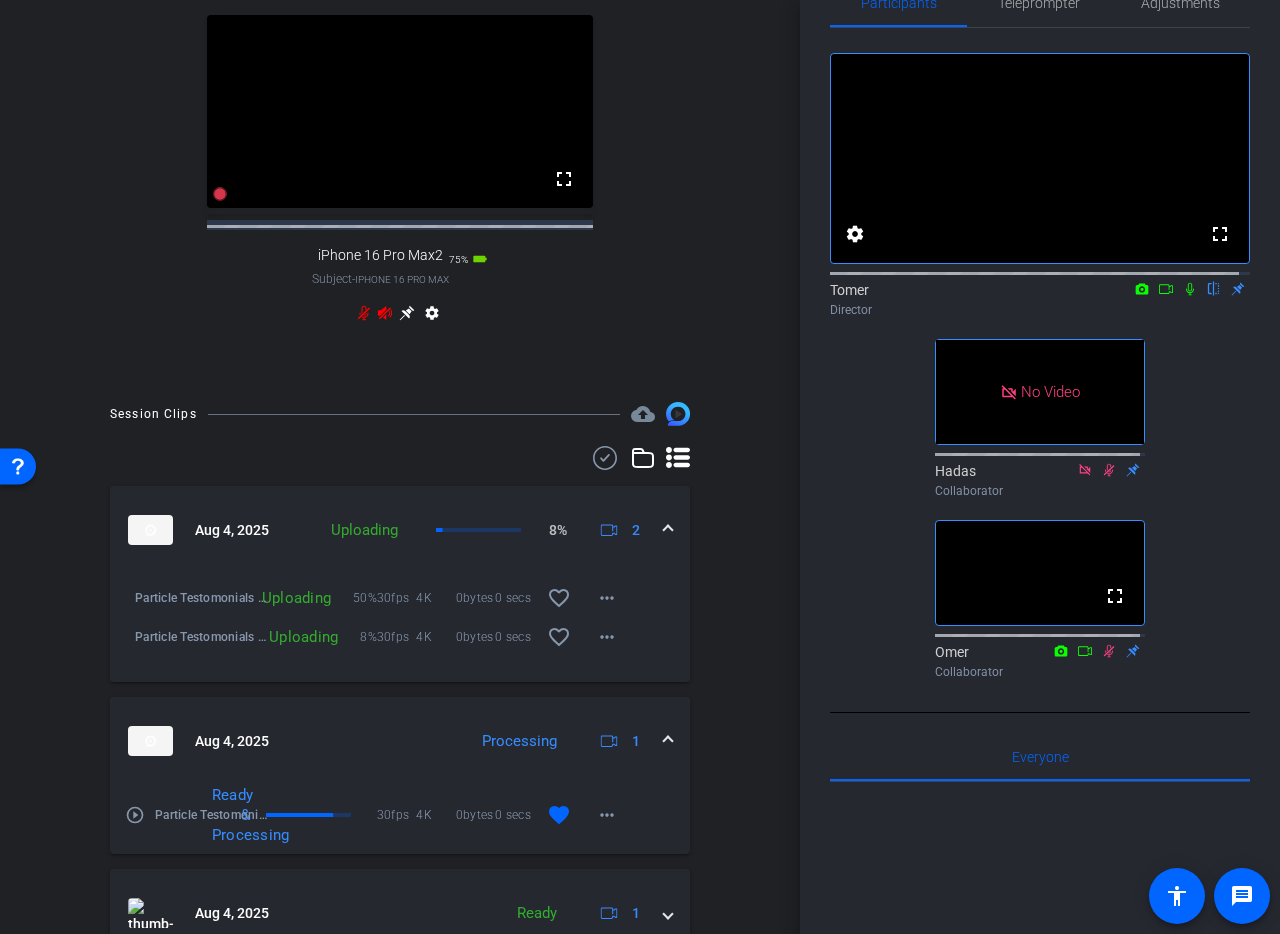 click on "50%" at bounding box center [365, 598] 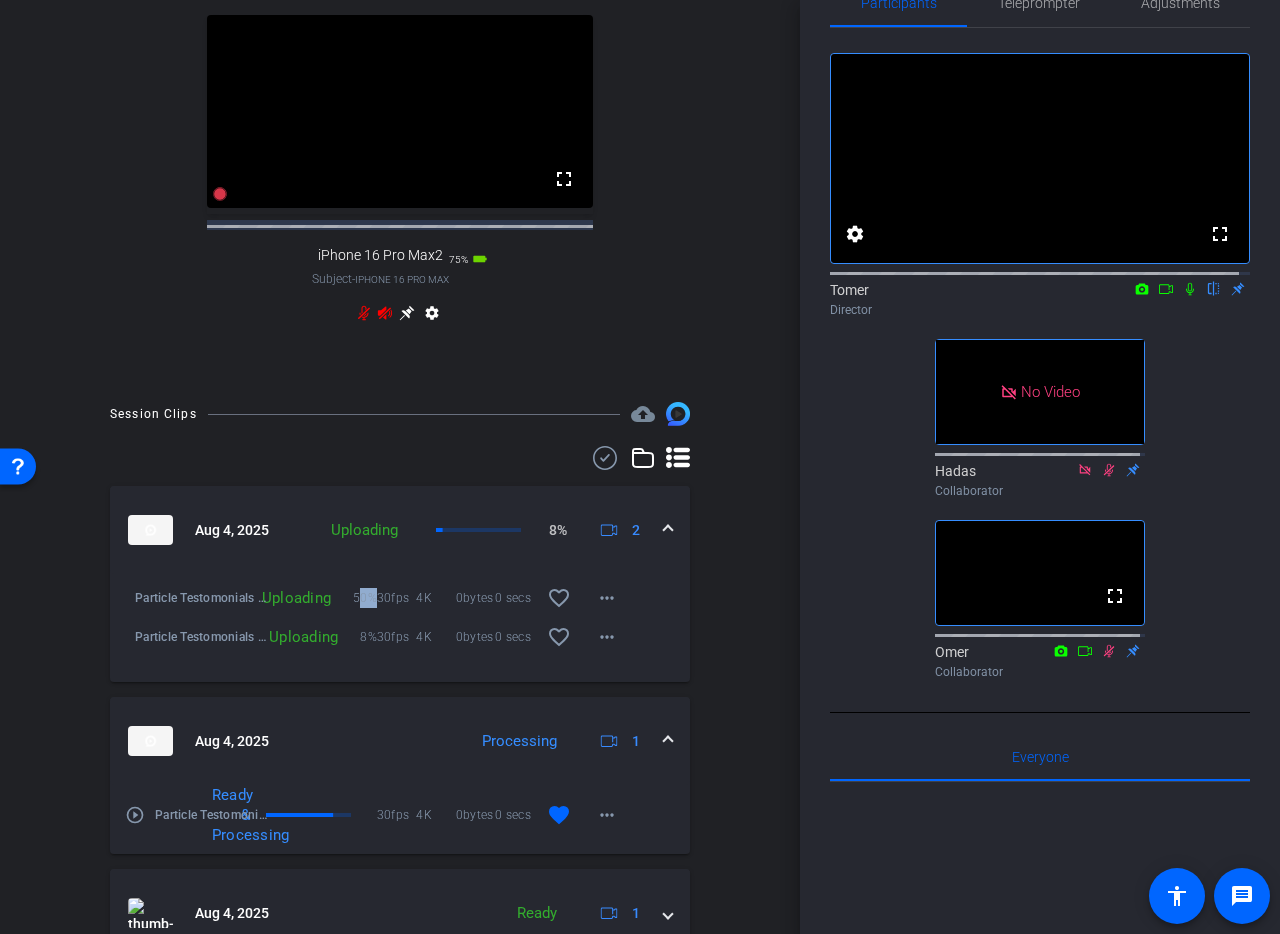 click on "50%" at bounding box center [365, 598] 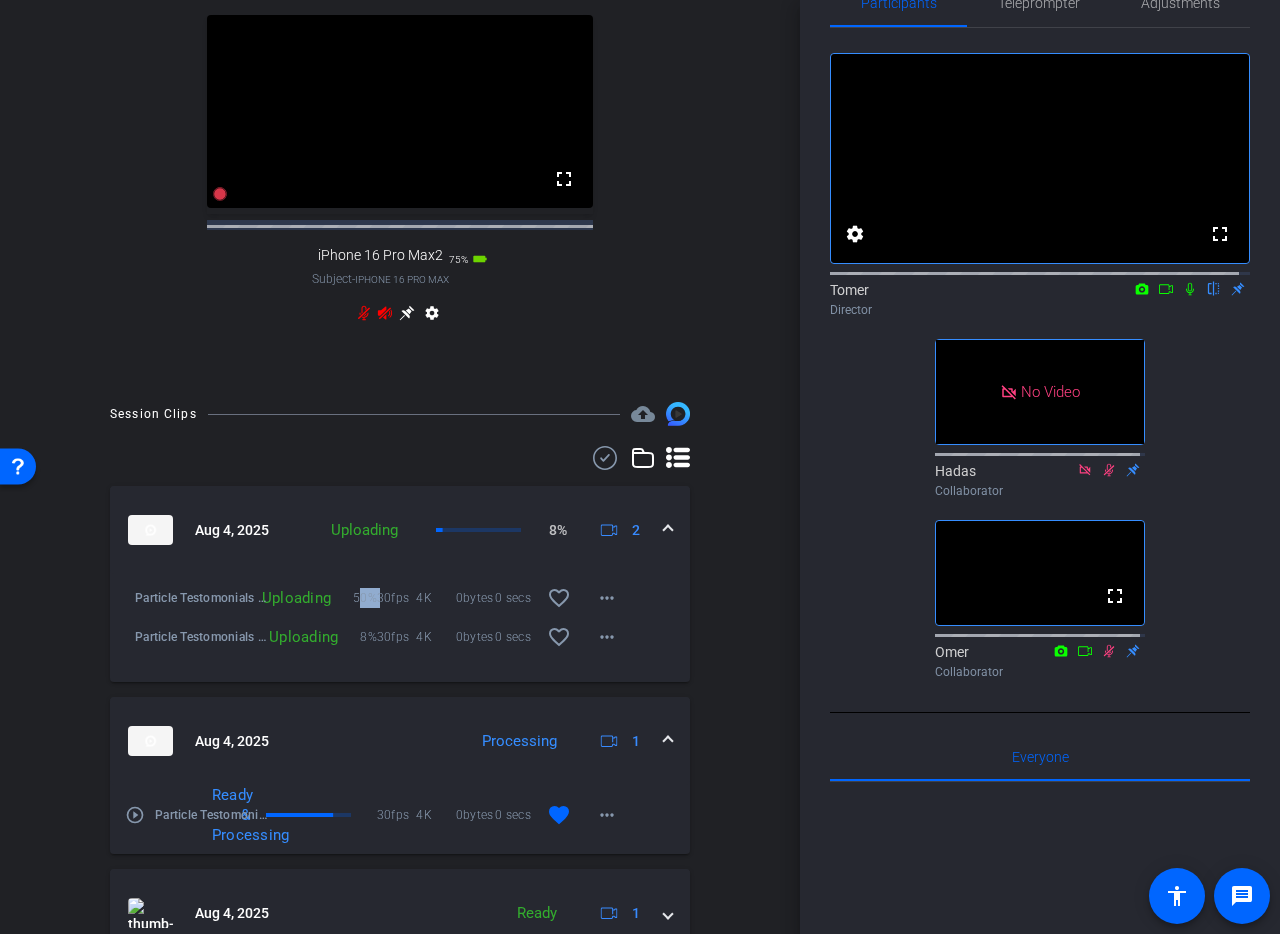 click on "50%" at bounding box center (365, 598) 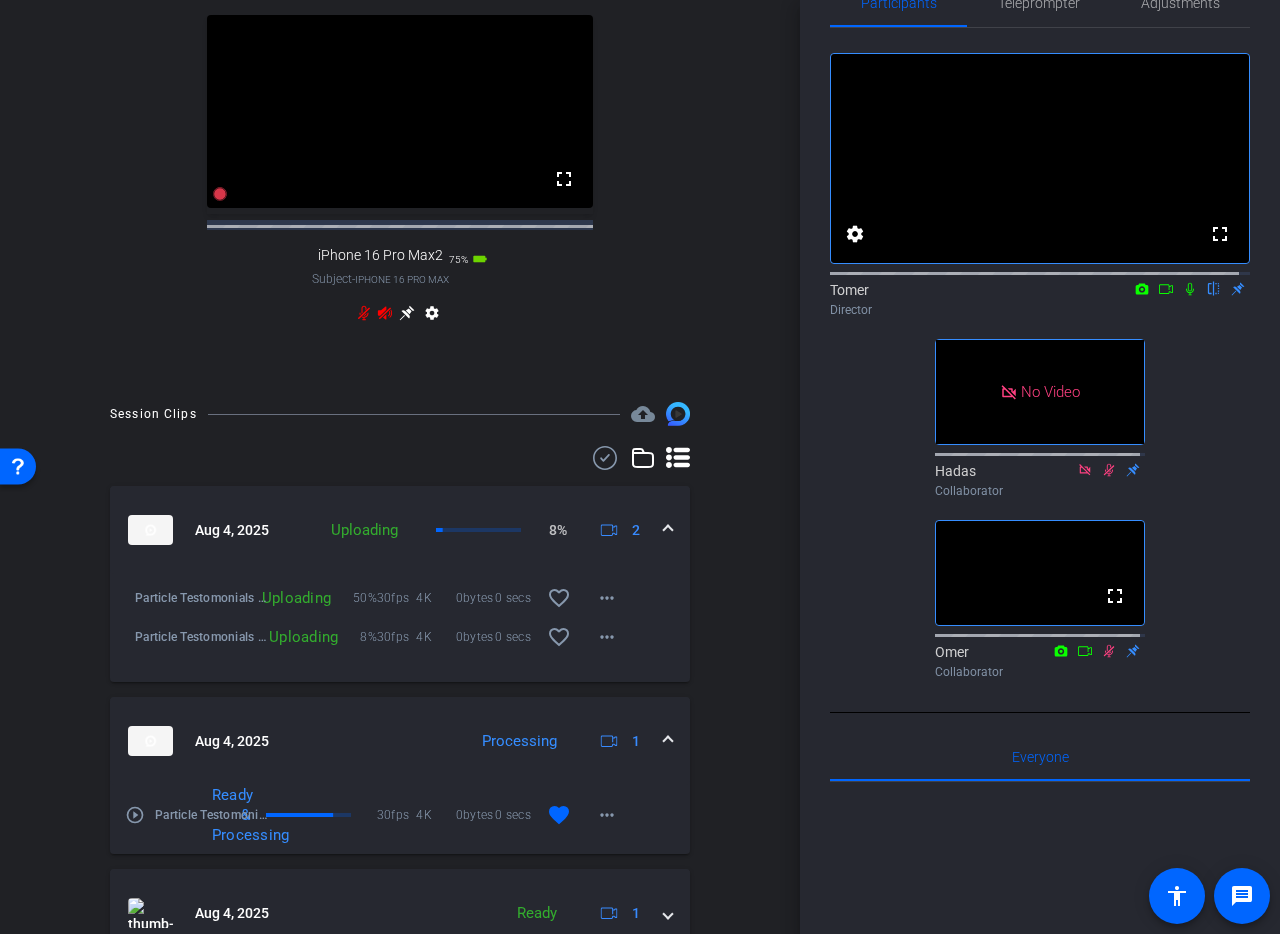 click on "30fps" at bounding box center [397, 598] 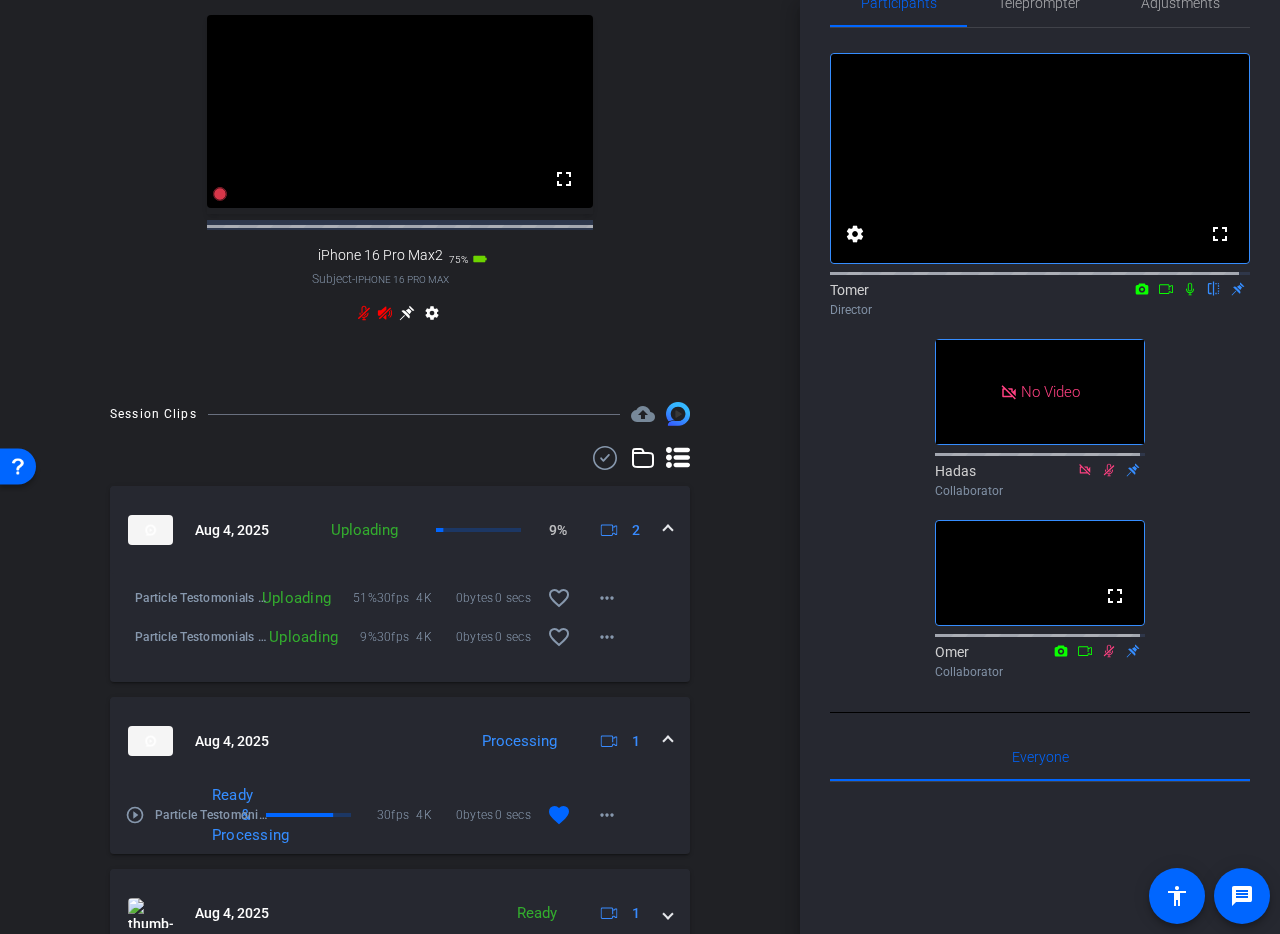 drag, startPoint x: 1157, startPoint y: 310, endPoint x: 1201, endPoint y: 510, distance: 204.7828 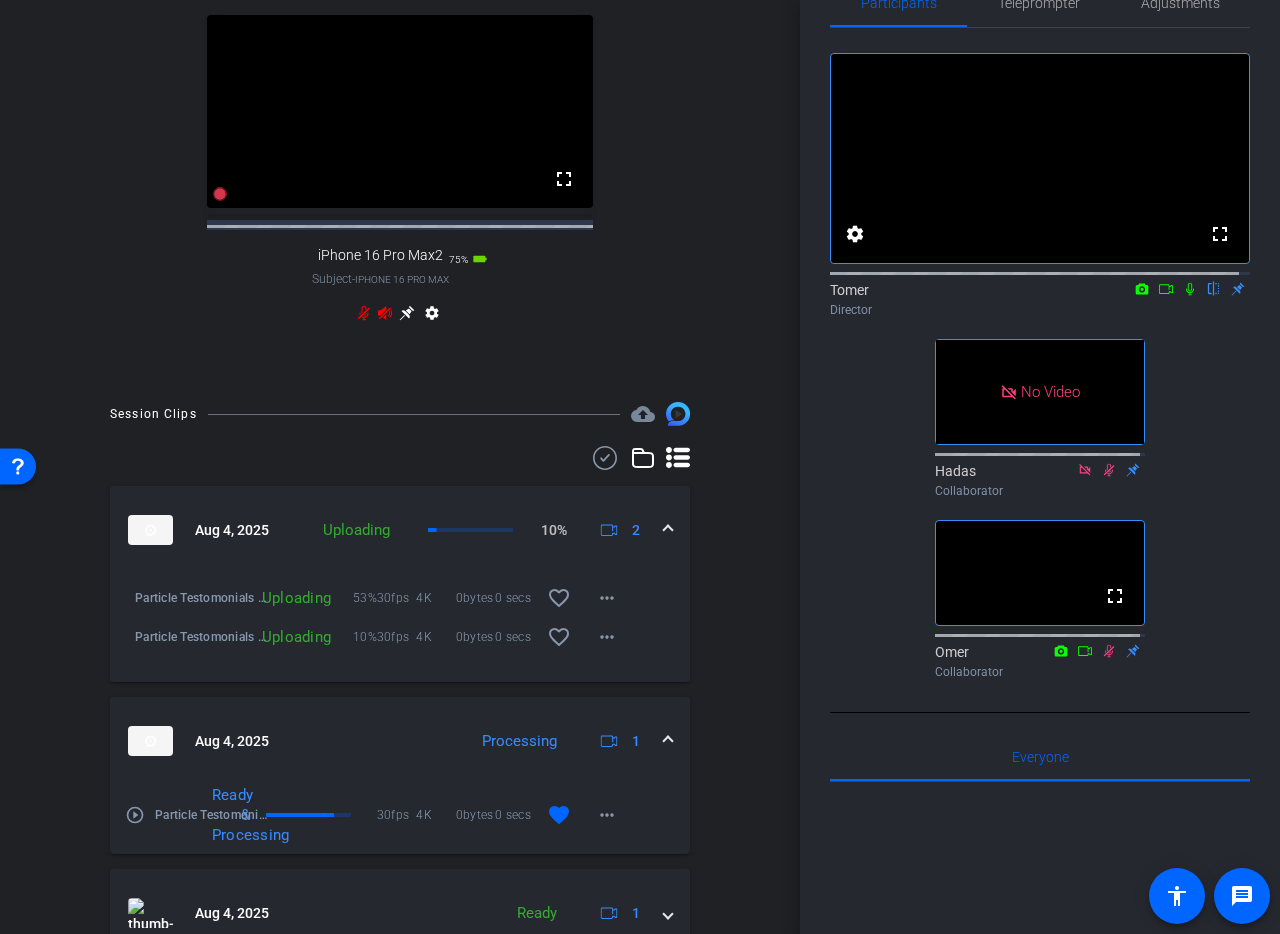 click 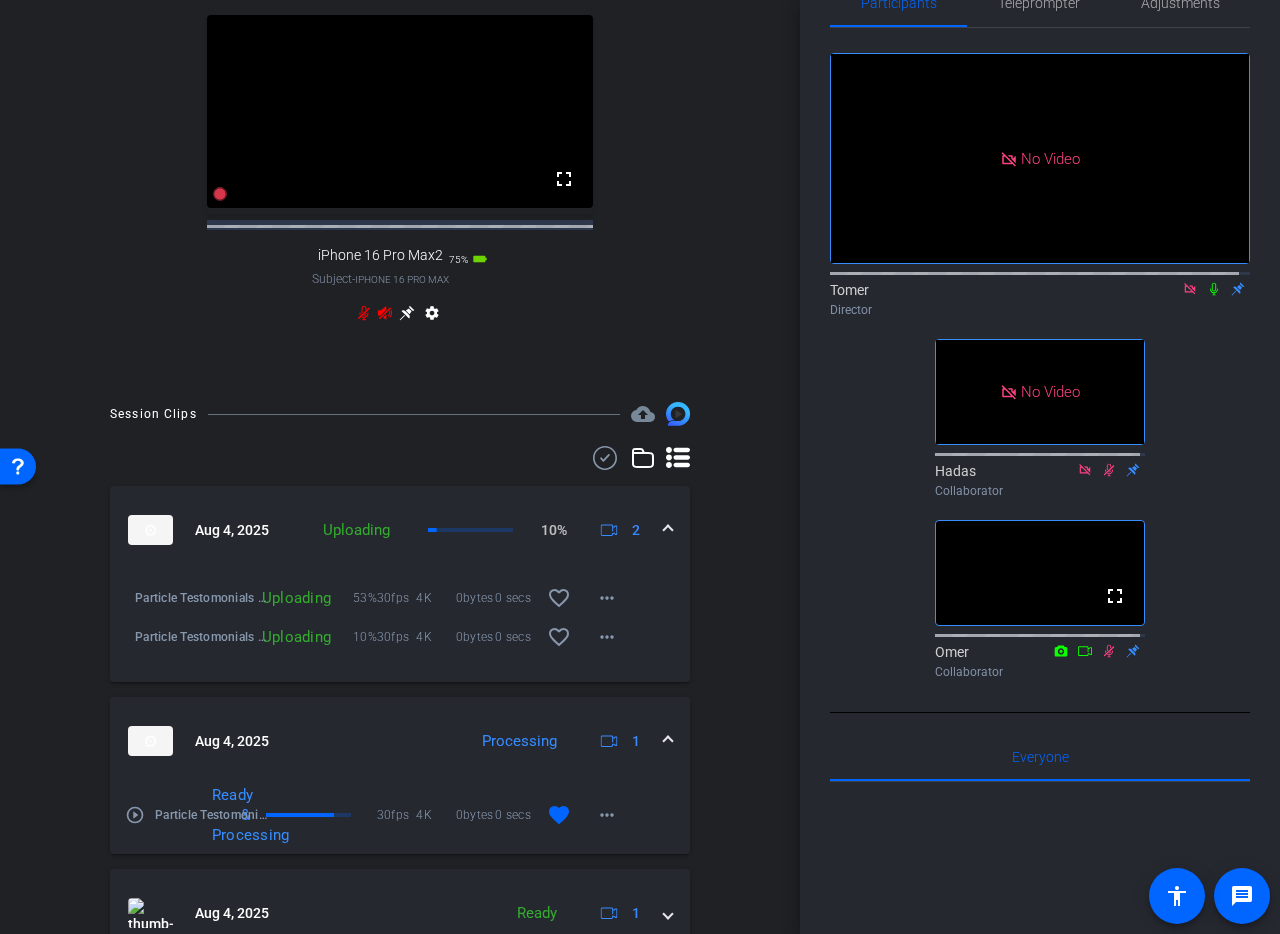 click 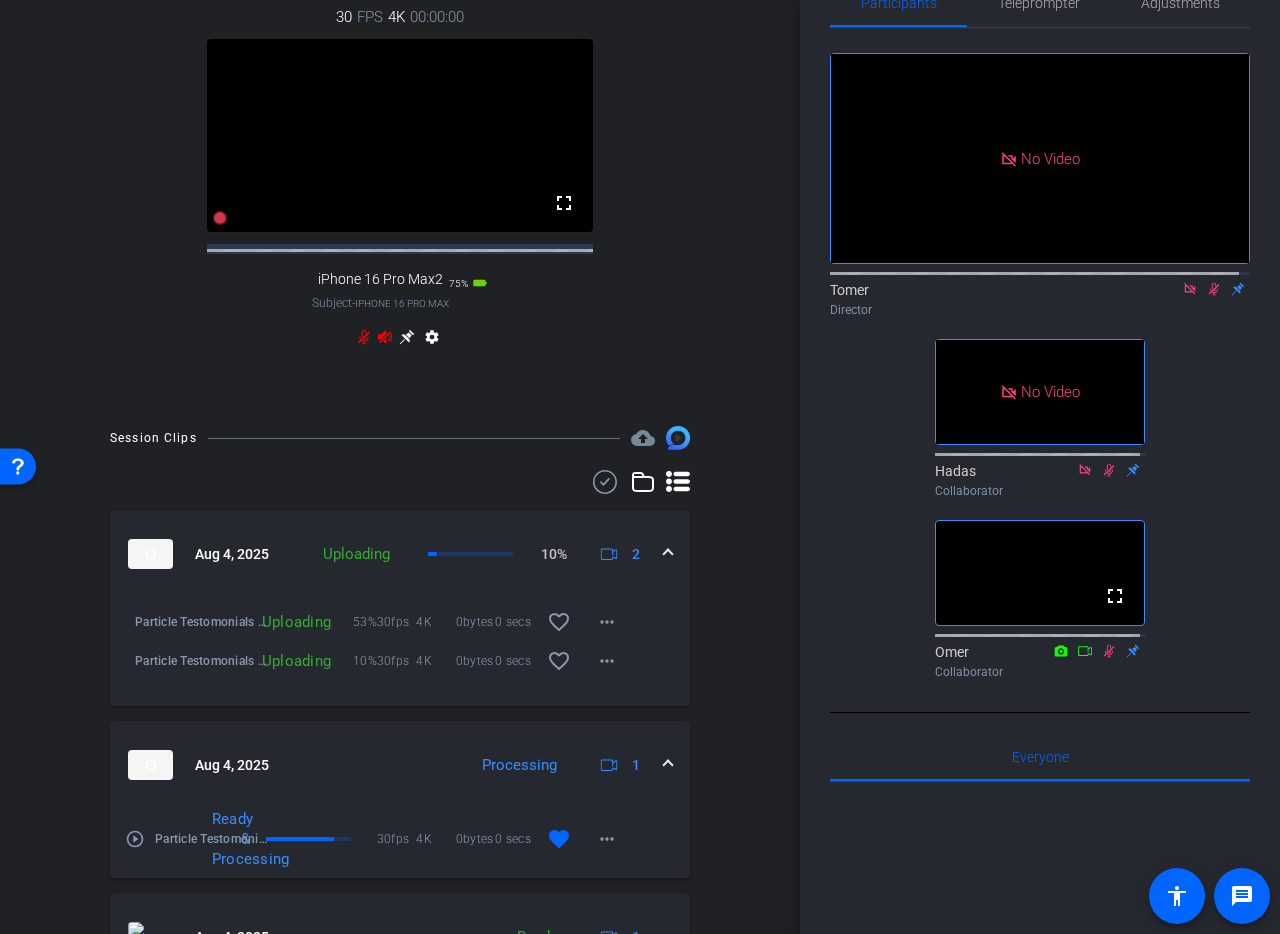 scroll, scrollTop: 0, scrollLeft: 0, axis: both 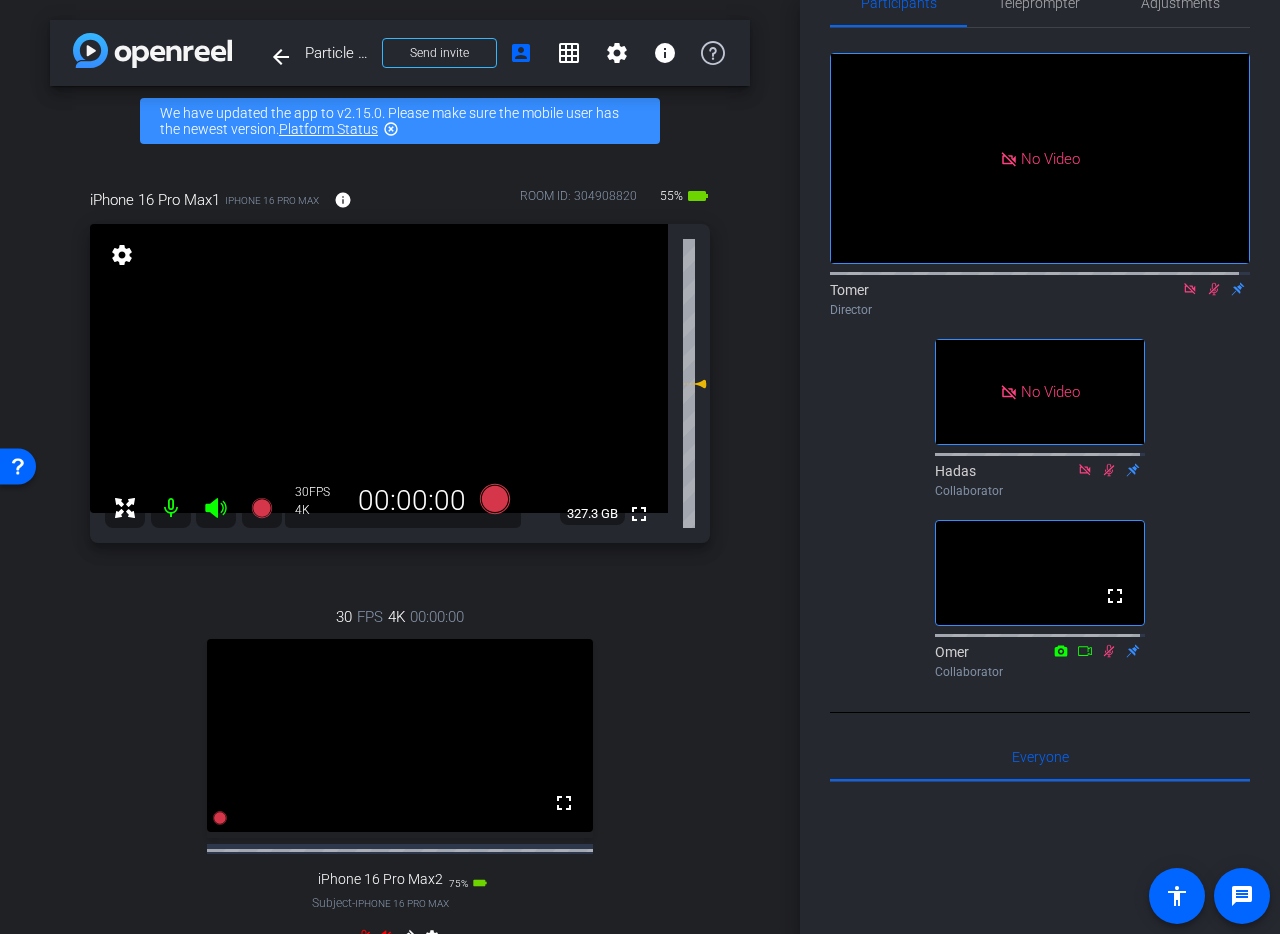 click at bounding box center (171, 508) 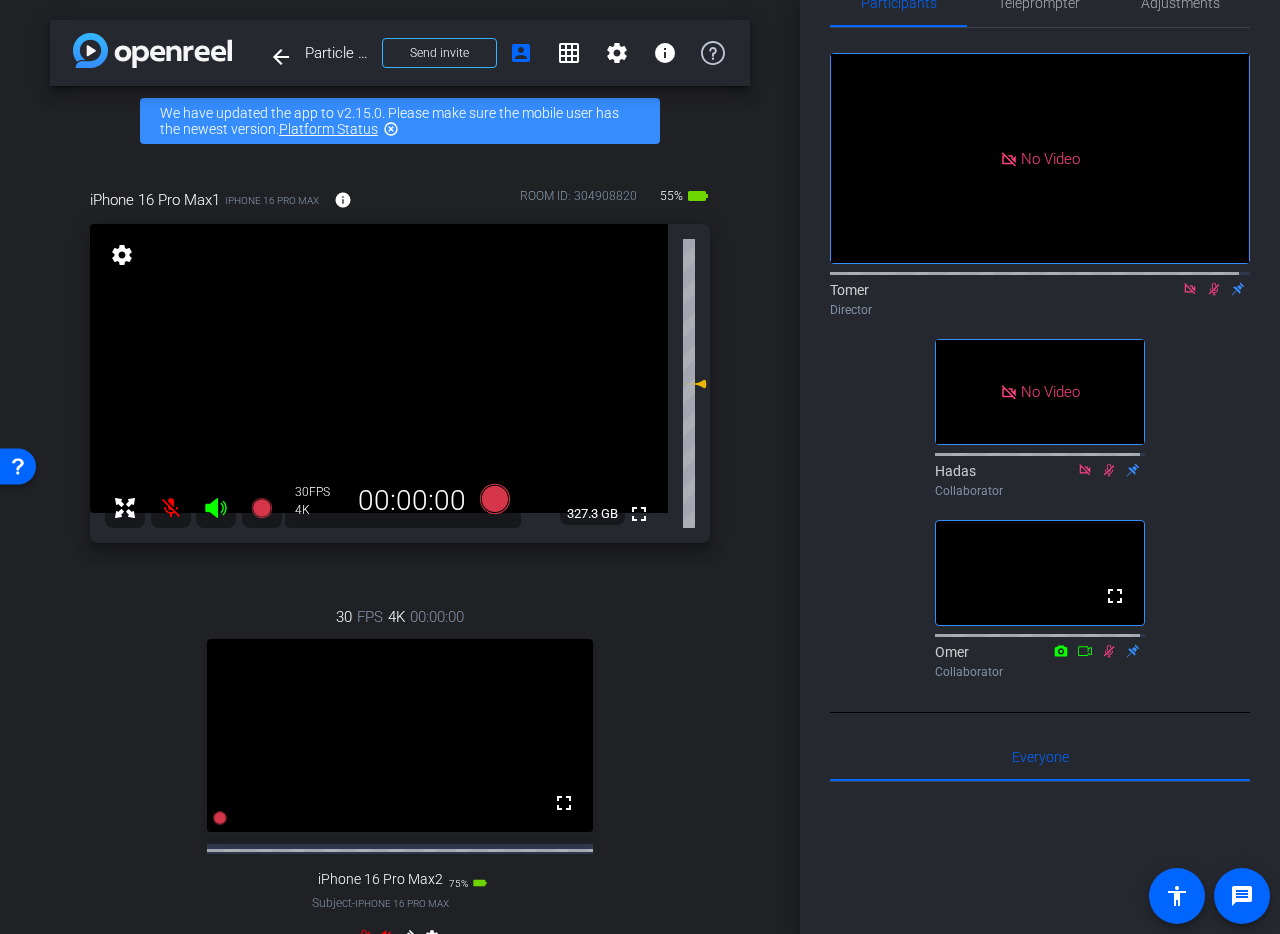 click 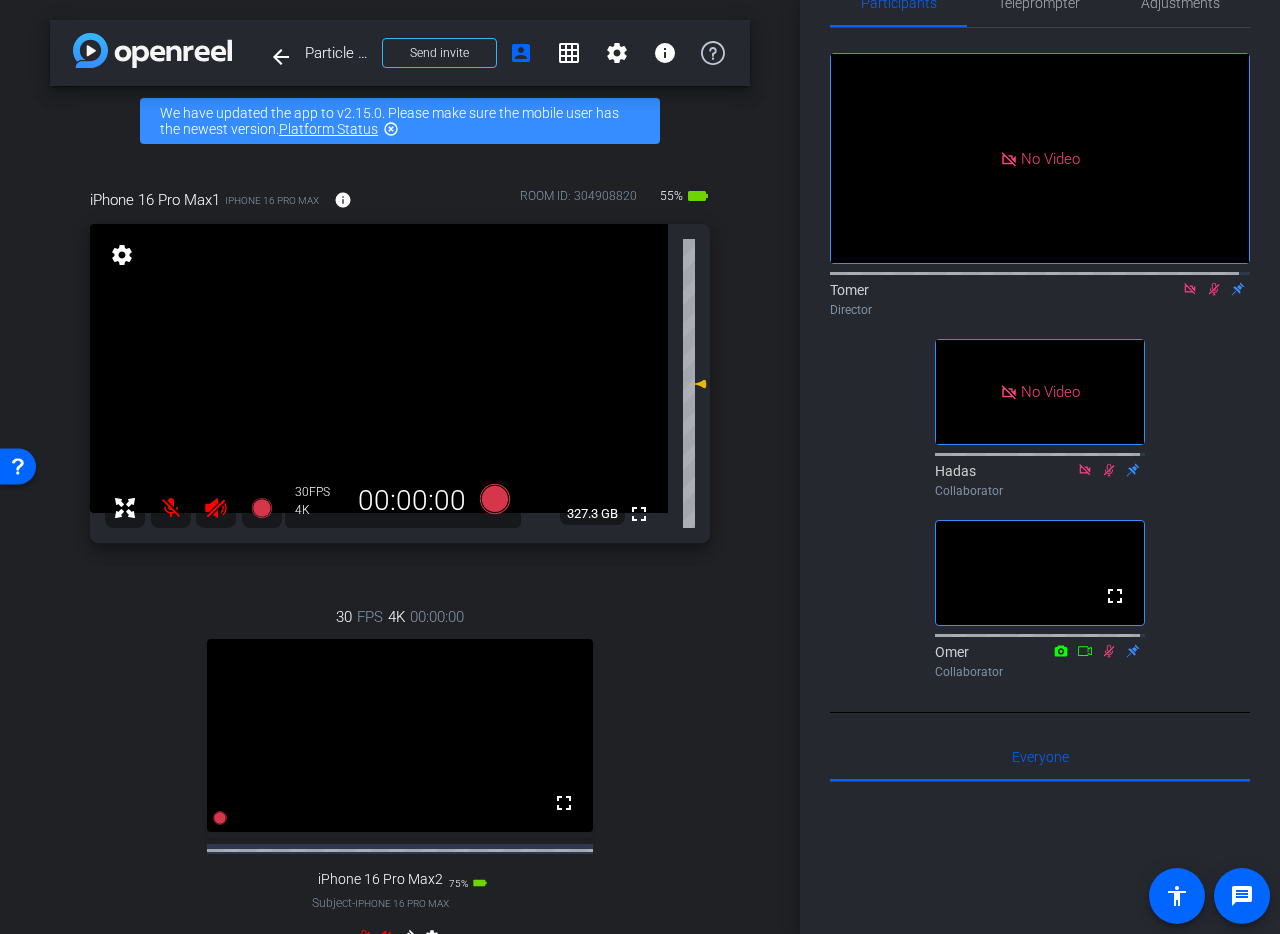 scroll, scrollTop: 539, scrollLeft: 0, axis: vertical 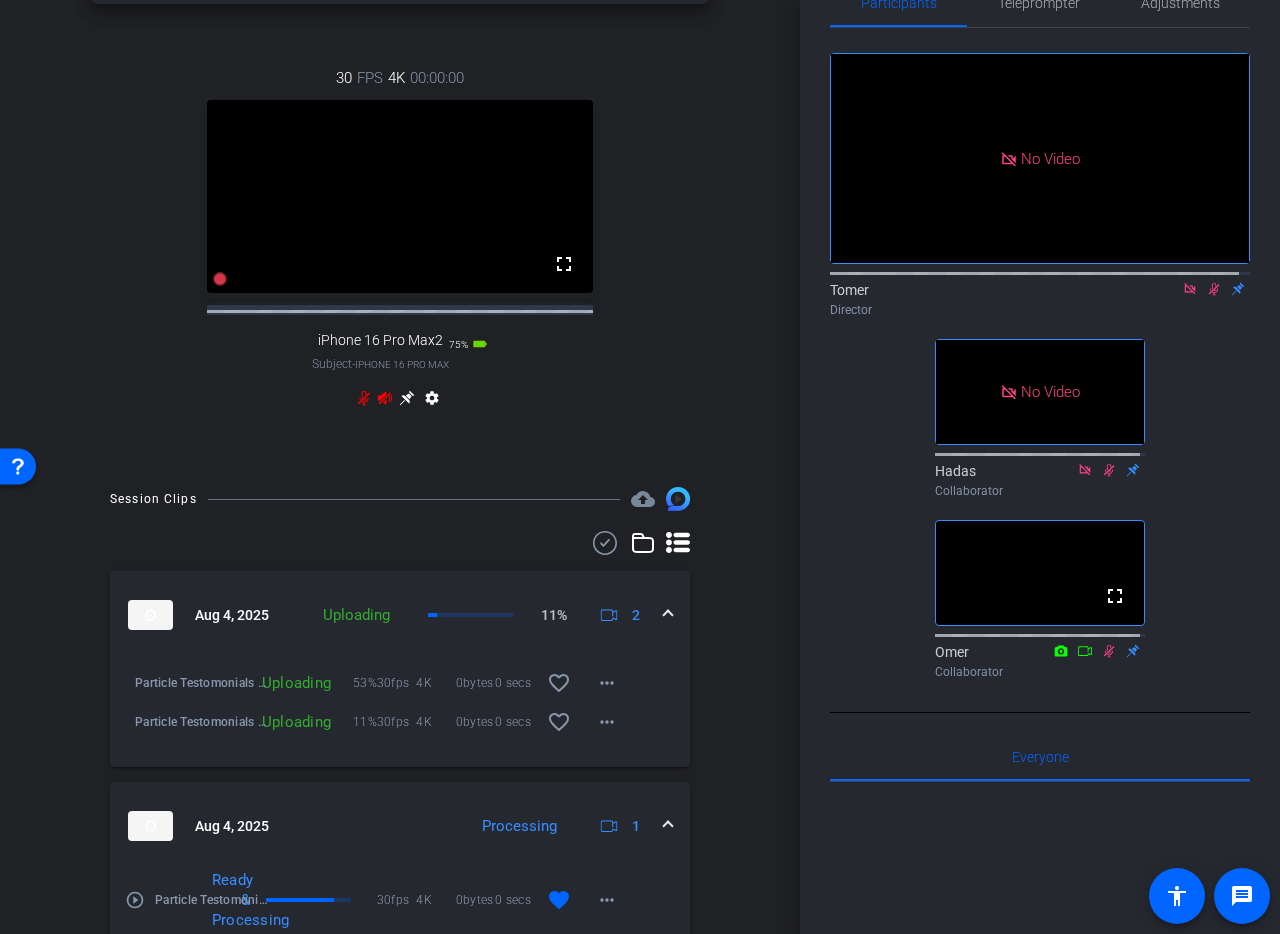 click 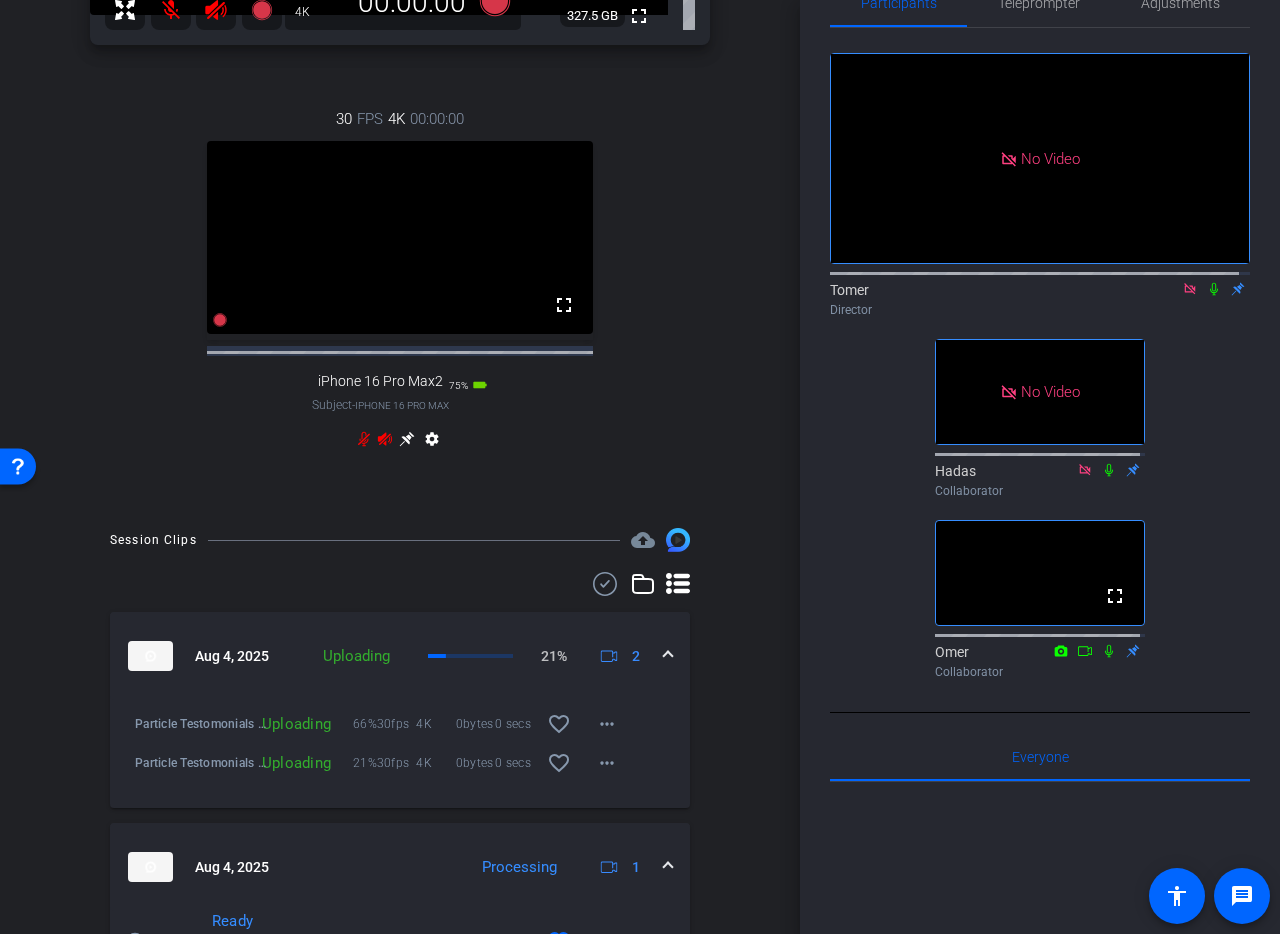 scroll, scrollTop: 485, scrollLeft: 0, axis: vertical 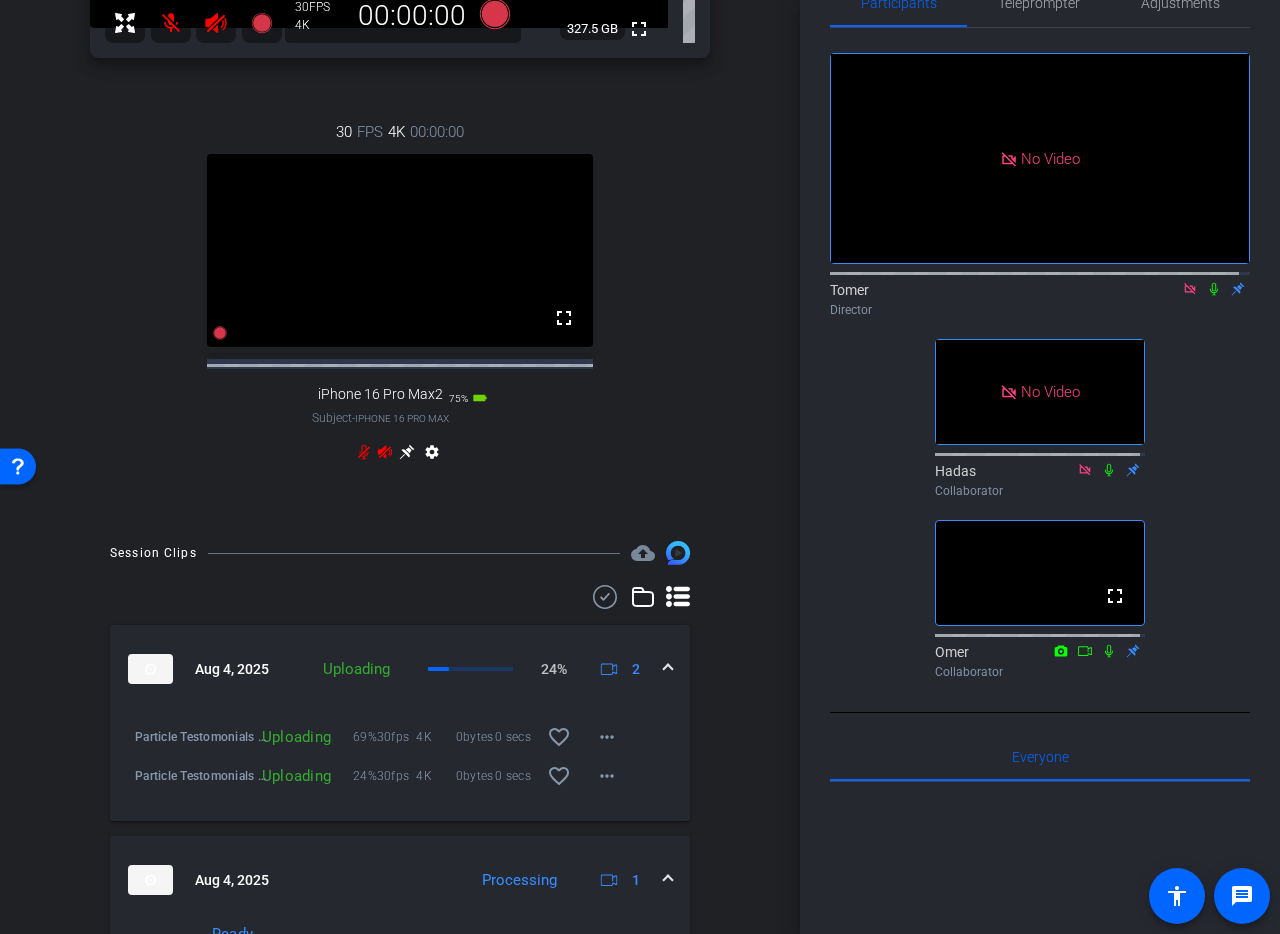 click 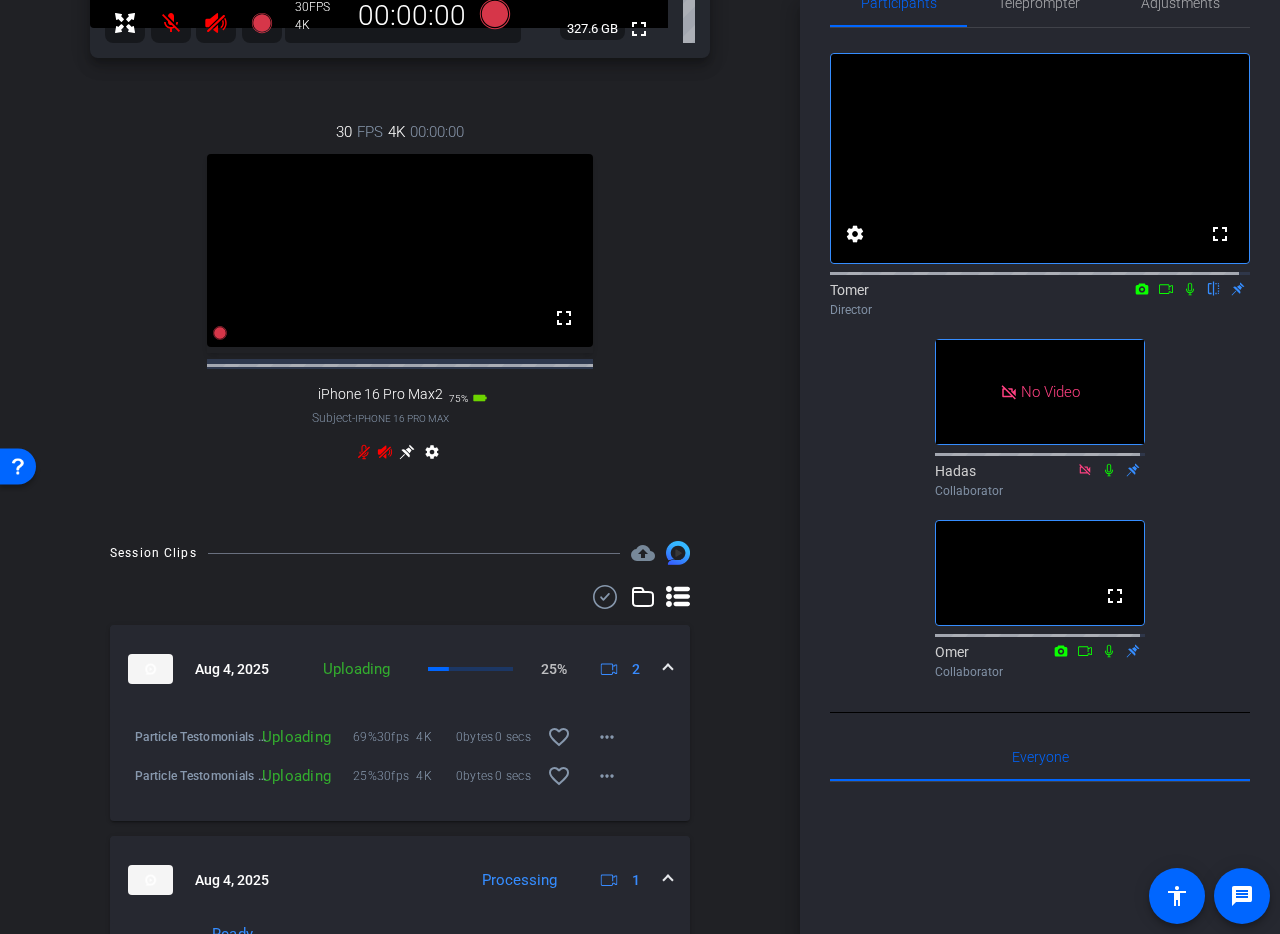 scroll, scrollTop: 0, scrollLeft: 0, axis: both 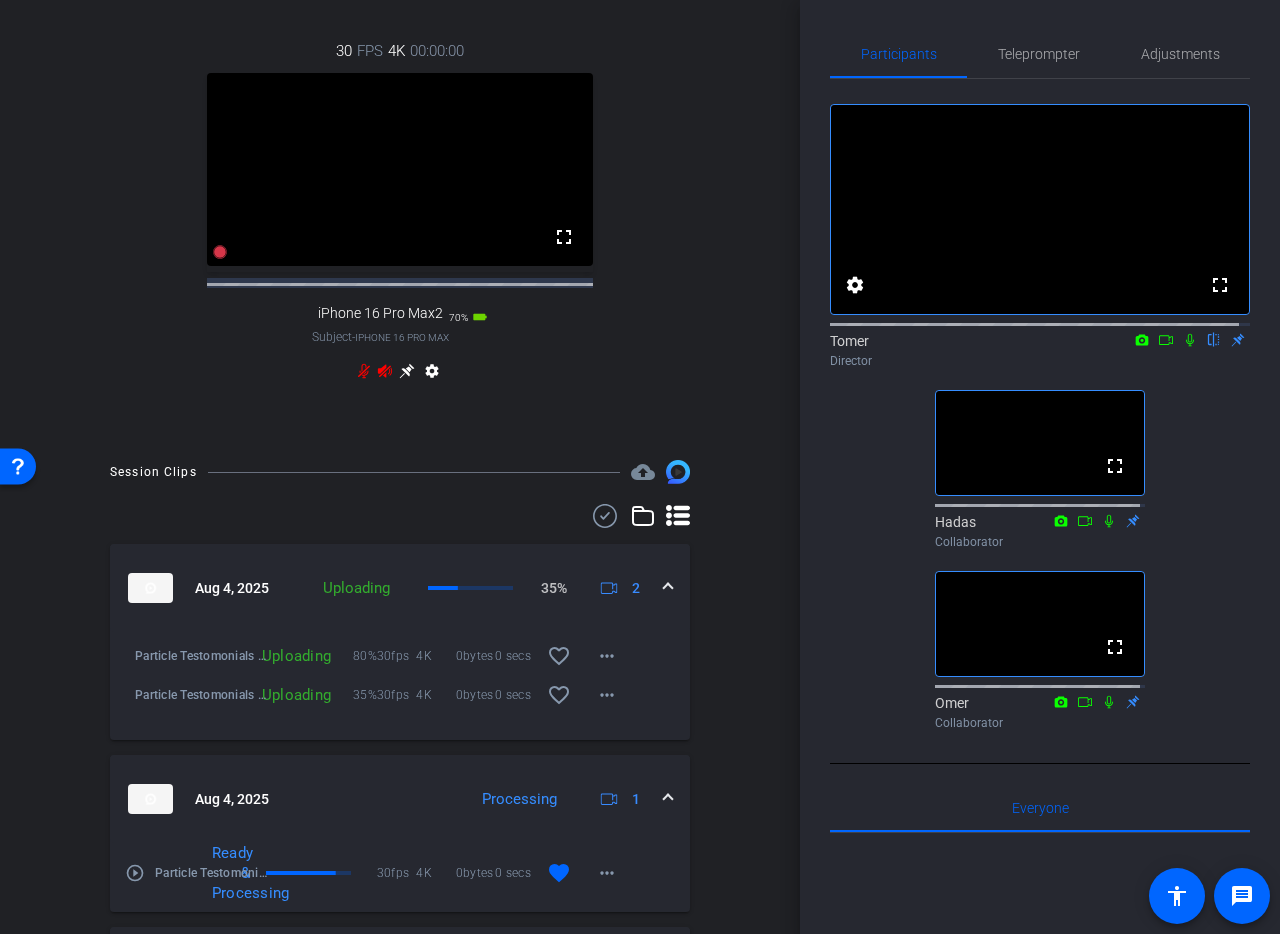 click at bounding box center [400, 169] 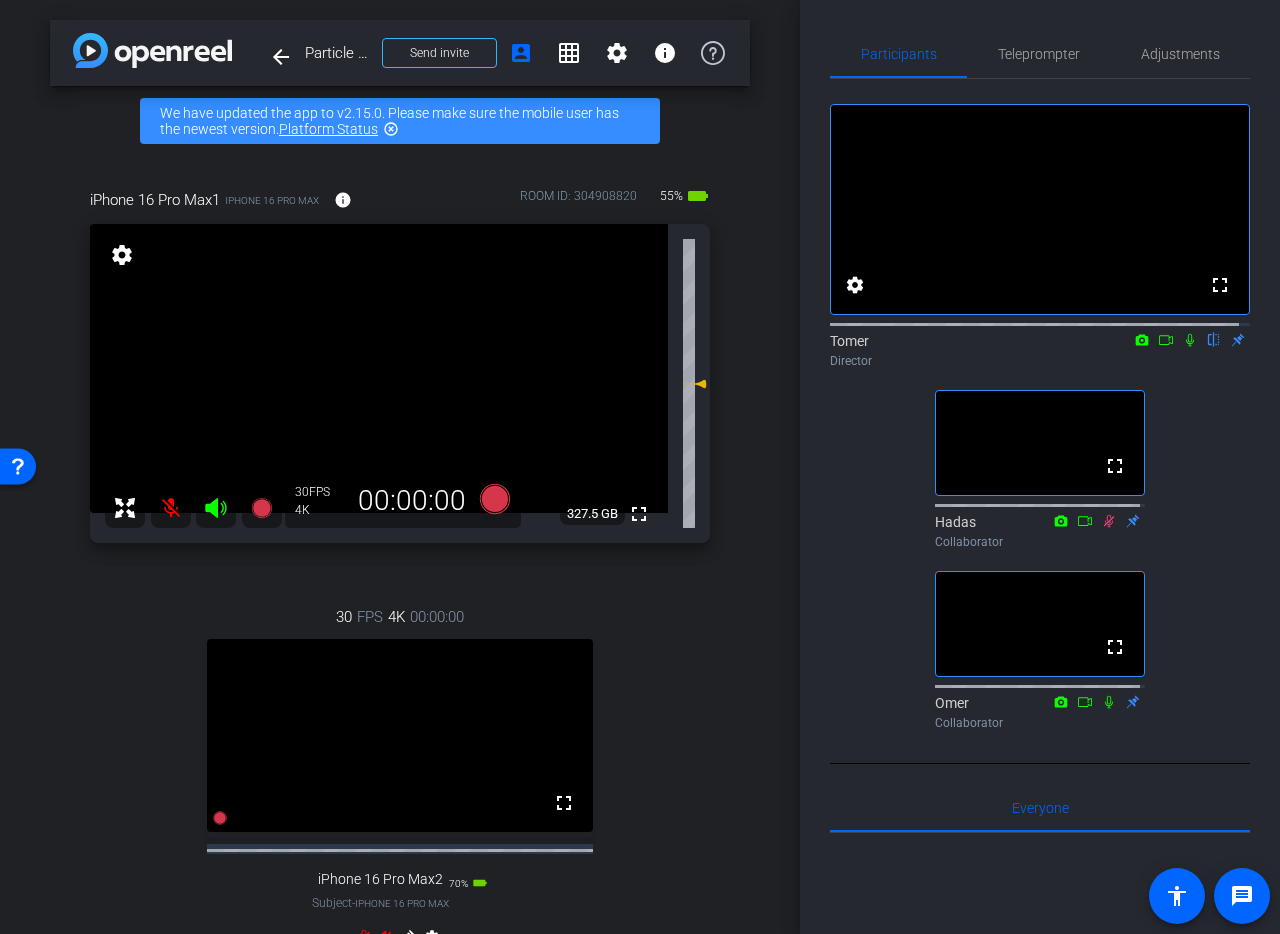 scroll, scrollTop: 333, scrollLeft: 0, axis: vertical 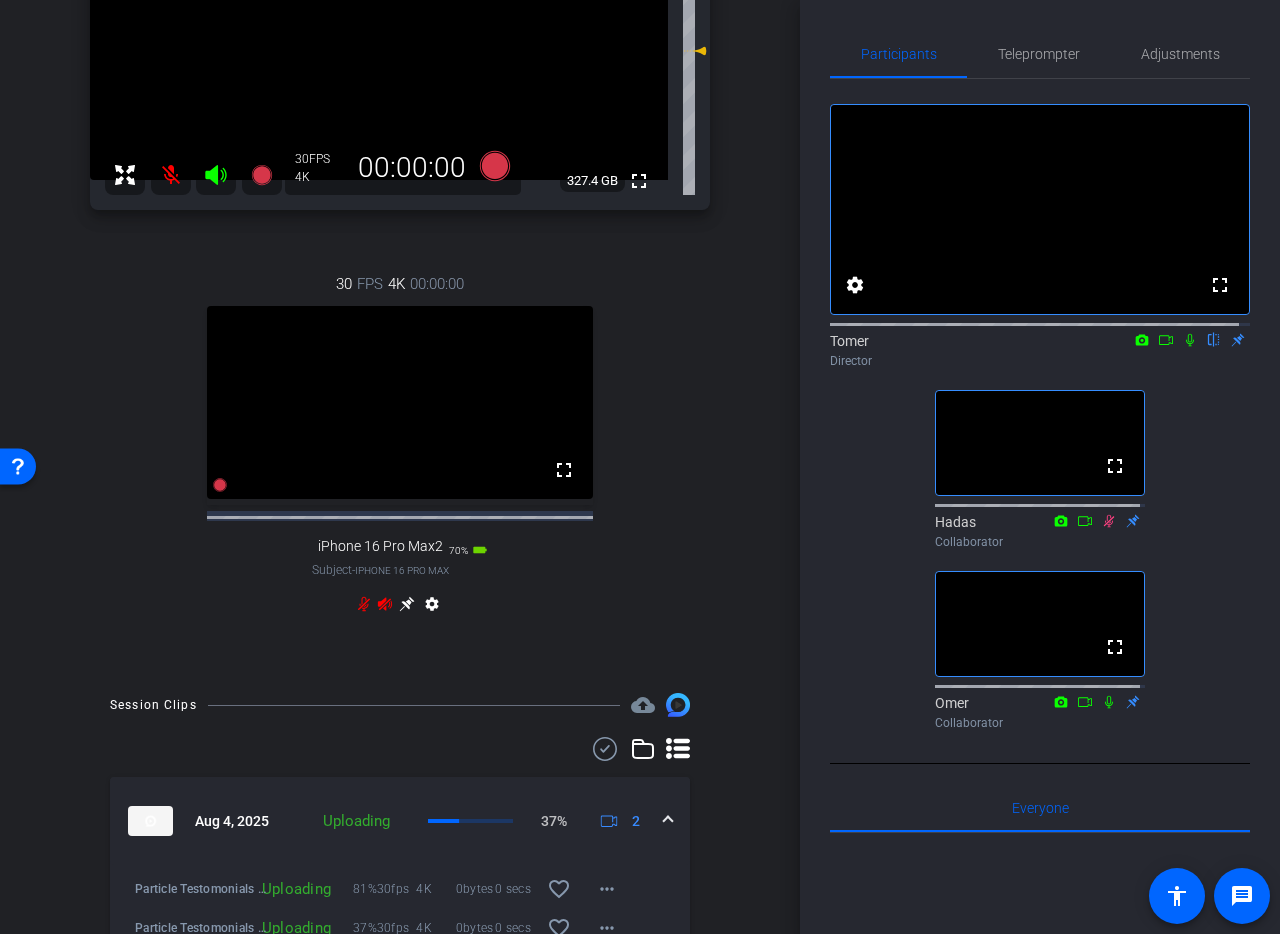 click at bounding box center (171, 175) 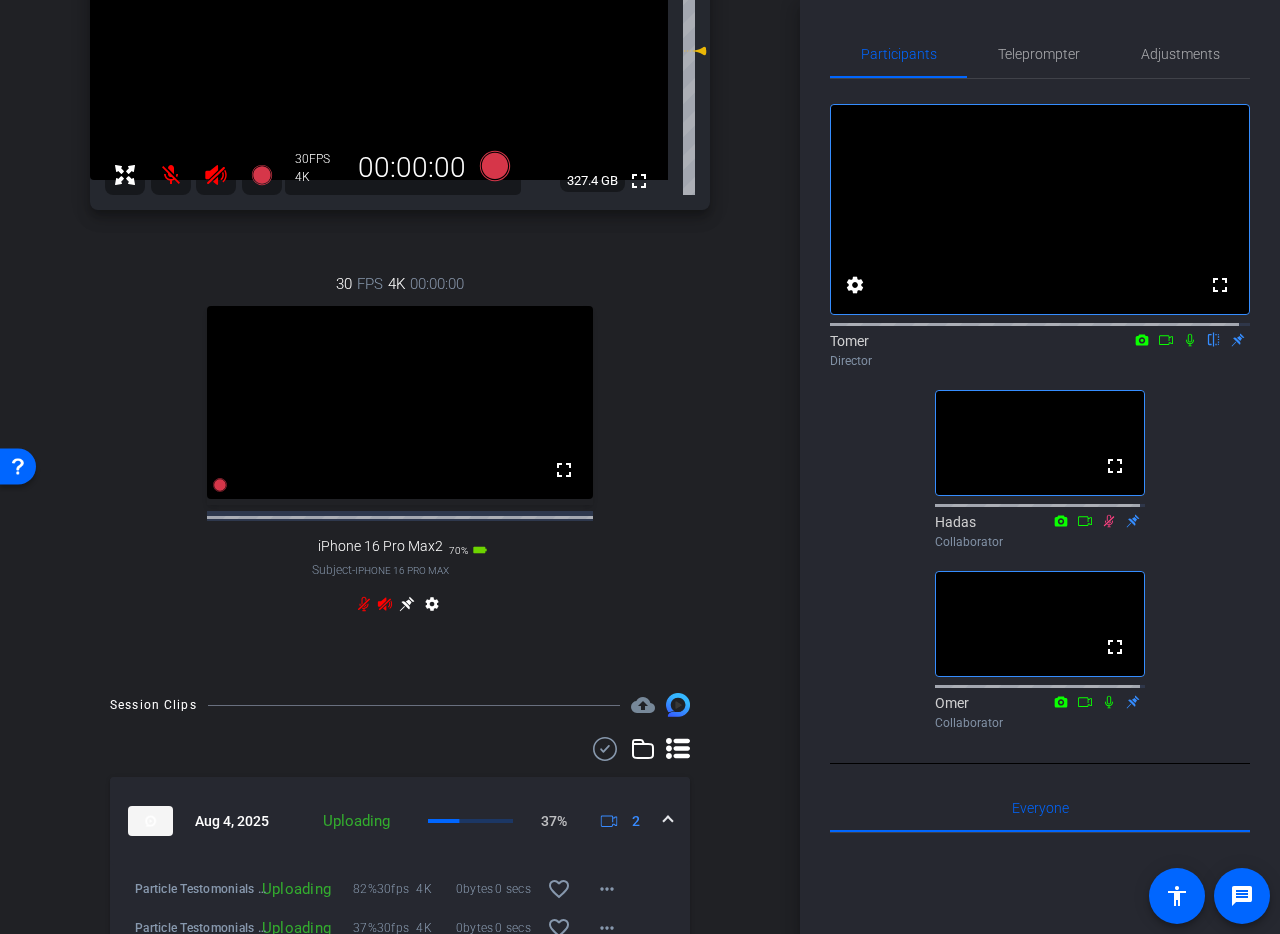 click 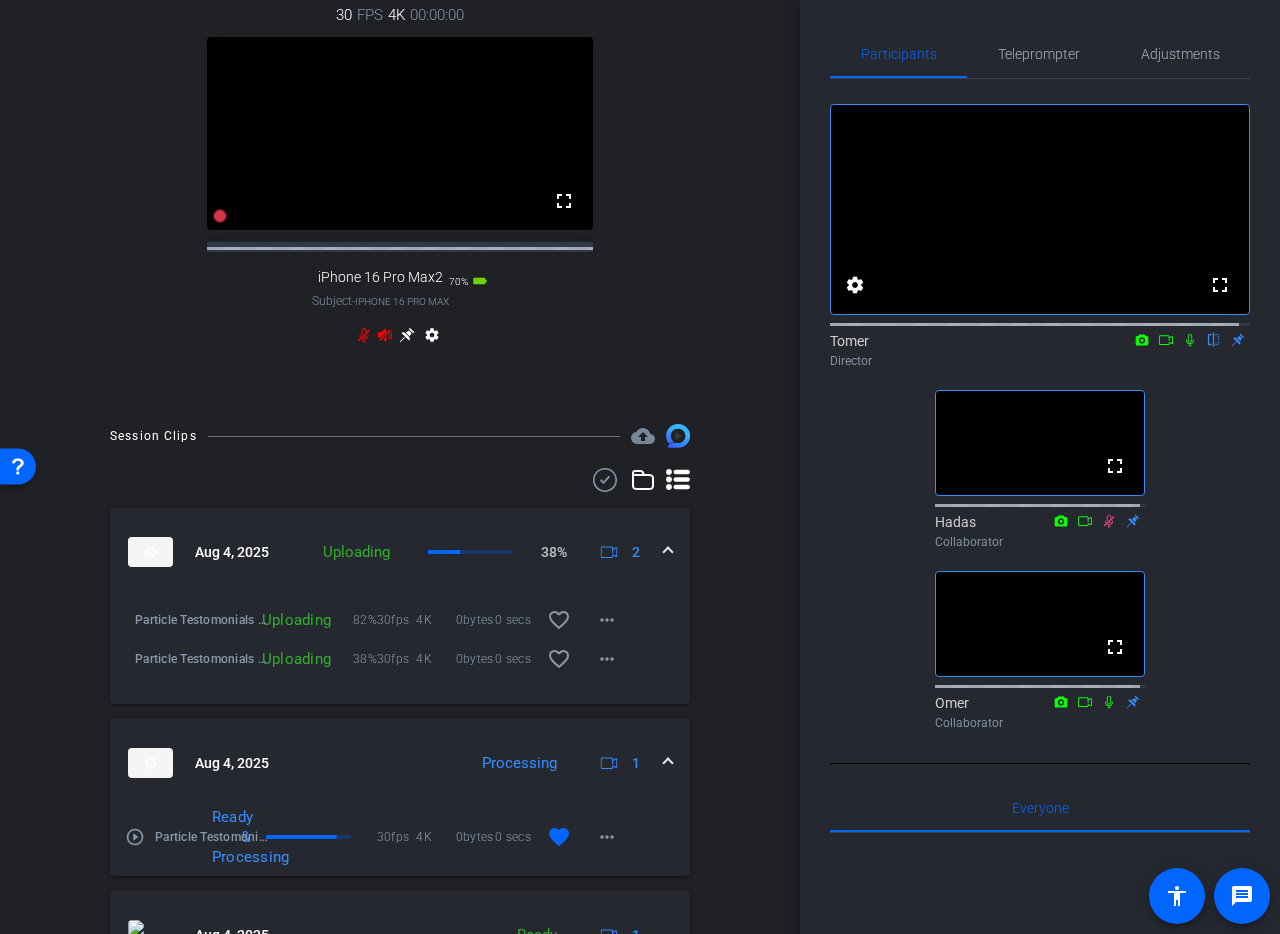scroll, scrollTop: 615, scrollLeft: 0, axis: vertical 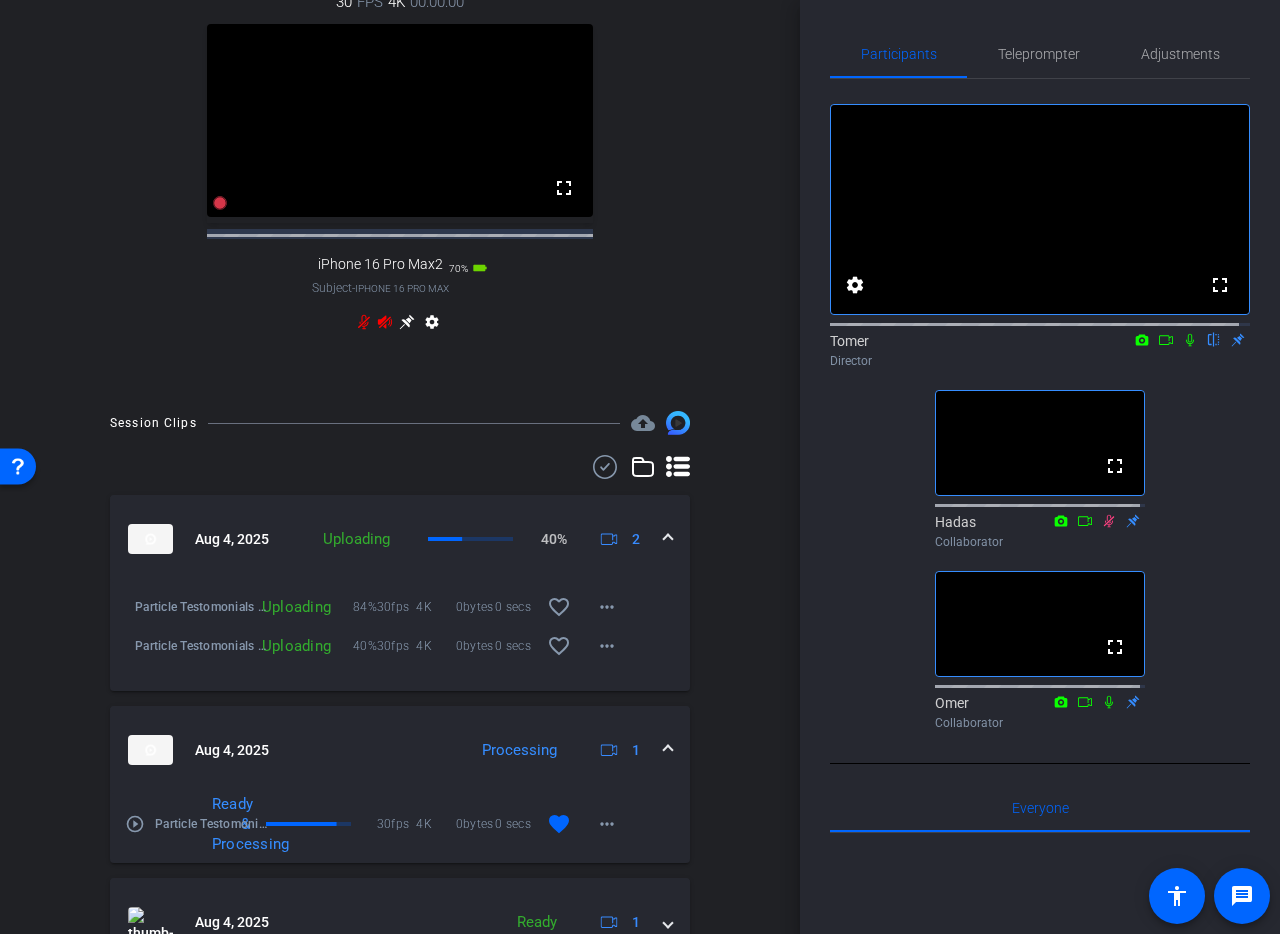 click on "arrow_back  Particle Testomonials - Day 2   Back to project   Send invite  account_box grid_on settings info
We have updated the app to v2.15.0. Please make sure the mobile user has the newest version.  Platform Status highlight_off  iPhone 16 Pro Max1 iPhone 16 Pro Max info ROOM ID: 304908820 50% battery_std fullscreen settings  327.4 GB
30 FPS  4K   00:00:00
30 FPS 4K  00:00:00  fullscreen
iPhone 16 Pro Max2 Subject   -  70%" at bounding box center [400, 467] 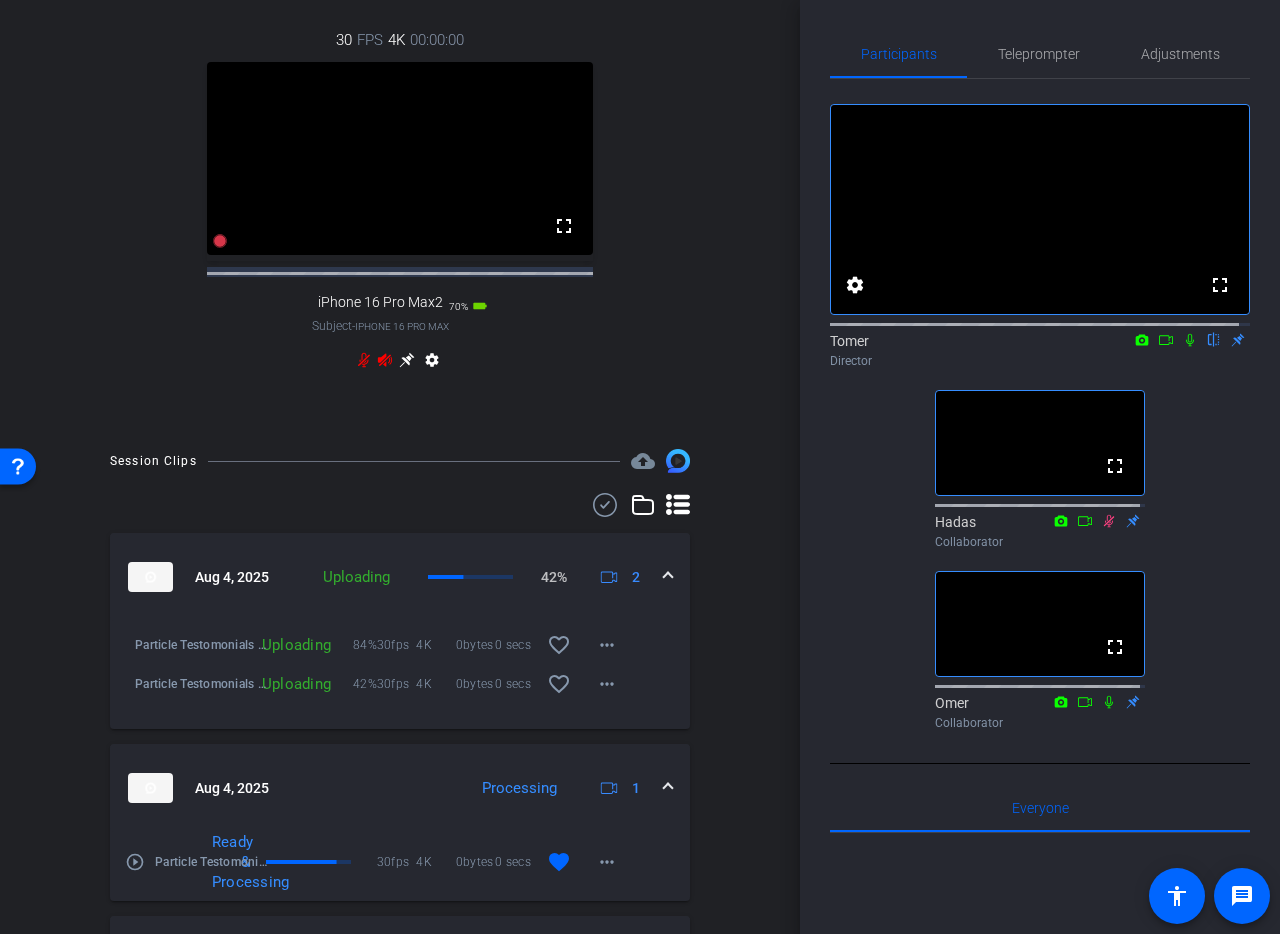 scroll, scrollTop: 243, scrollLeft: 0, axis: vertical 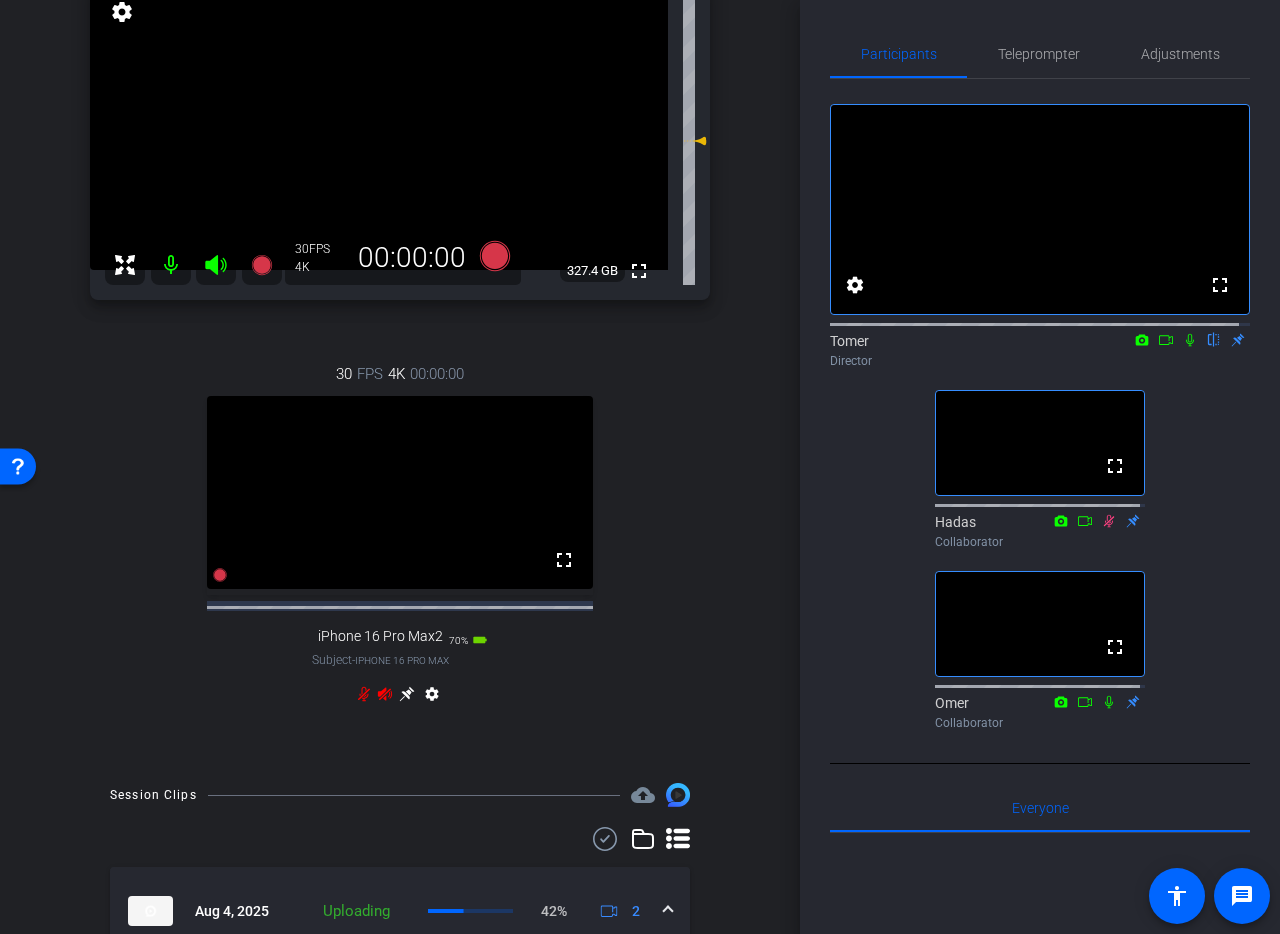 click at bounding box center (171, 265) 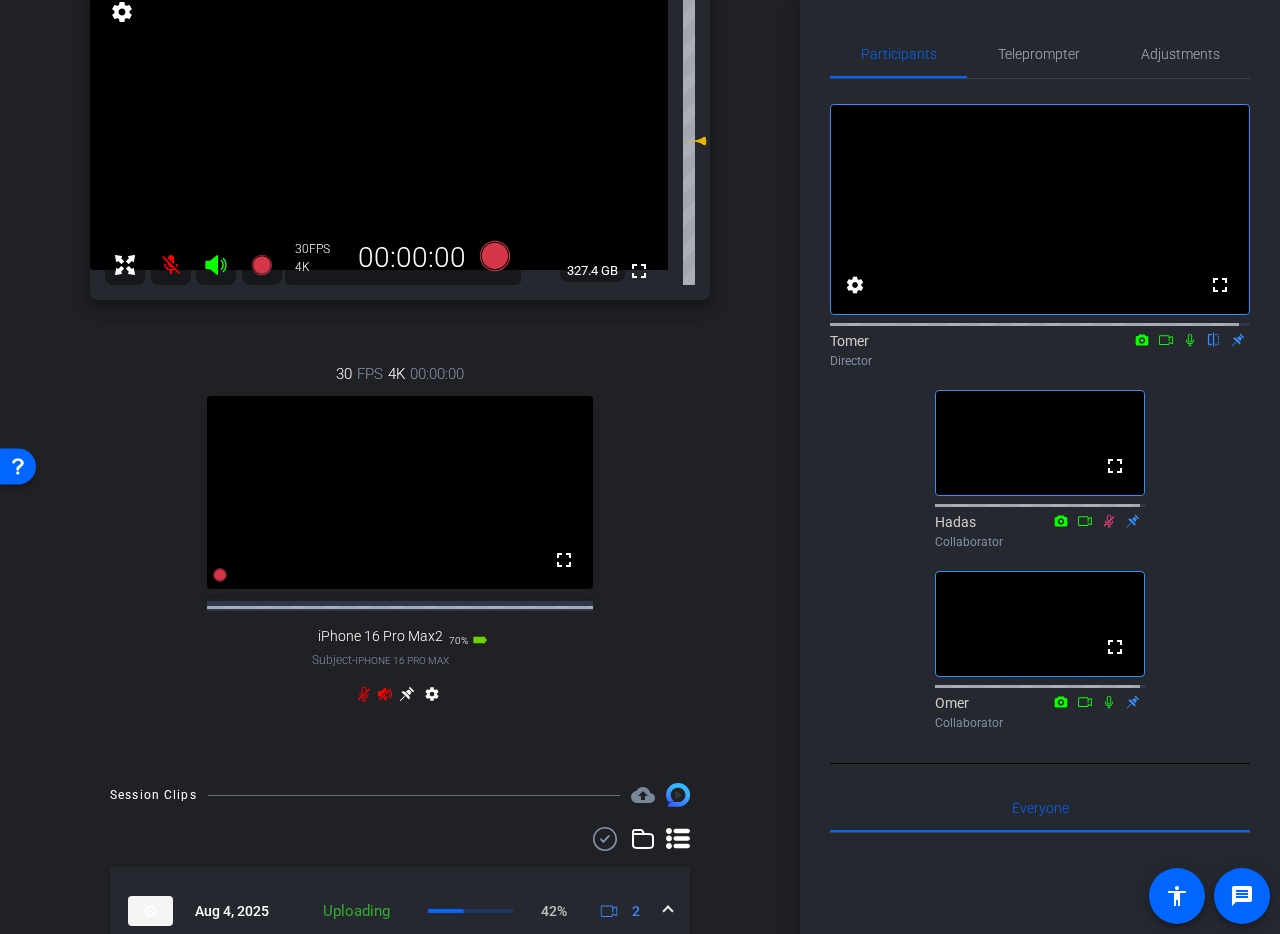 click 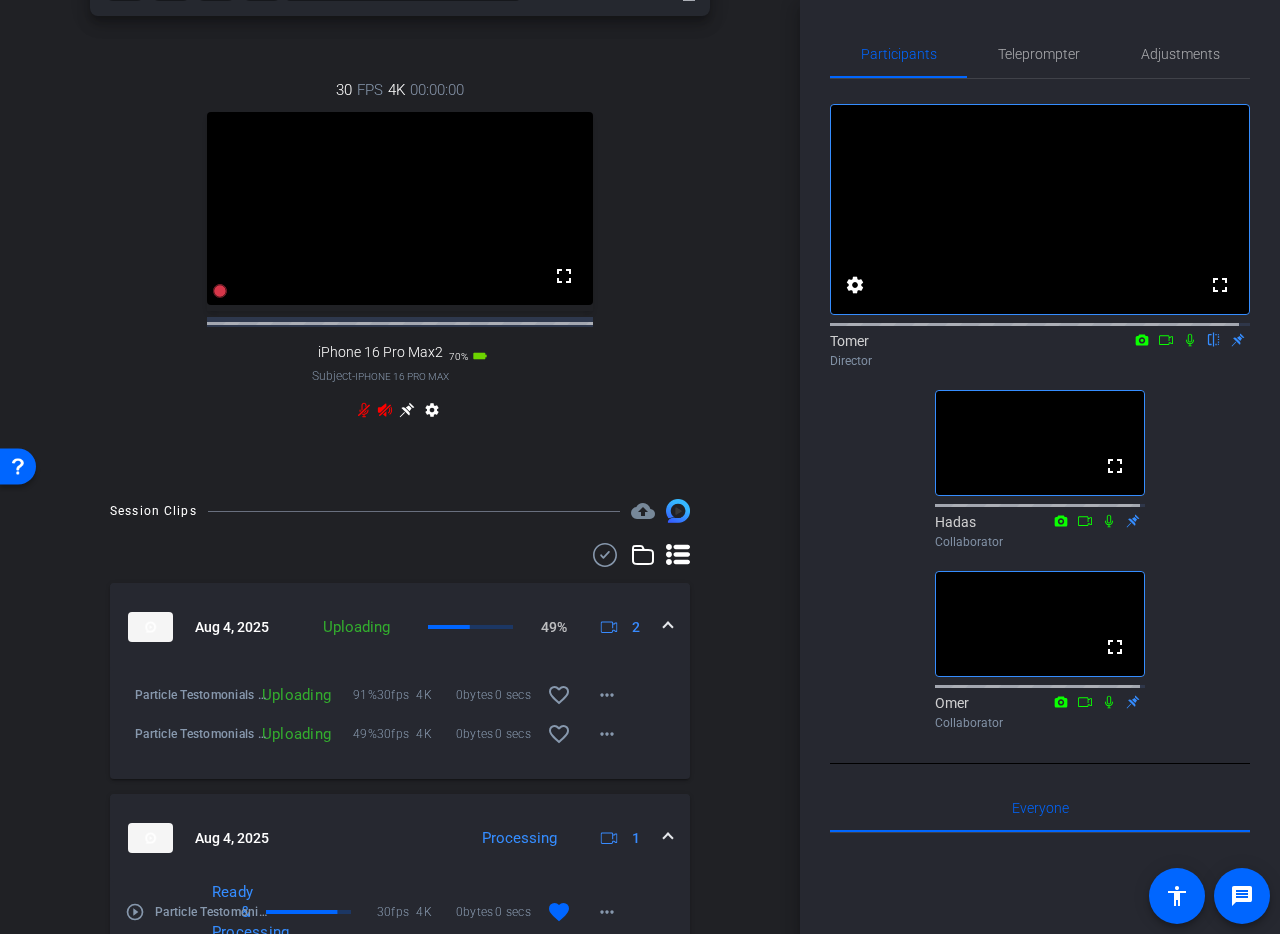 scroll, scrollTop: 540, scrollLeft: 0, axis: vertical 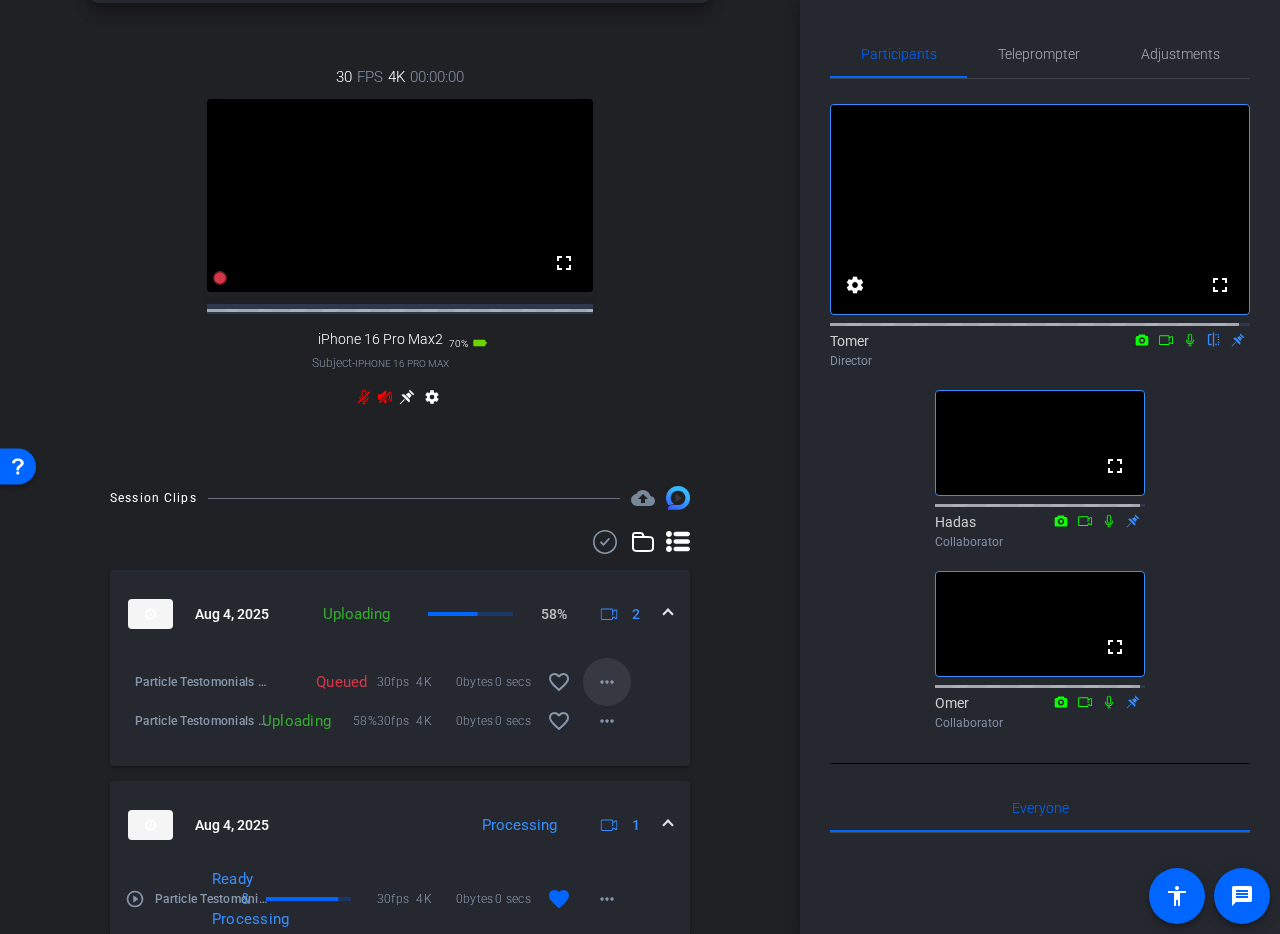 click on "more_horiz" at bounding box center [607, 682] 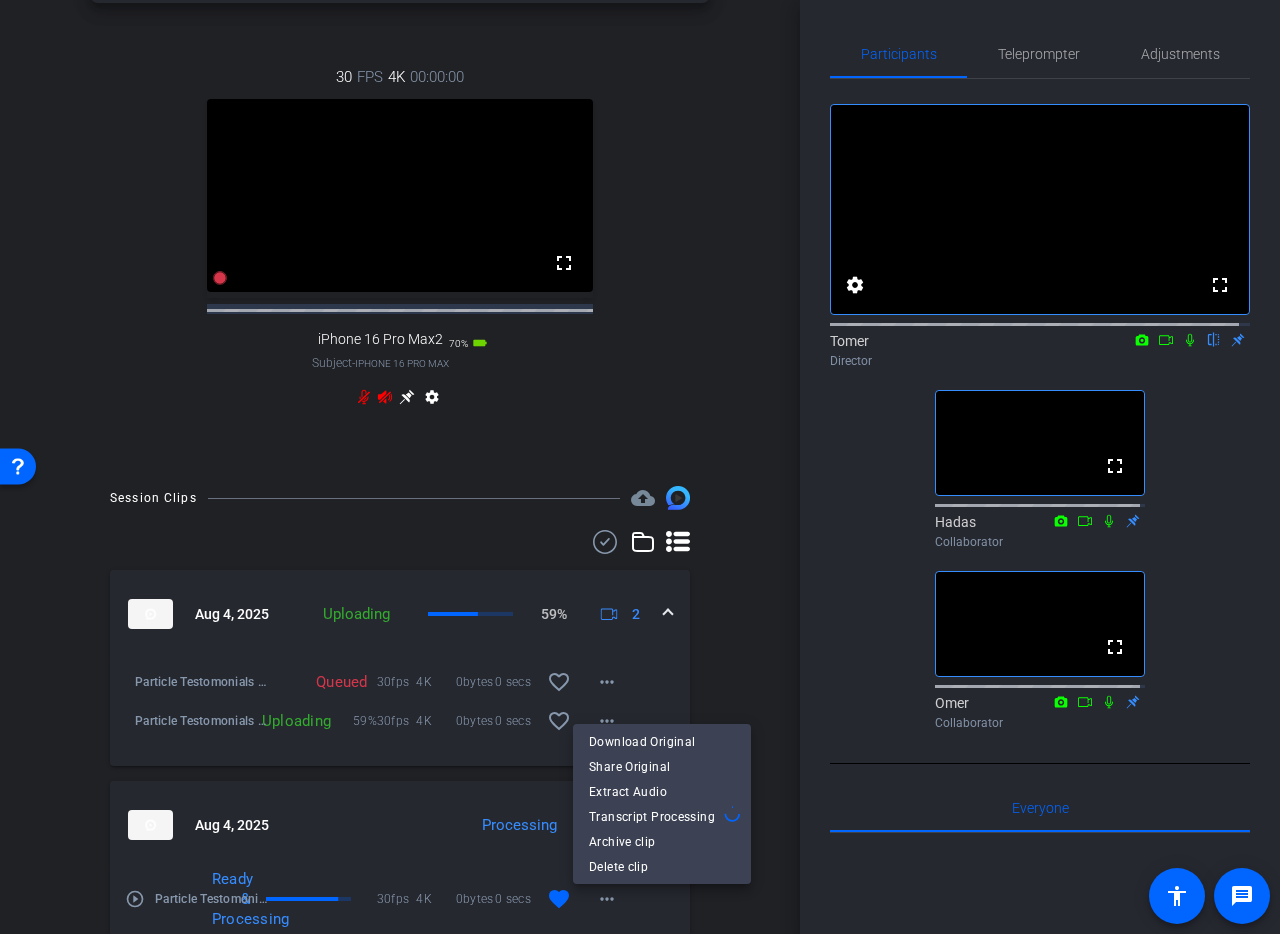 click on "Download Original" at bounding box center (662, 741) 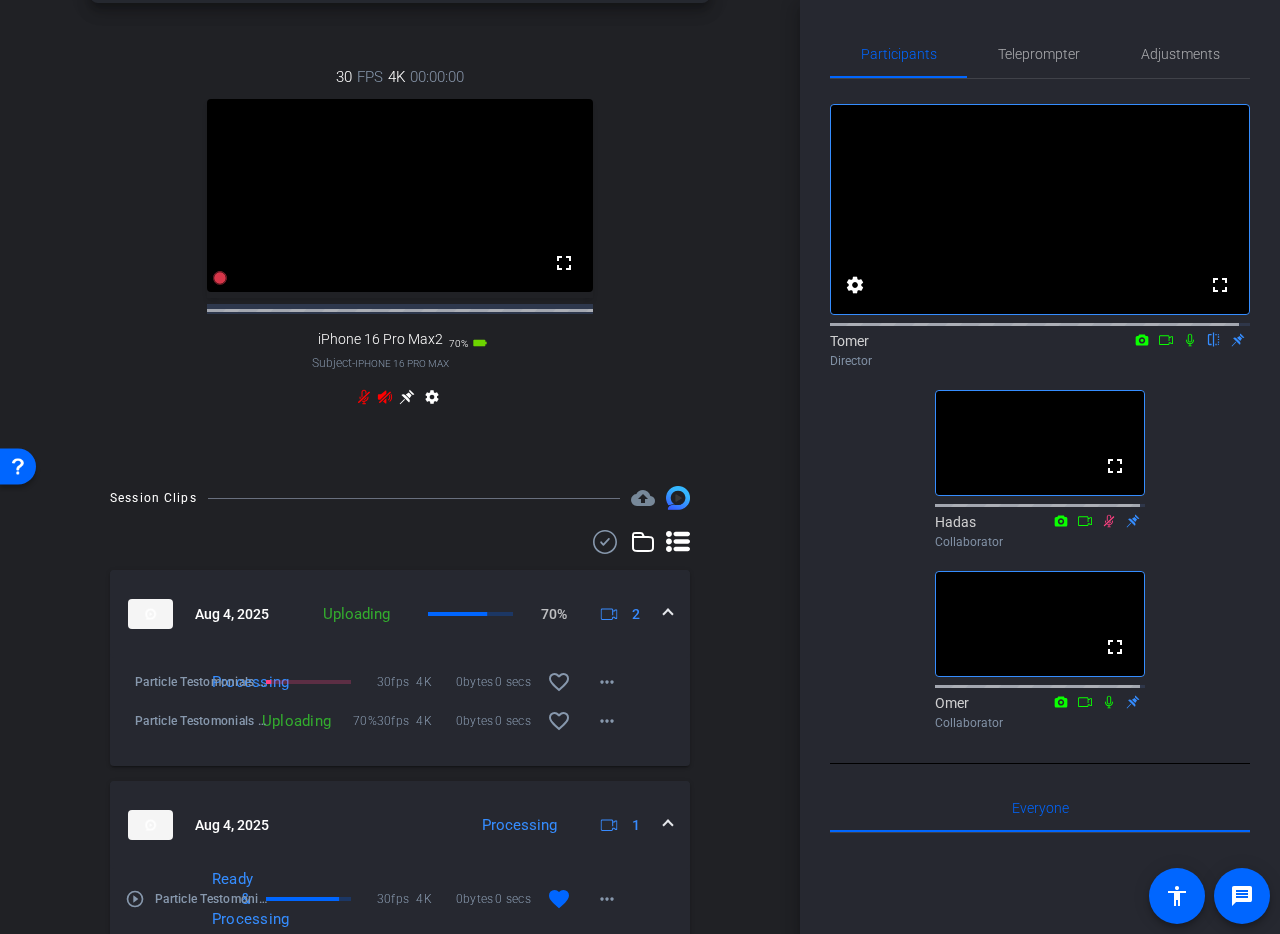 scroll, scrollTop: 578, scrollLeft: 0, axis: vertical 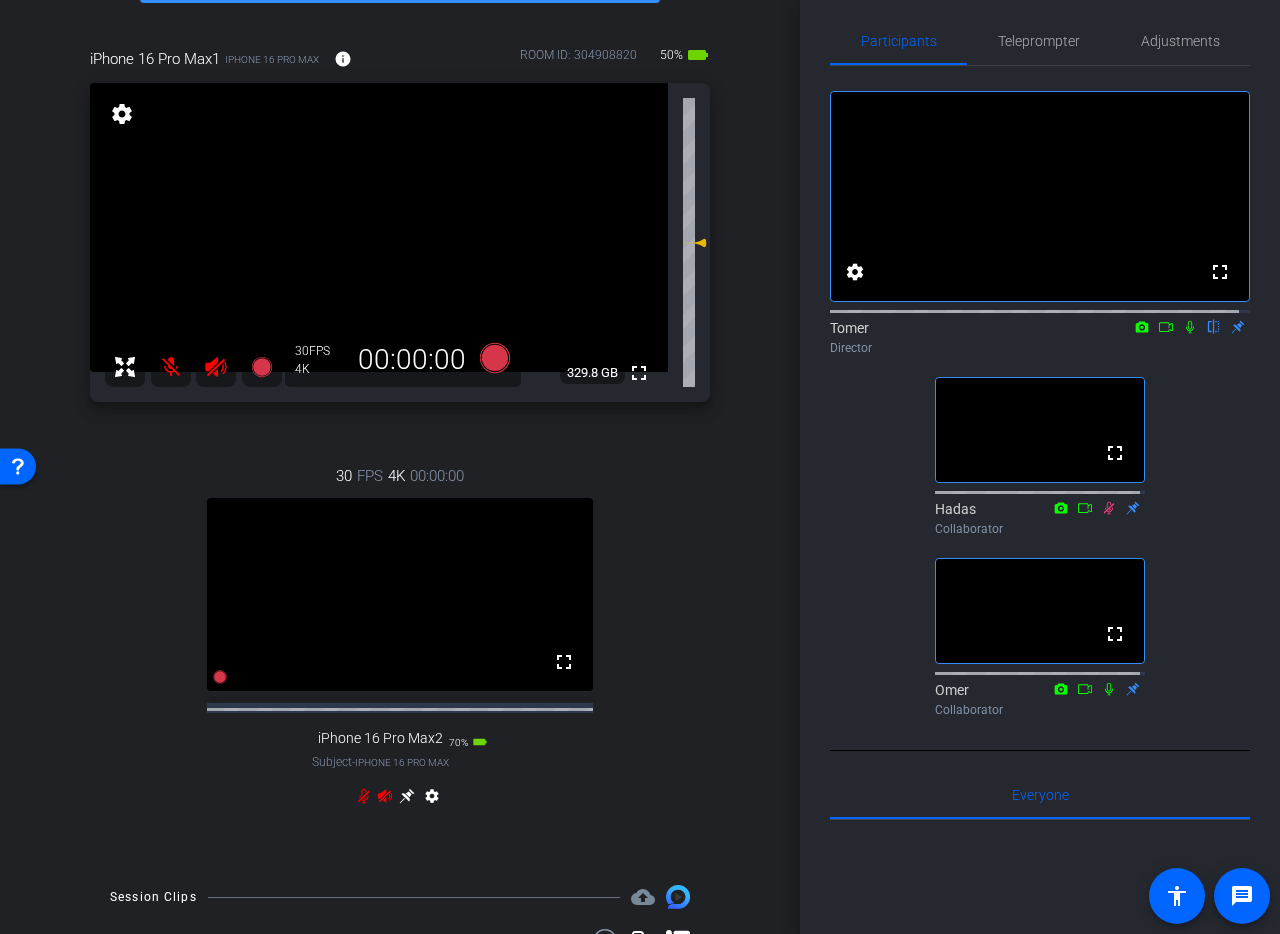 click on "30 FPS 4K  00:00:00  fullscreen
iPhone 16 Pro Max2 Subject   -  iPhone 16 Pro Max 70% battery_std
settings" at bounding box center [400, 638] 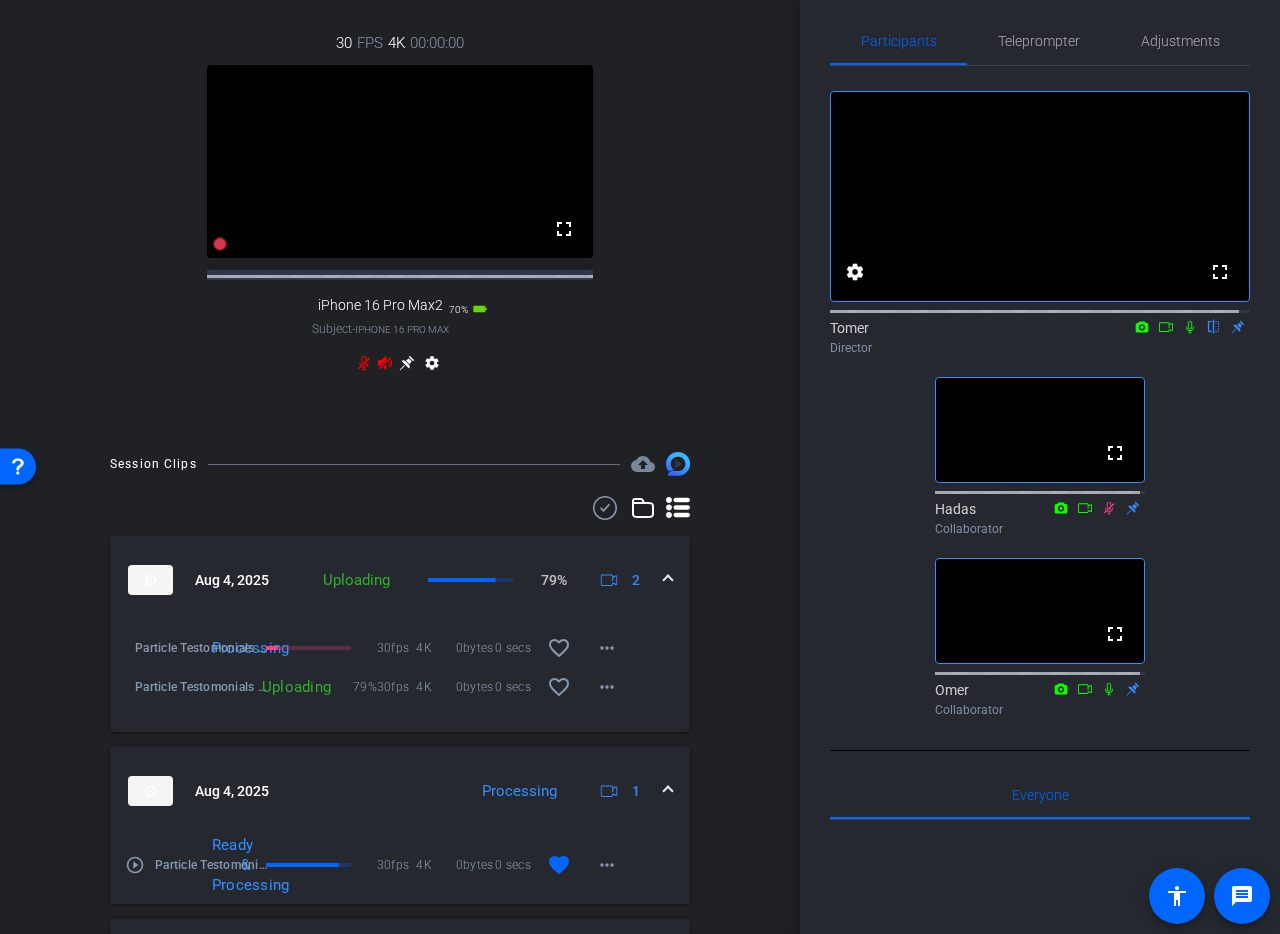 scroll, scrollTop: 138, scrollLeft: 0, axis: vertical 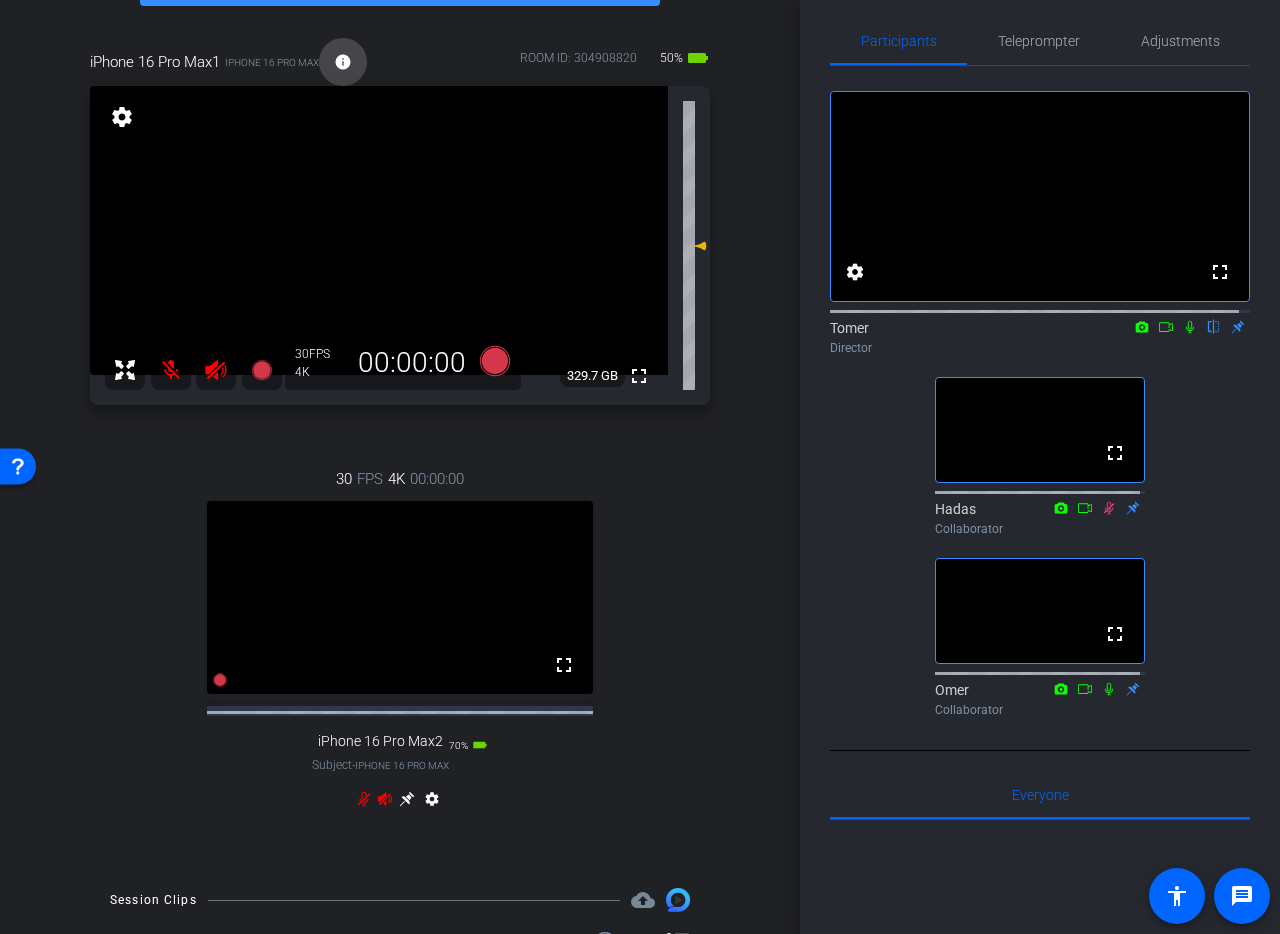click on "info" at bounding box center (343, 62) 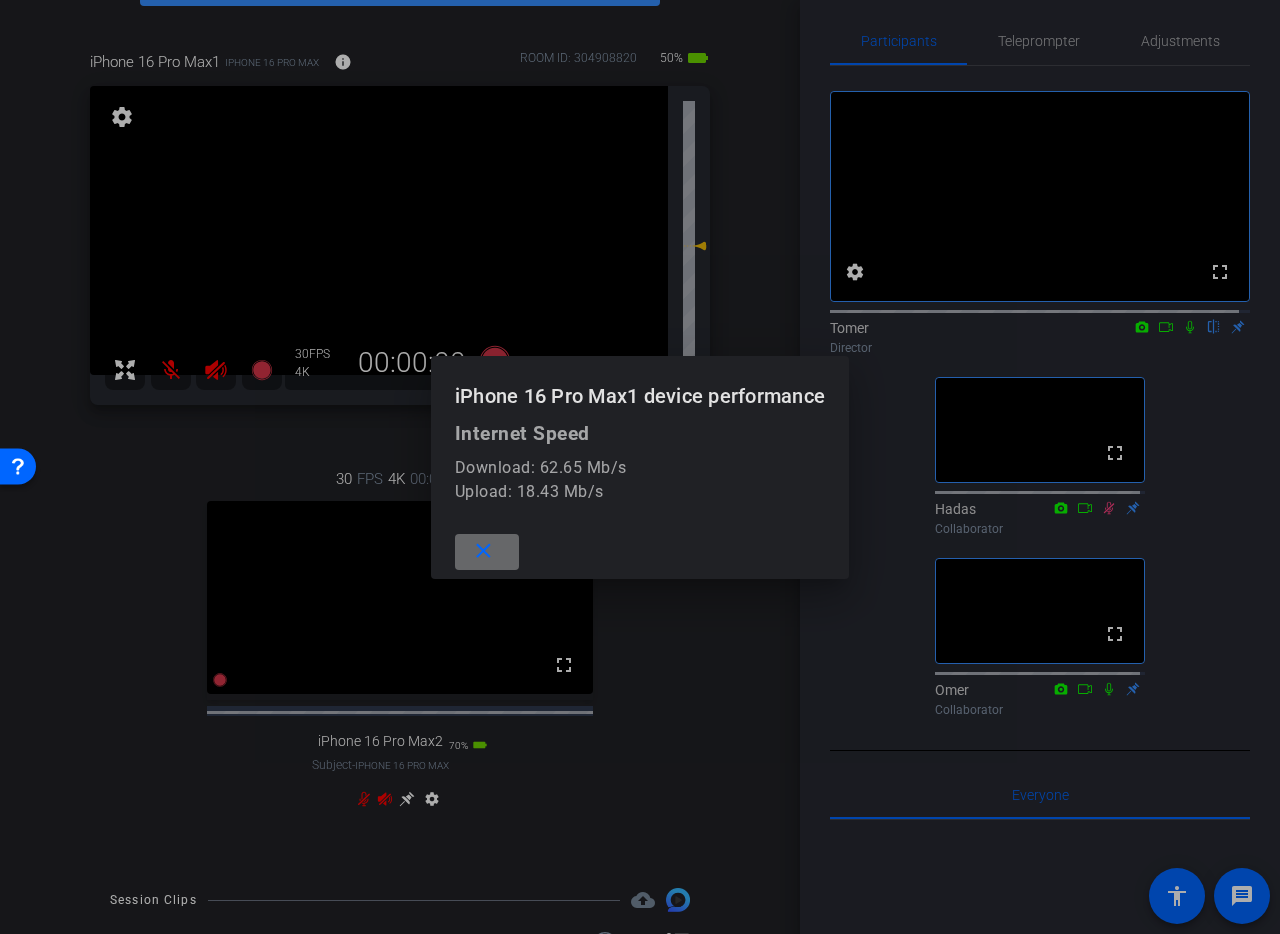 click at bounding box center (487, 552) 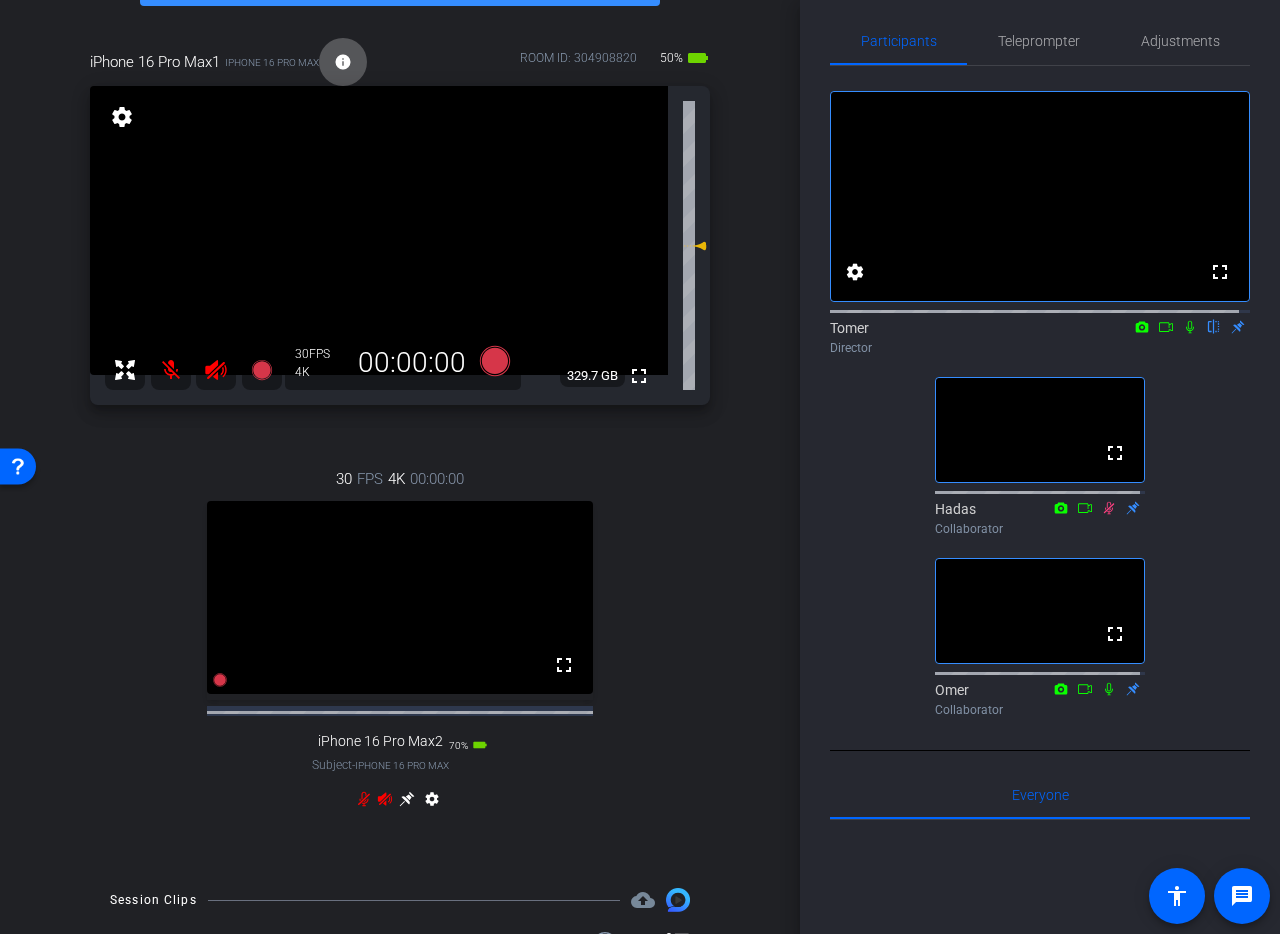 scroll, scrollTop: 55, scrollLeft: 0, axis: vertical 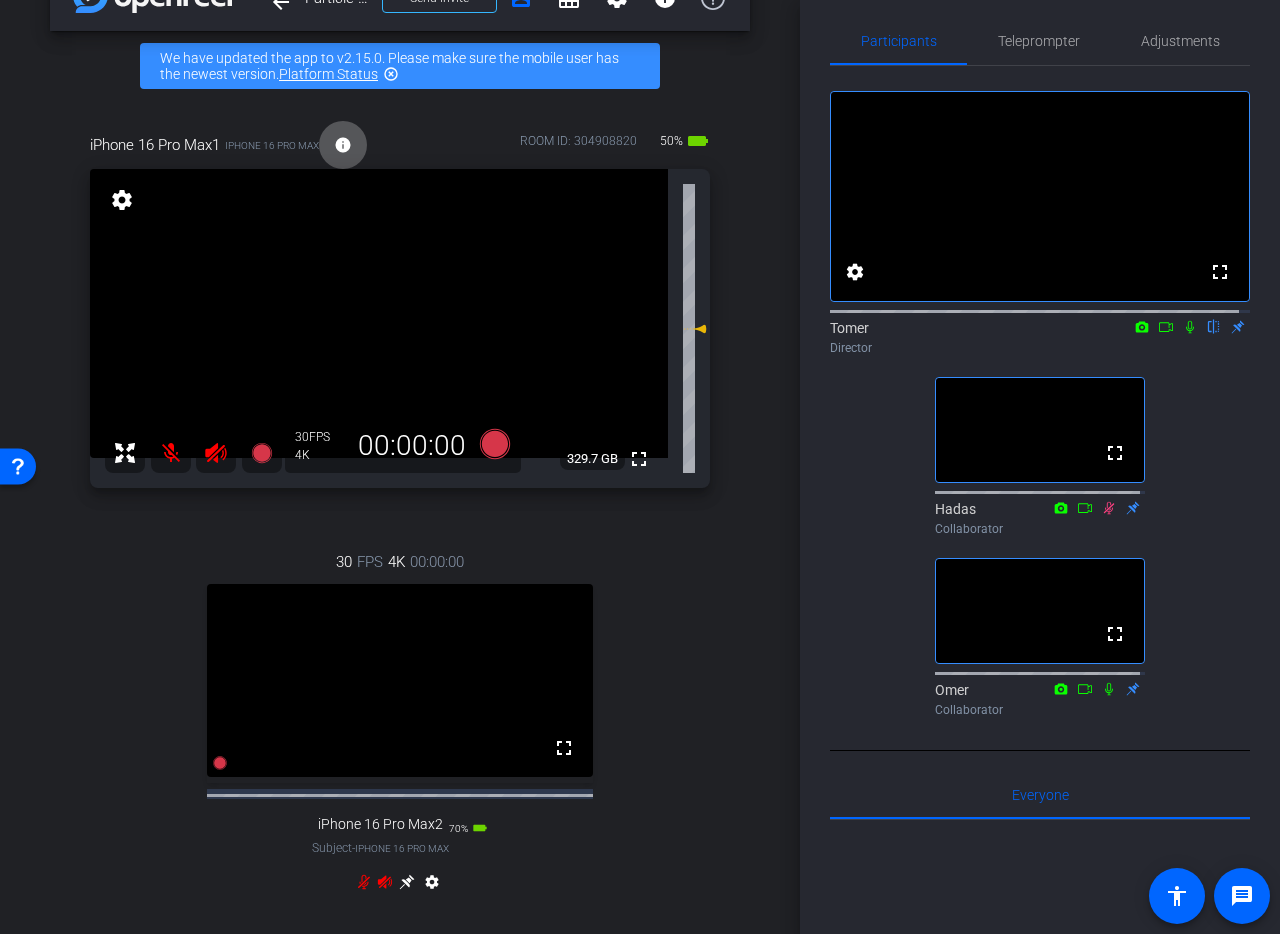 click on "4K" at bounding box center (396, 562) 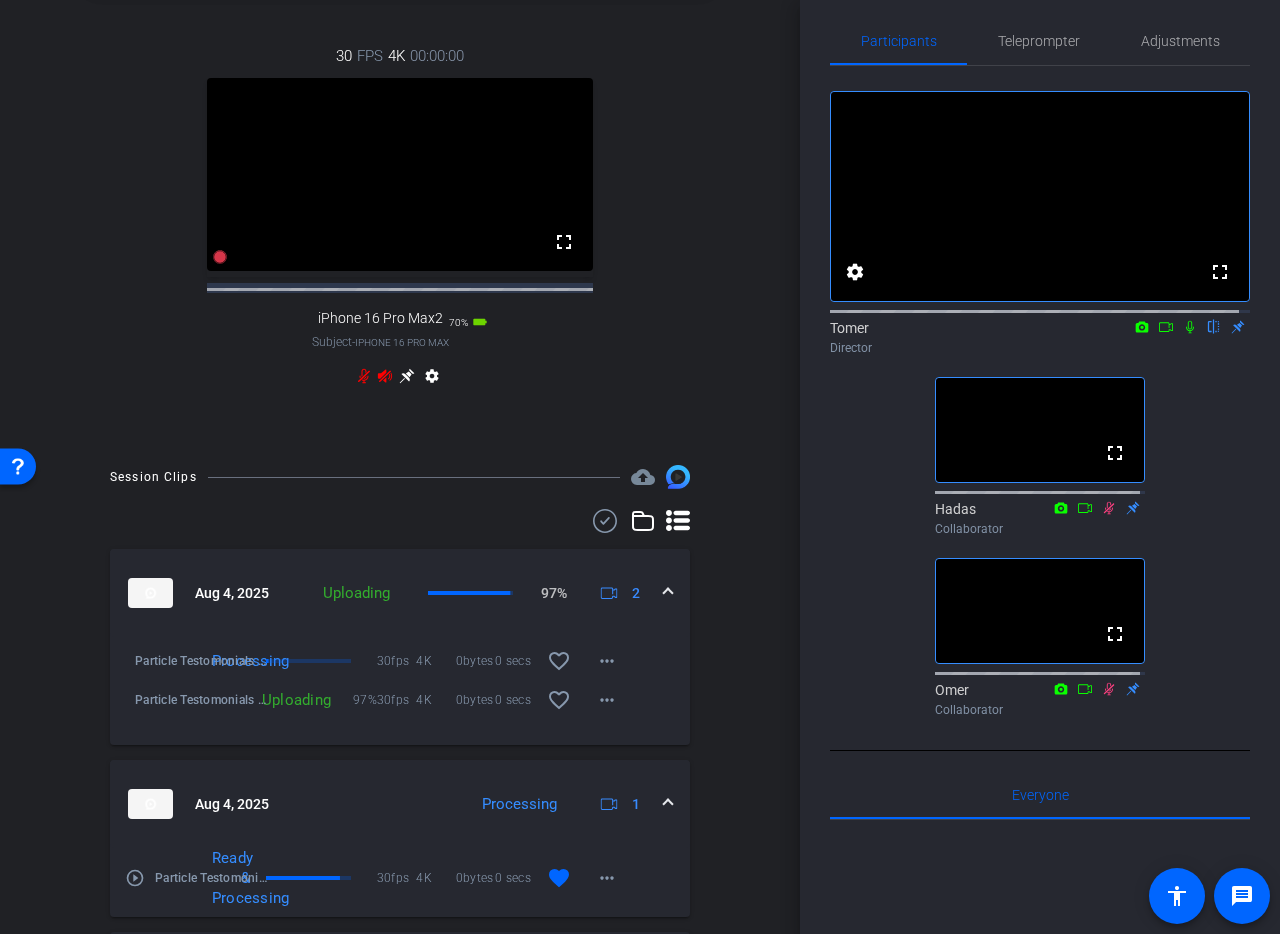 scroll, scrollTop: 536, scrollLeft: 0, axis: vertical 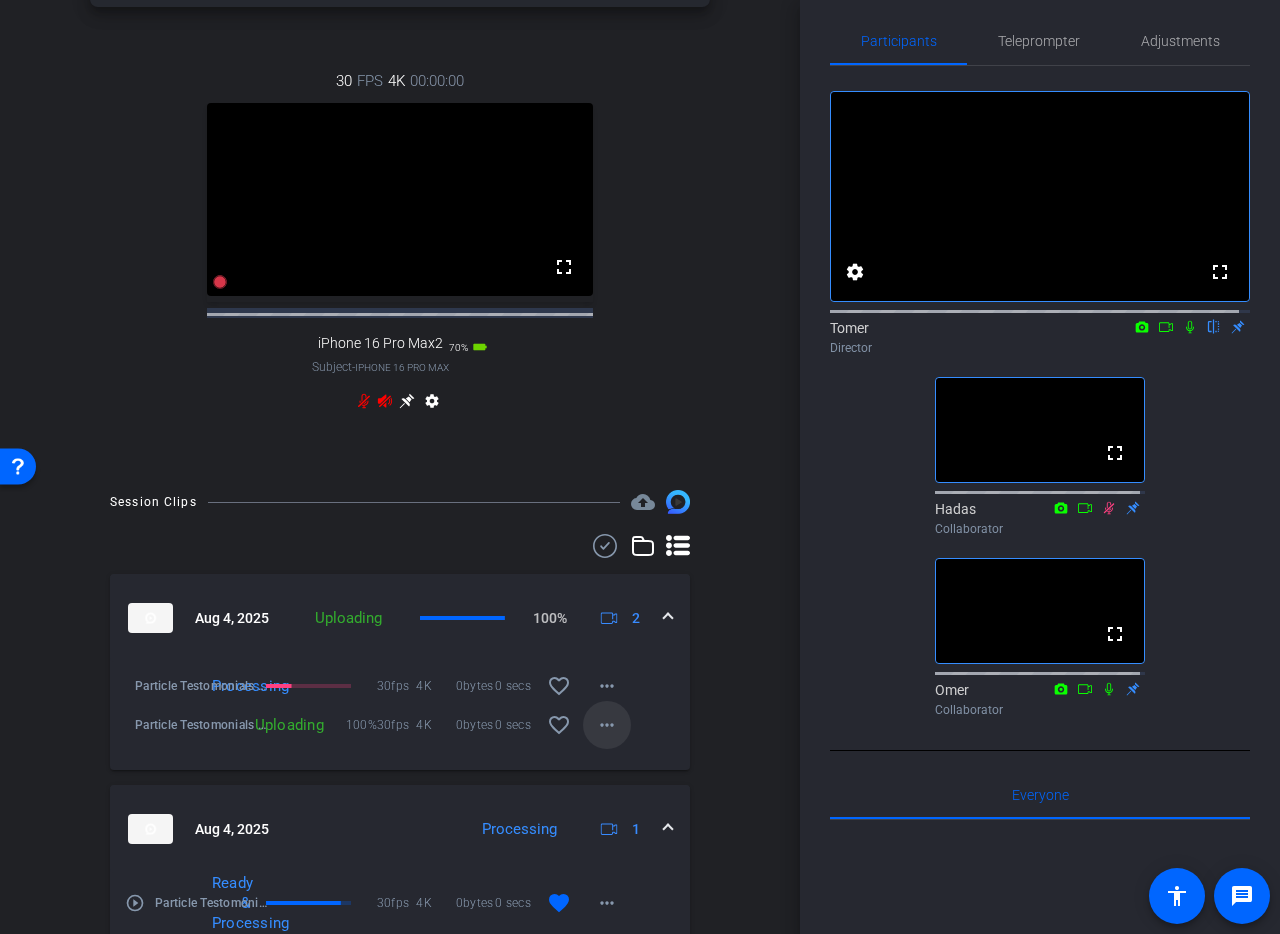 click on "more_horiz" at bounding box center [607, 725] 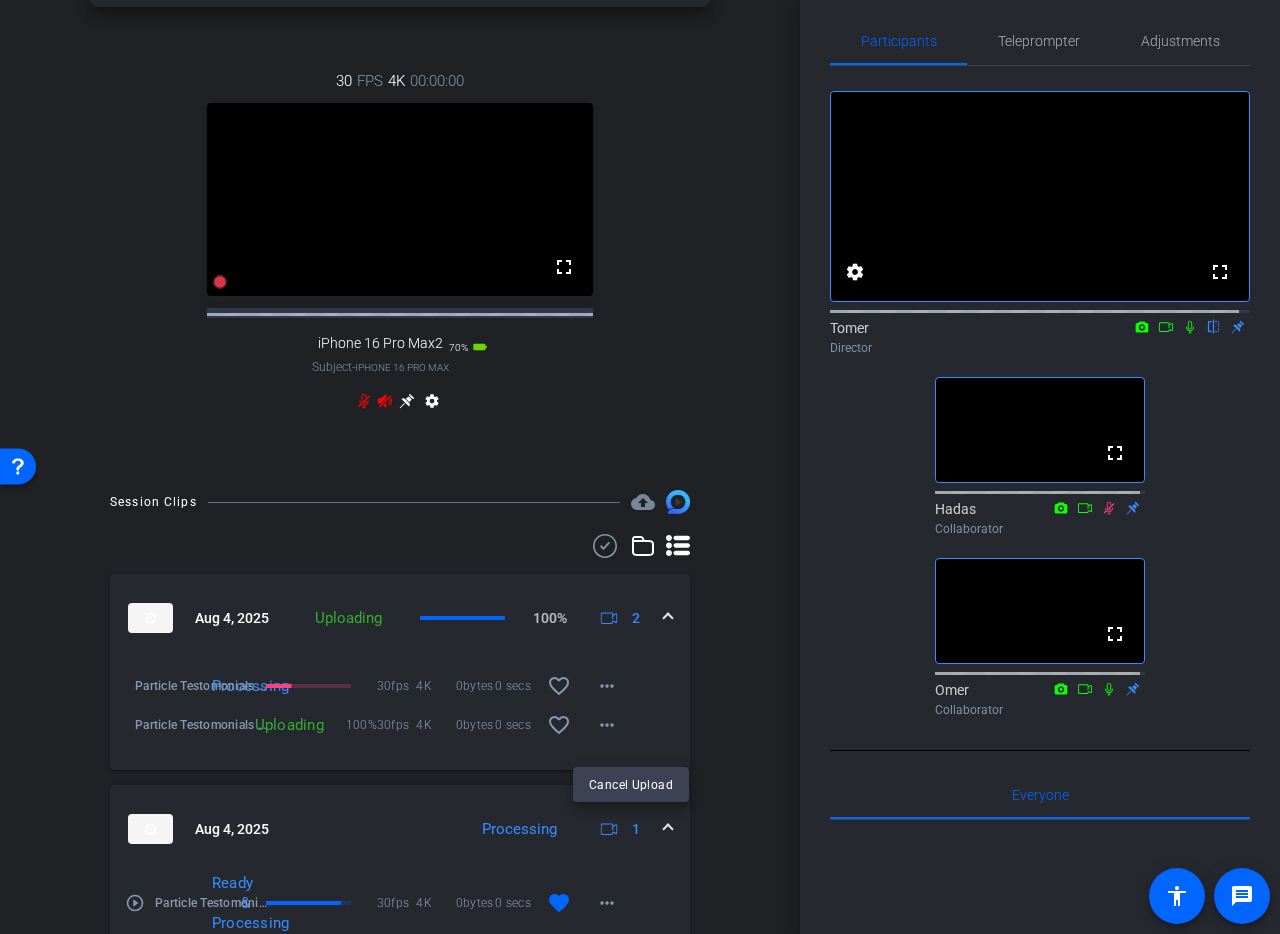 click at bounding box center (640, 467) 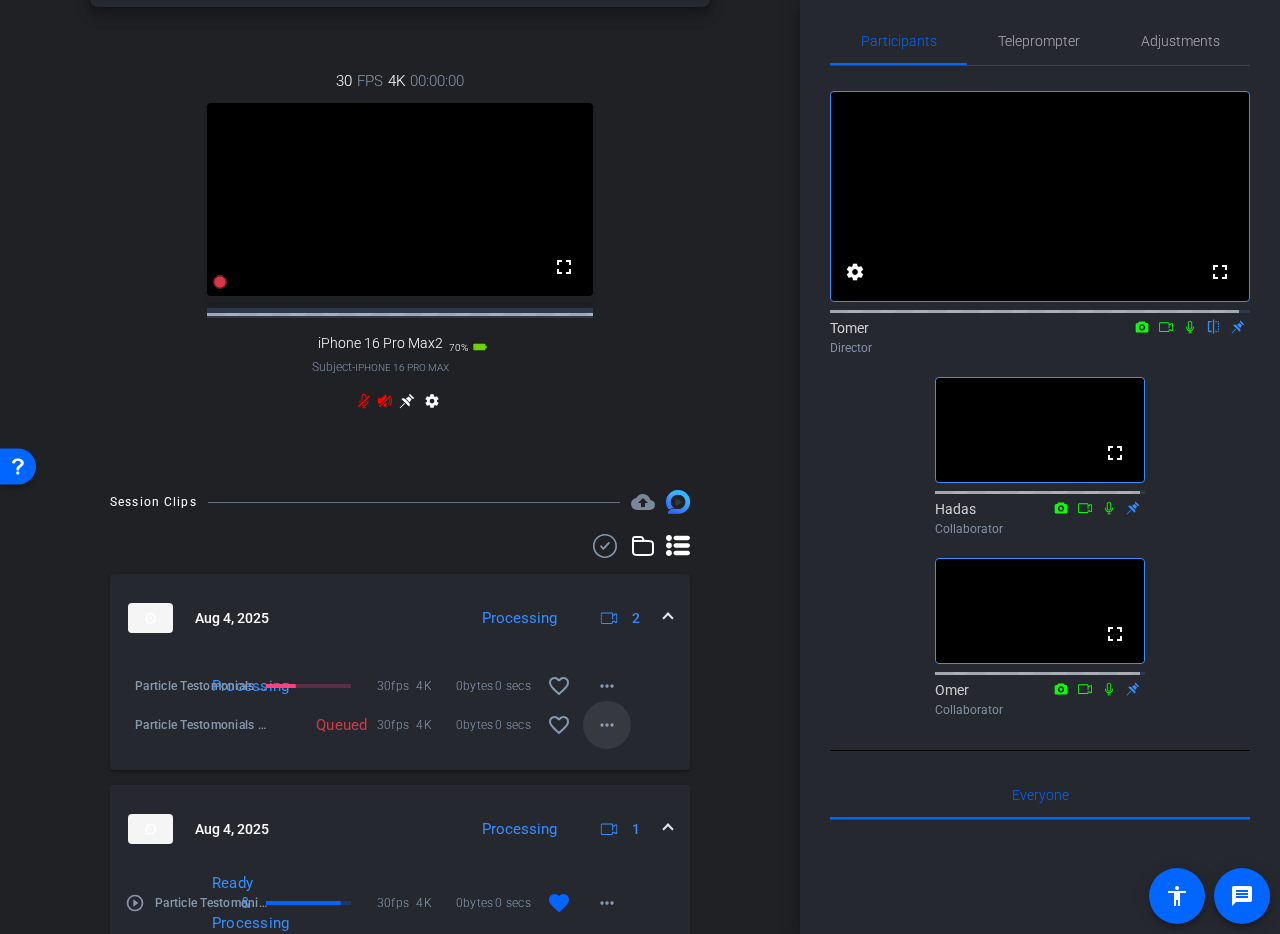 click on "more_horiz" at bounding box center (607, 725) 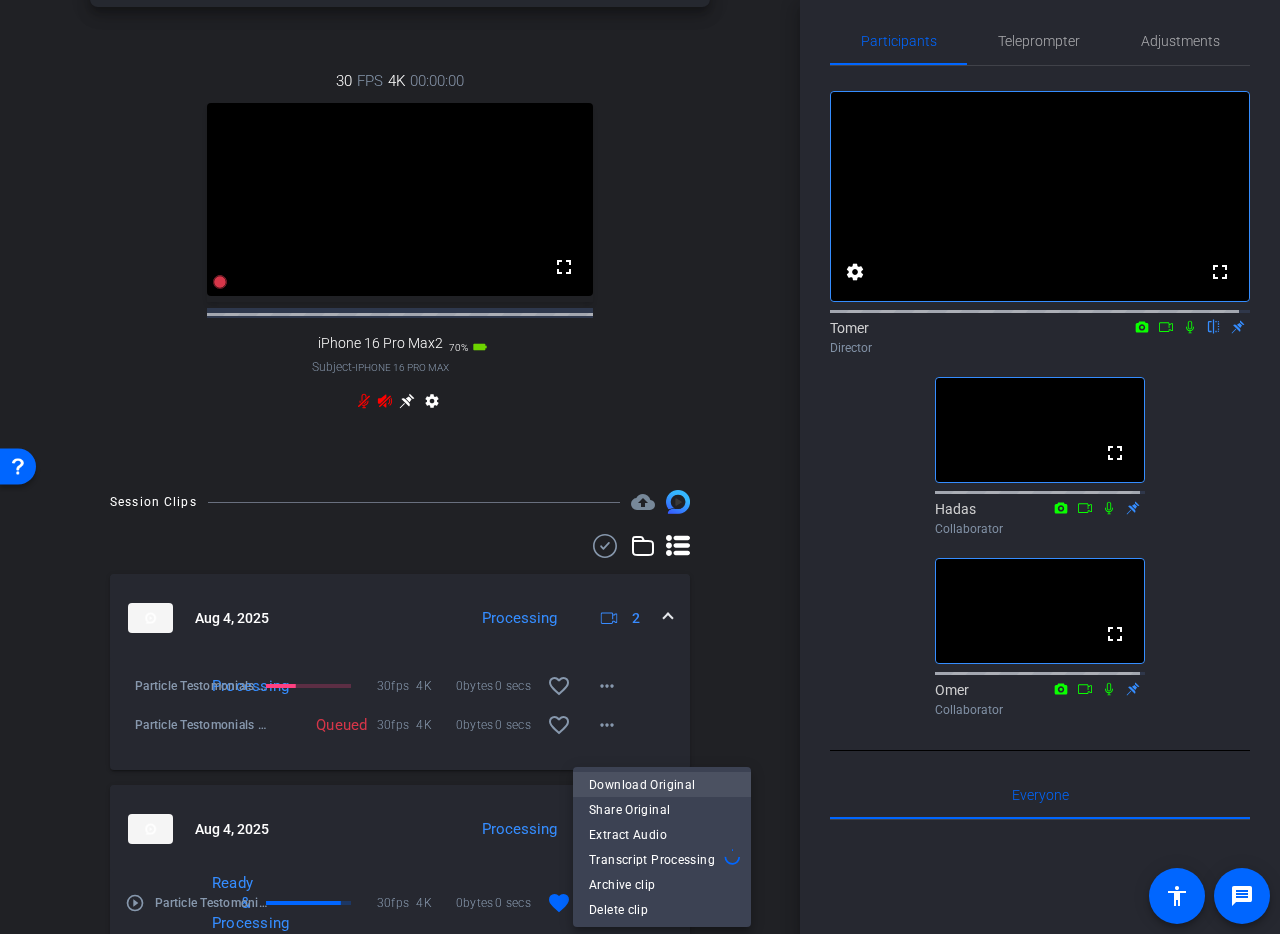 click on "Download Original" at bounding box center [662, 784] 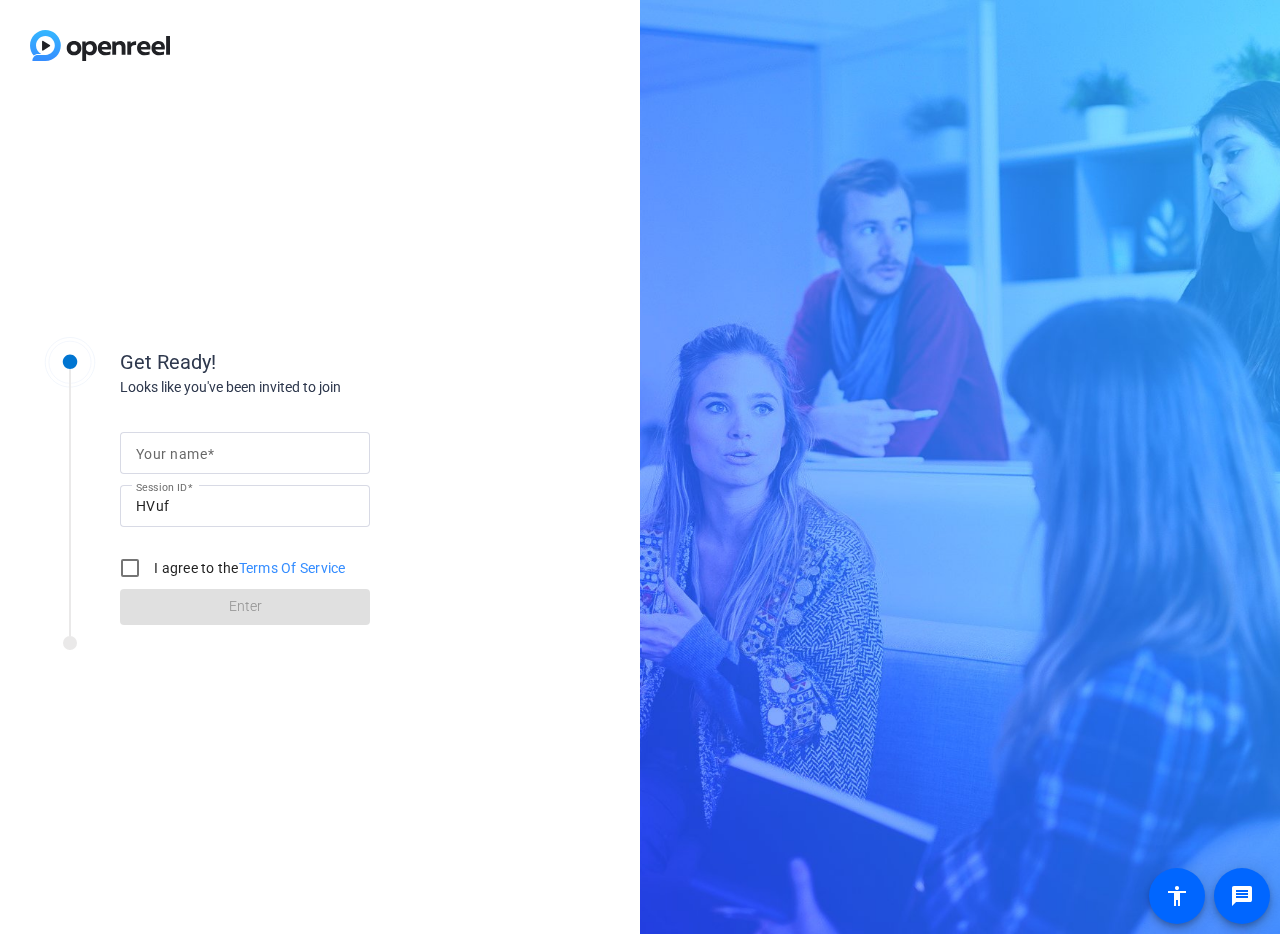 scroll, scrollTop: 0, scrollLeft: 0, axis: both 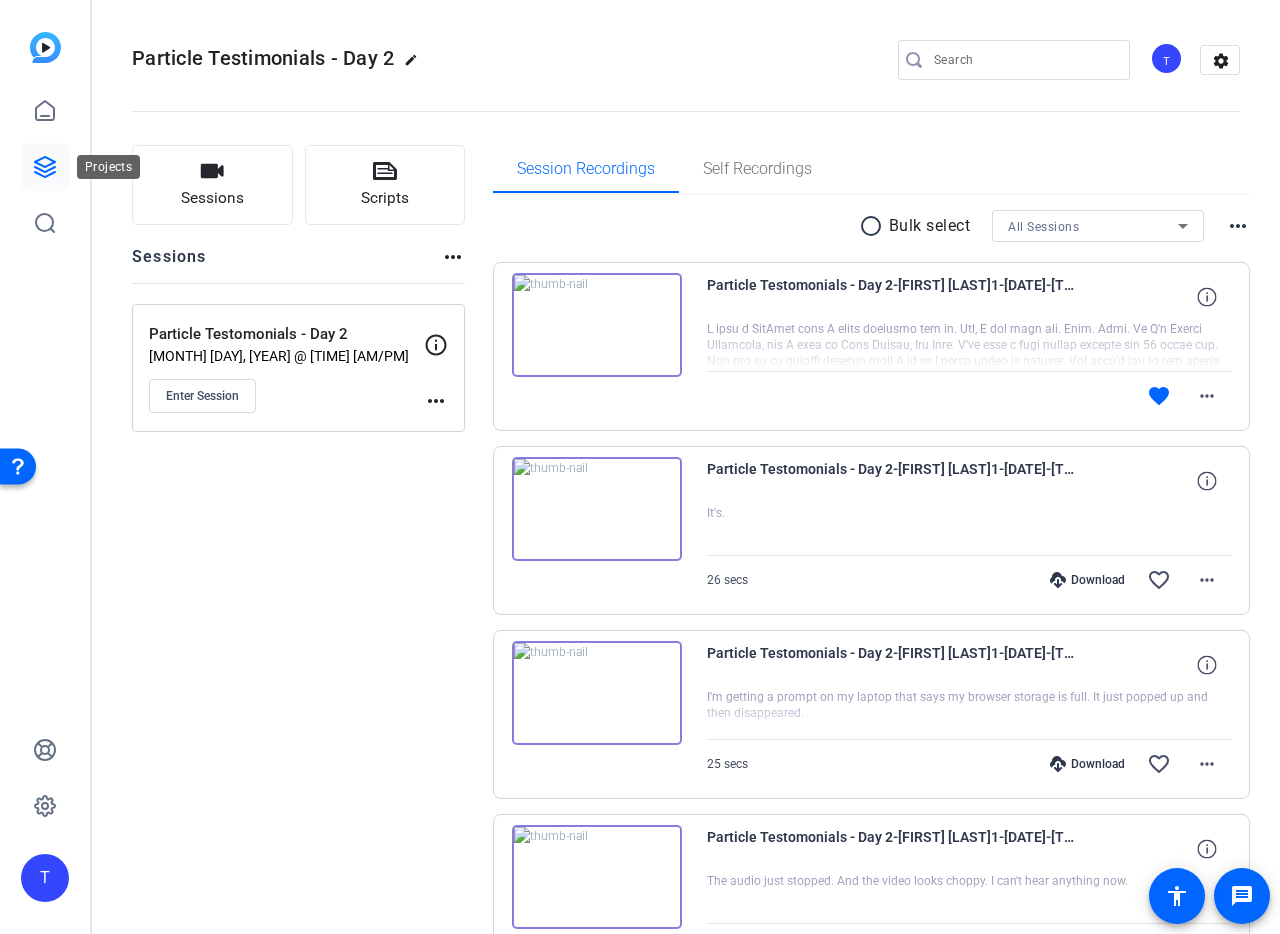 click 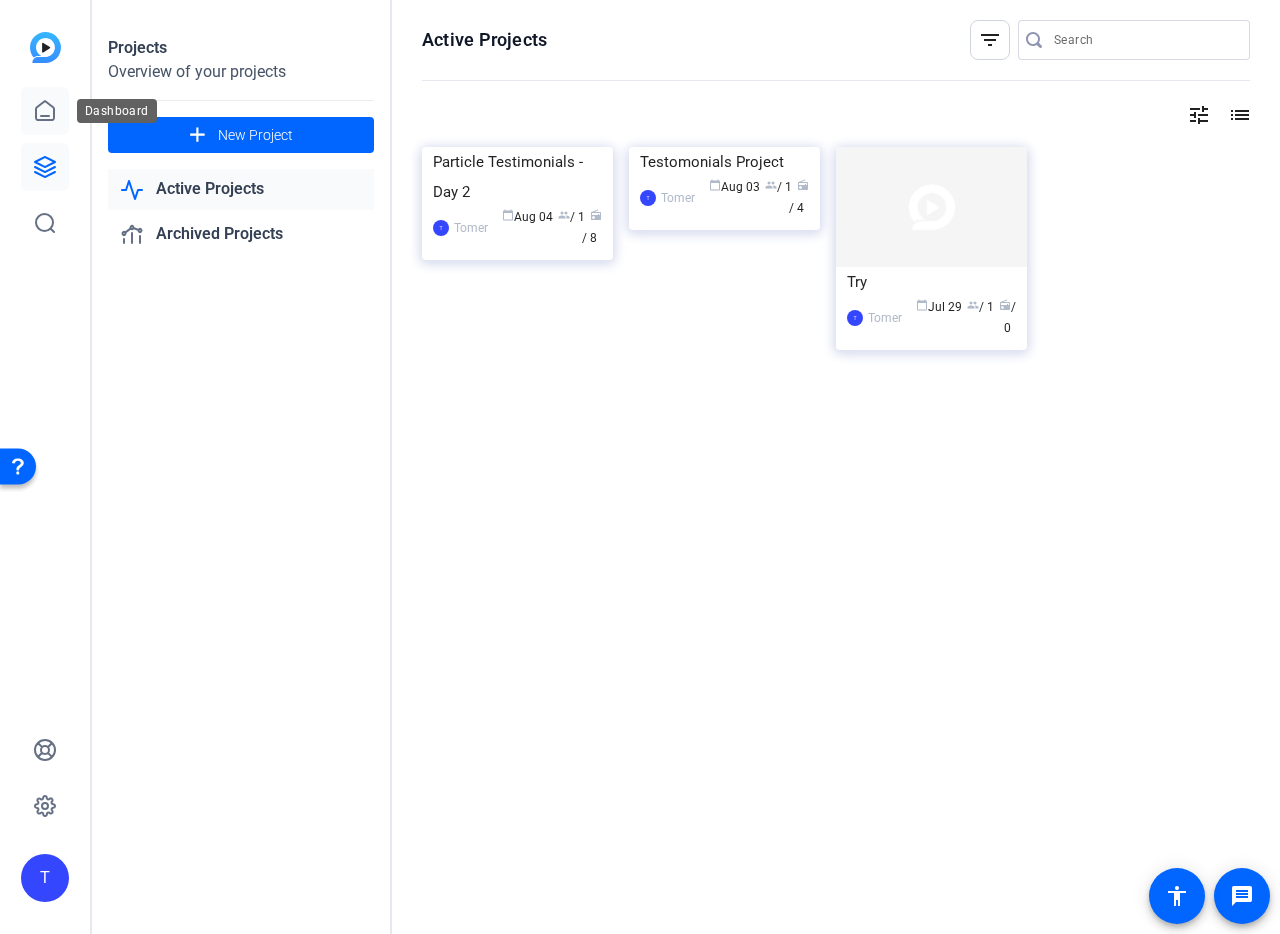 click 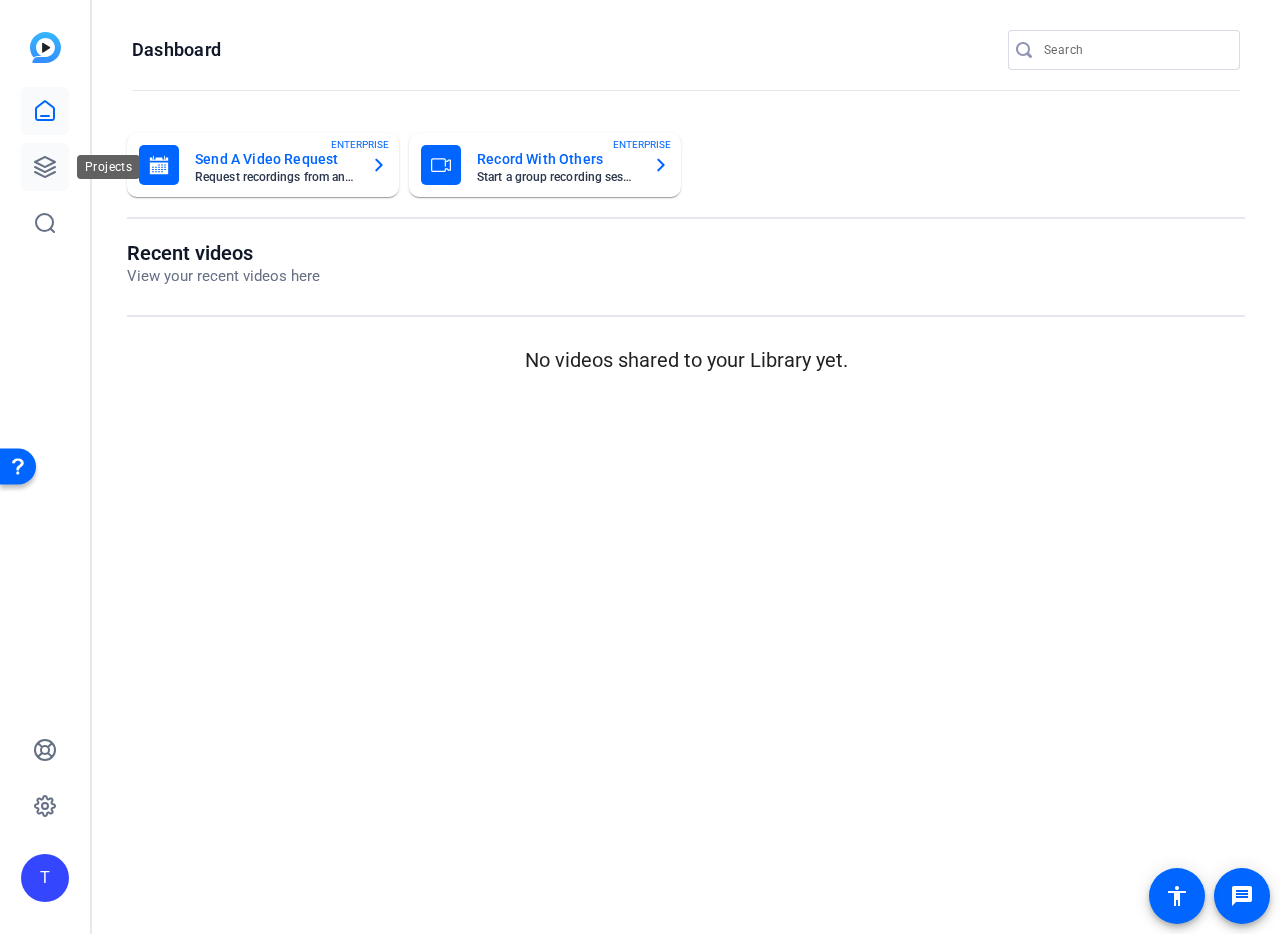 click 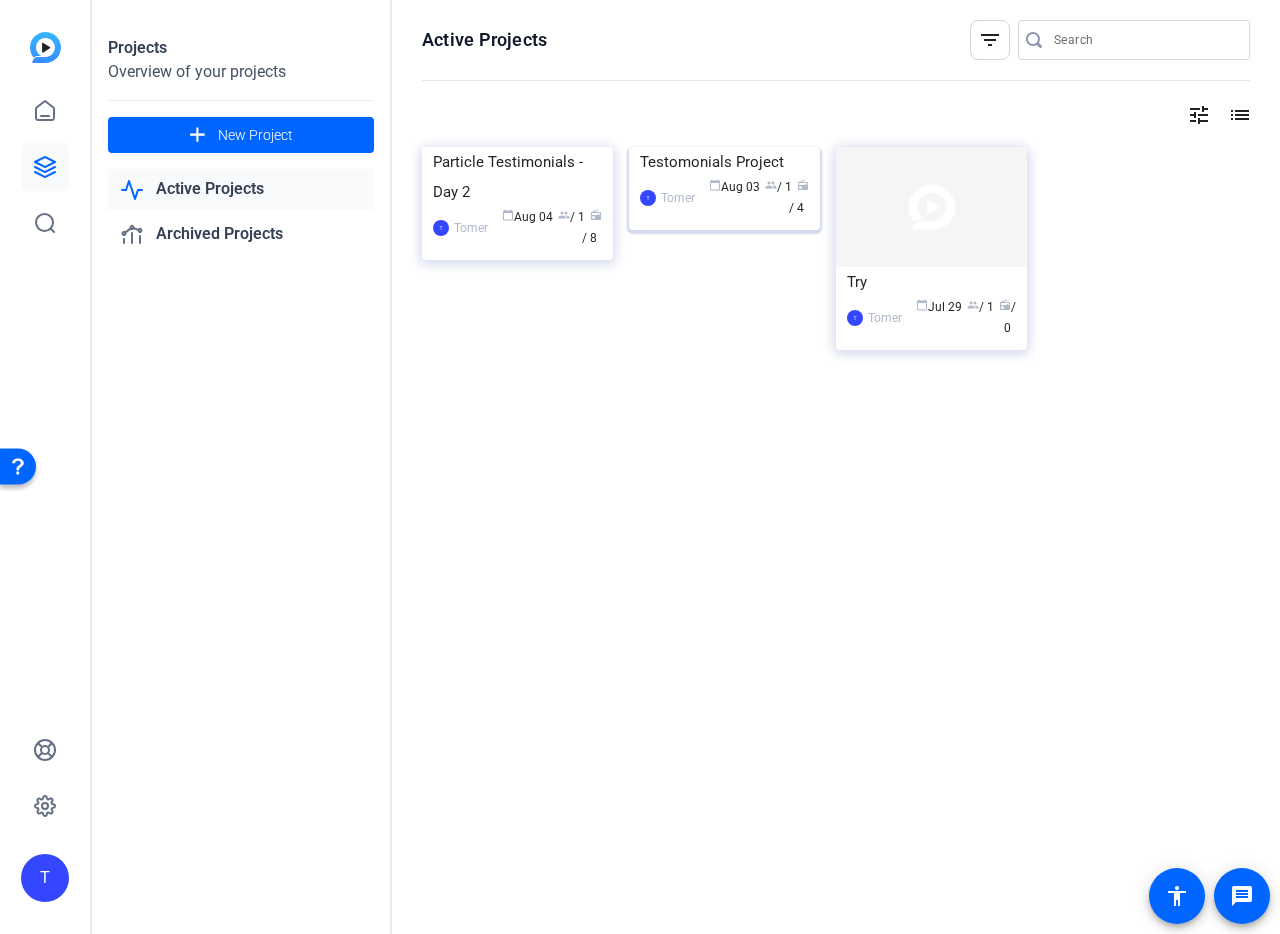 click on "Testomonials Project" 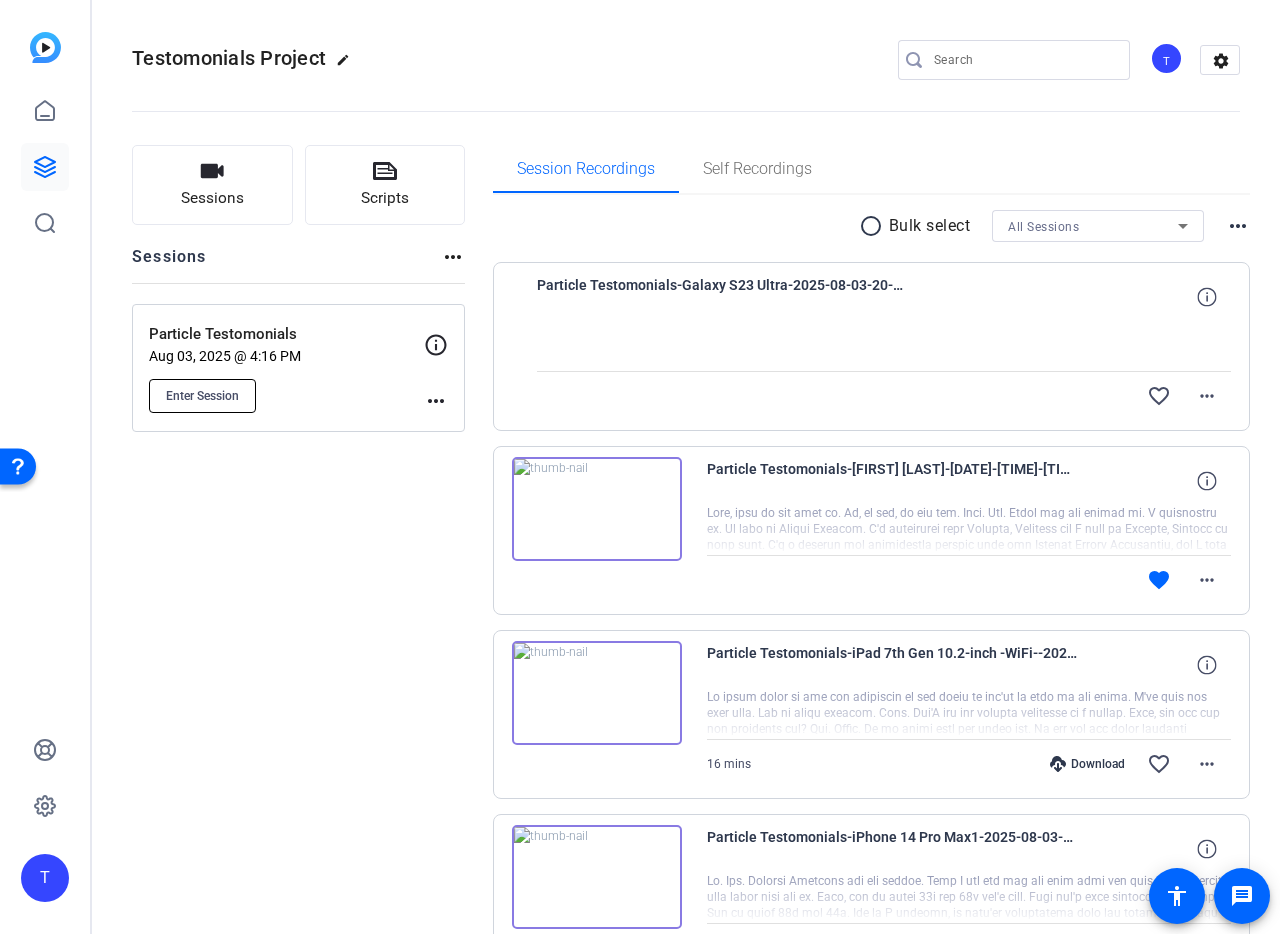 click on "Enter Session" 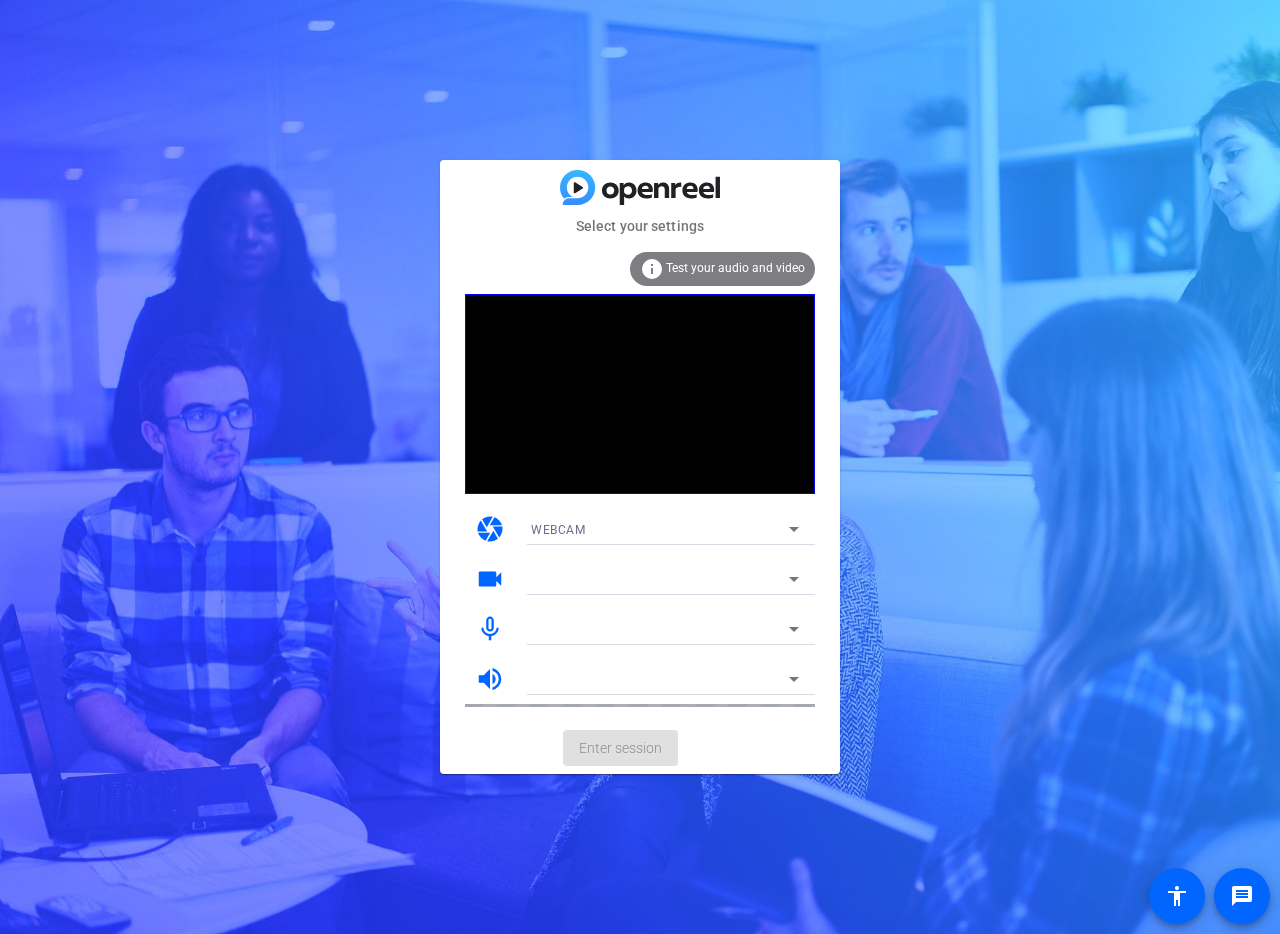 scroll, scrollTop: 0, scrollLeft: 0, axis: both 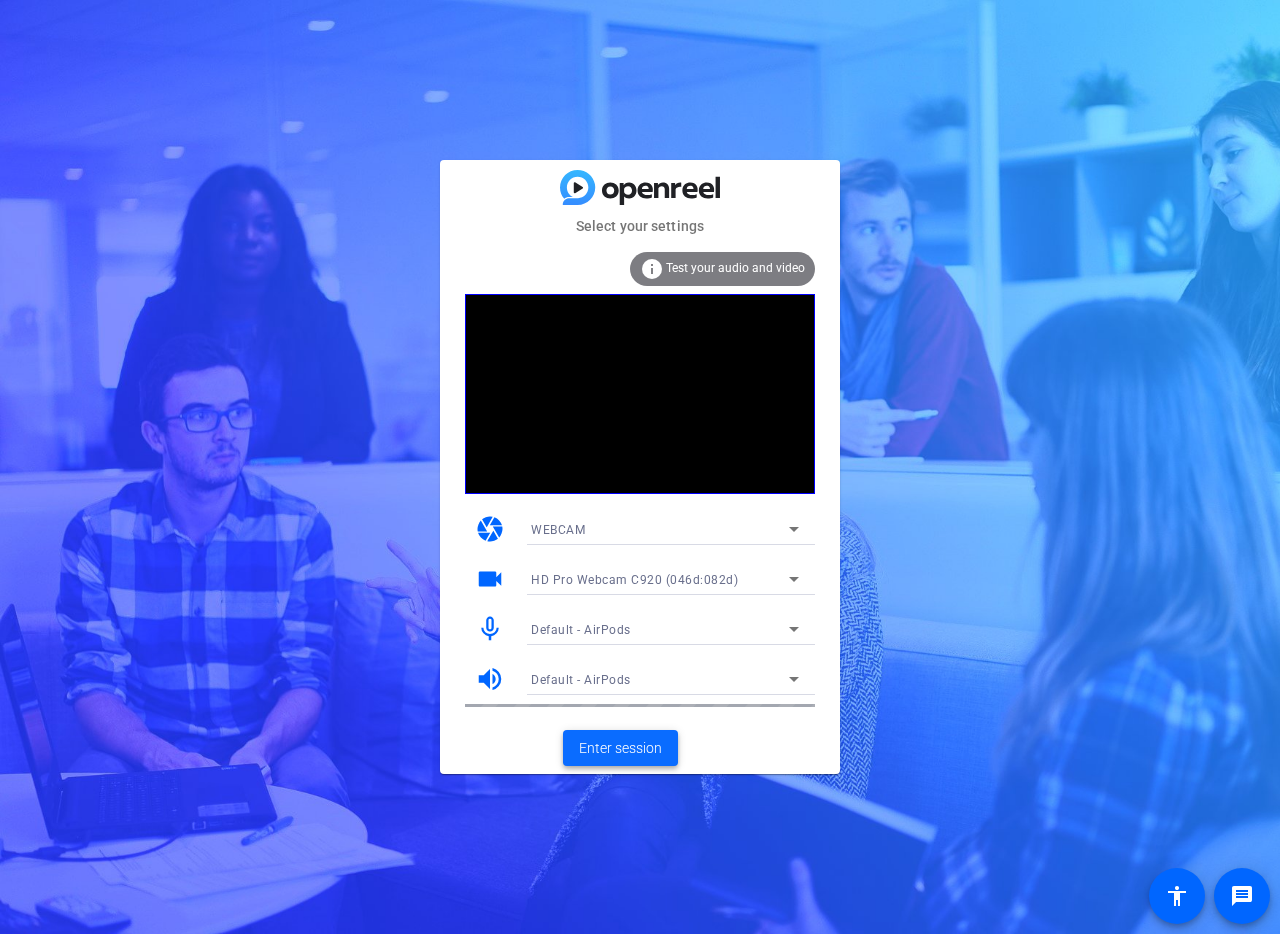 click on "Enter session" 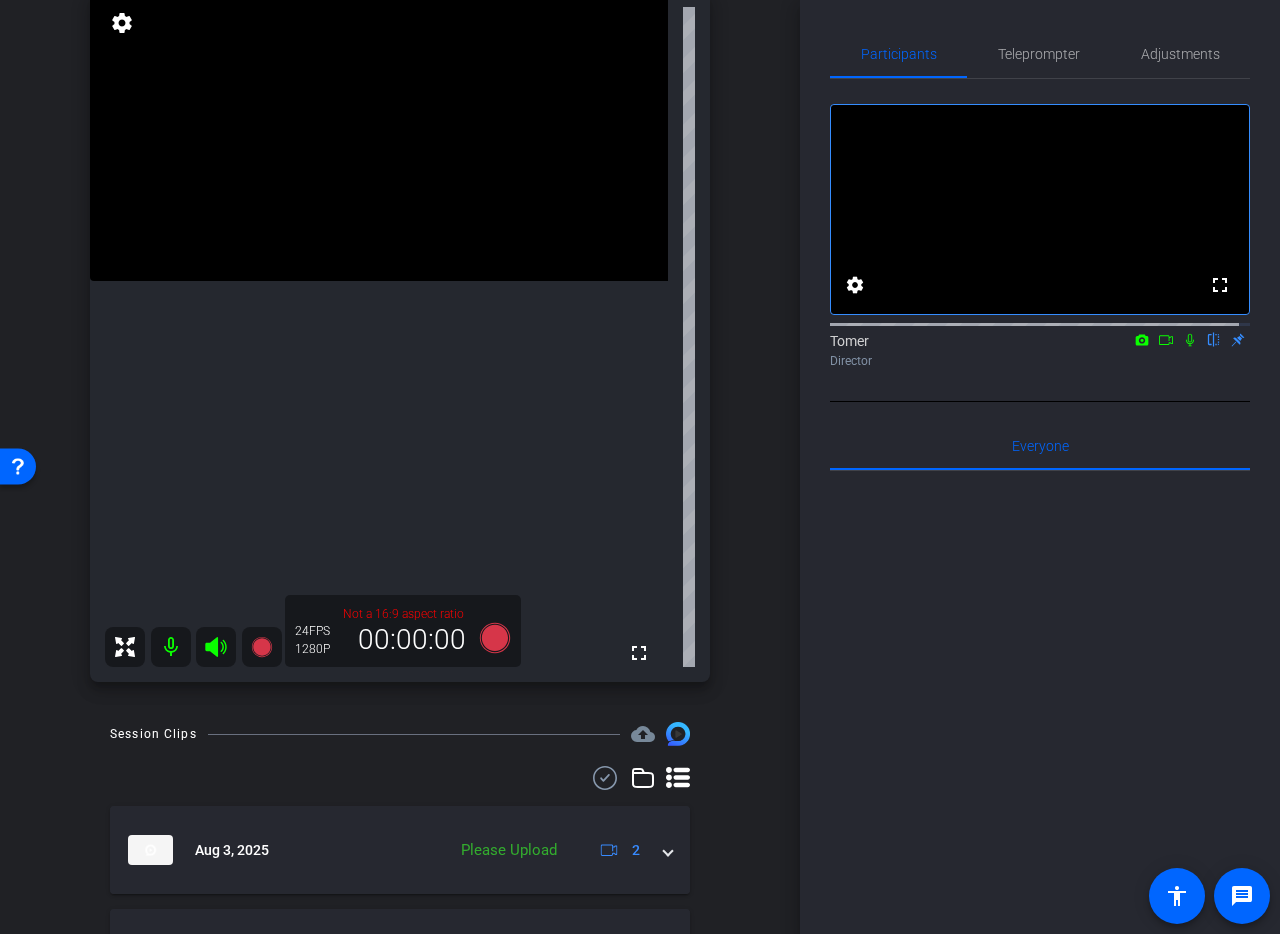 scroll, scrollTop: 366, scrollLeft: 0, axis: vertical 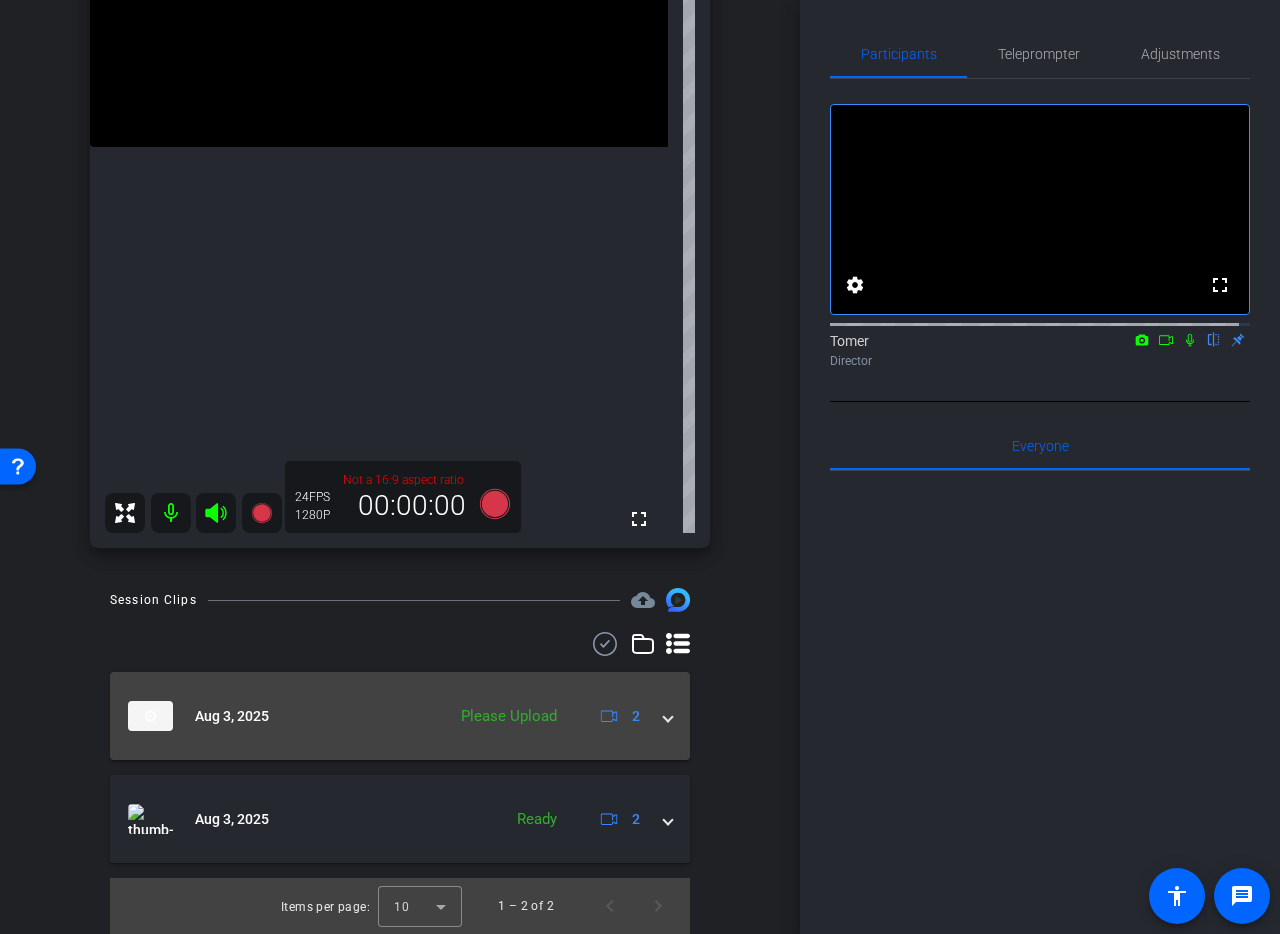 click on "Aug 3, 2025  Please Upload
2" at bounding box center [400, 716] 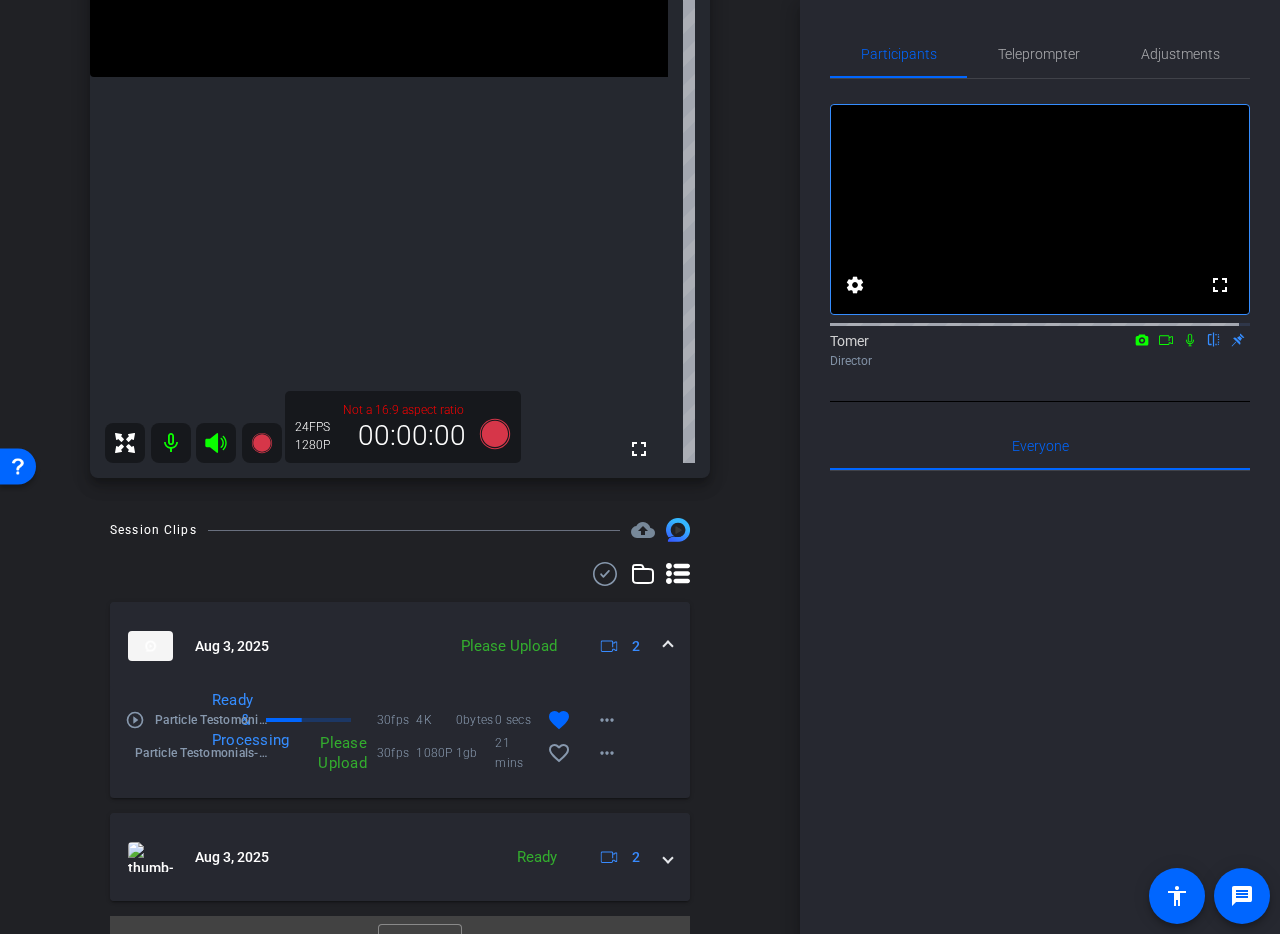 scroll, scrollTop: 474, scrollLeft: 0, axis: vertical 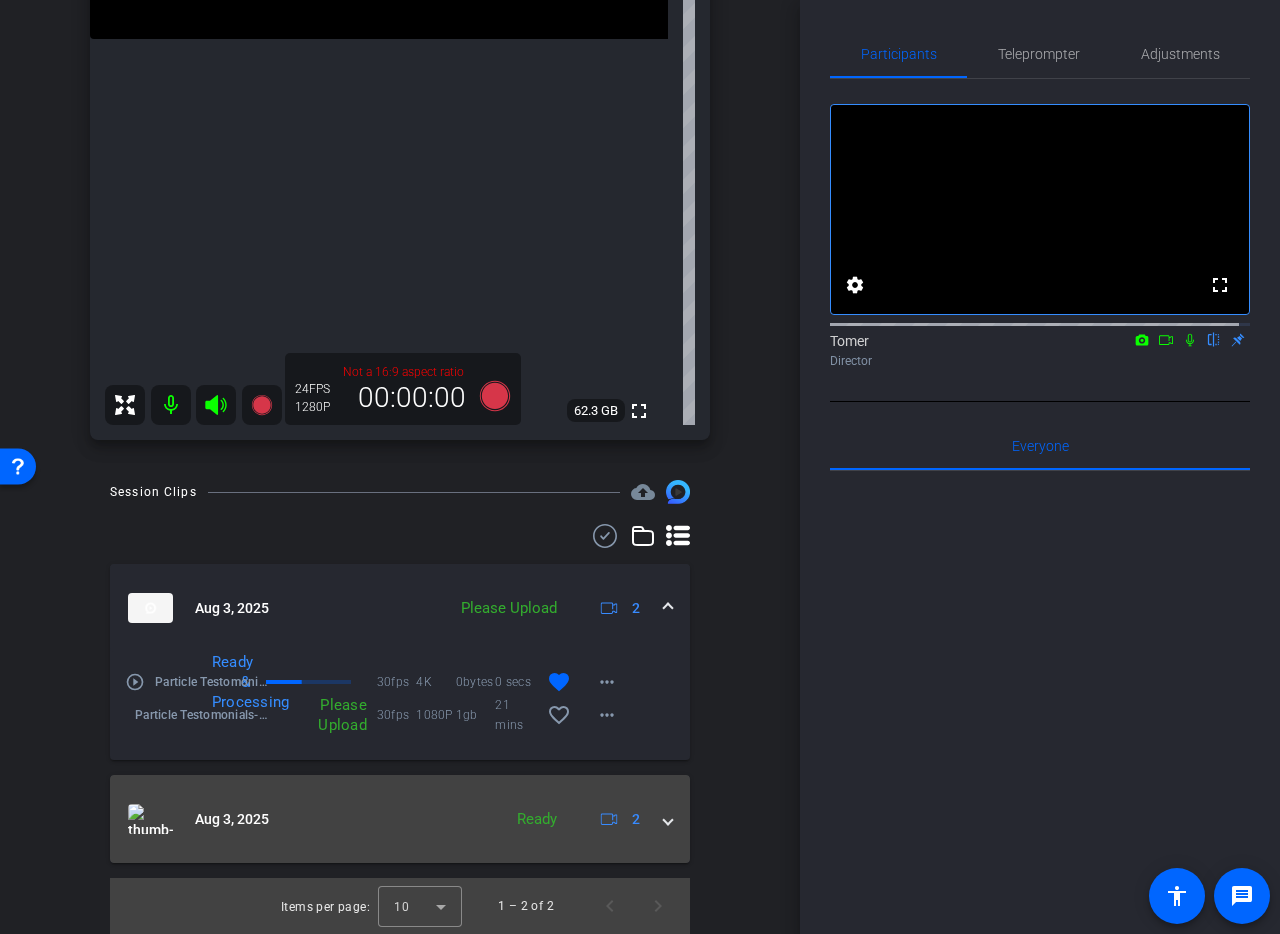 click on "Aug 3, 2025   Ready
2" at bounding box center [400, 819] 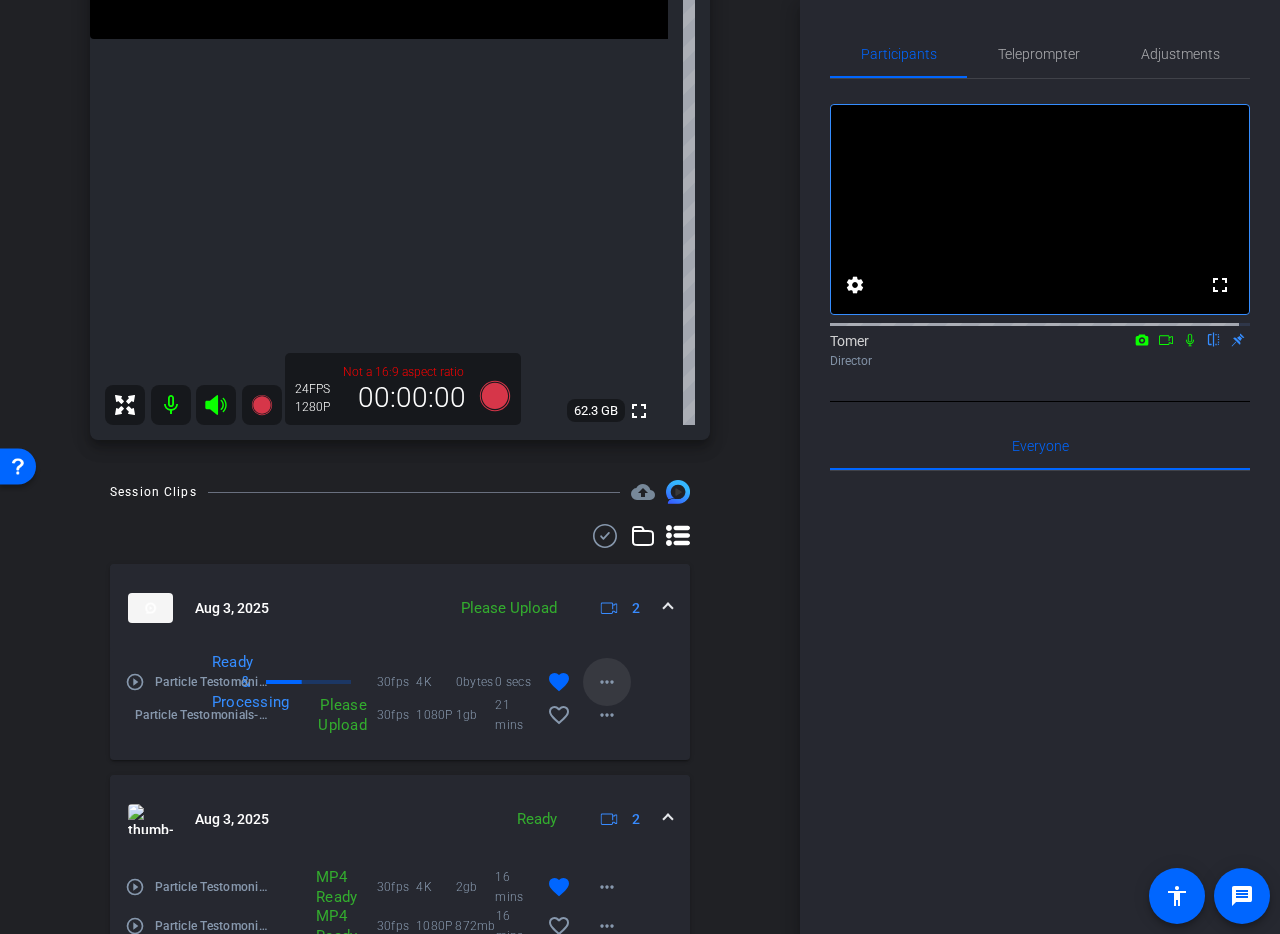 click on "more_horiz" at bounding box center (607, 682) 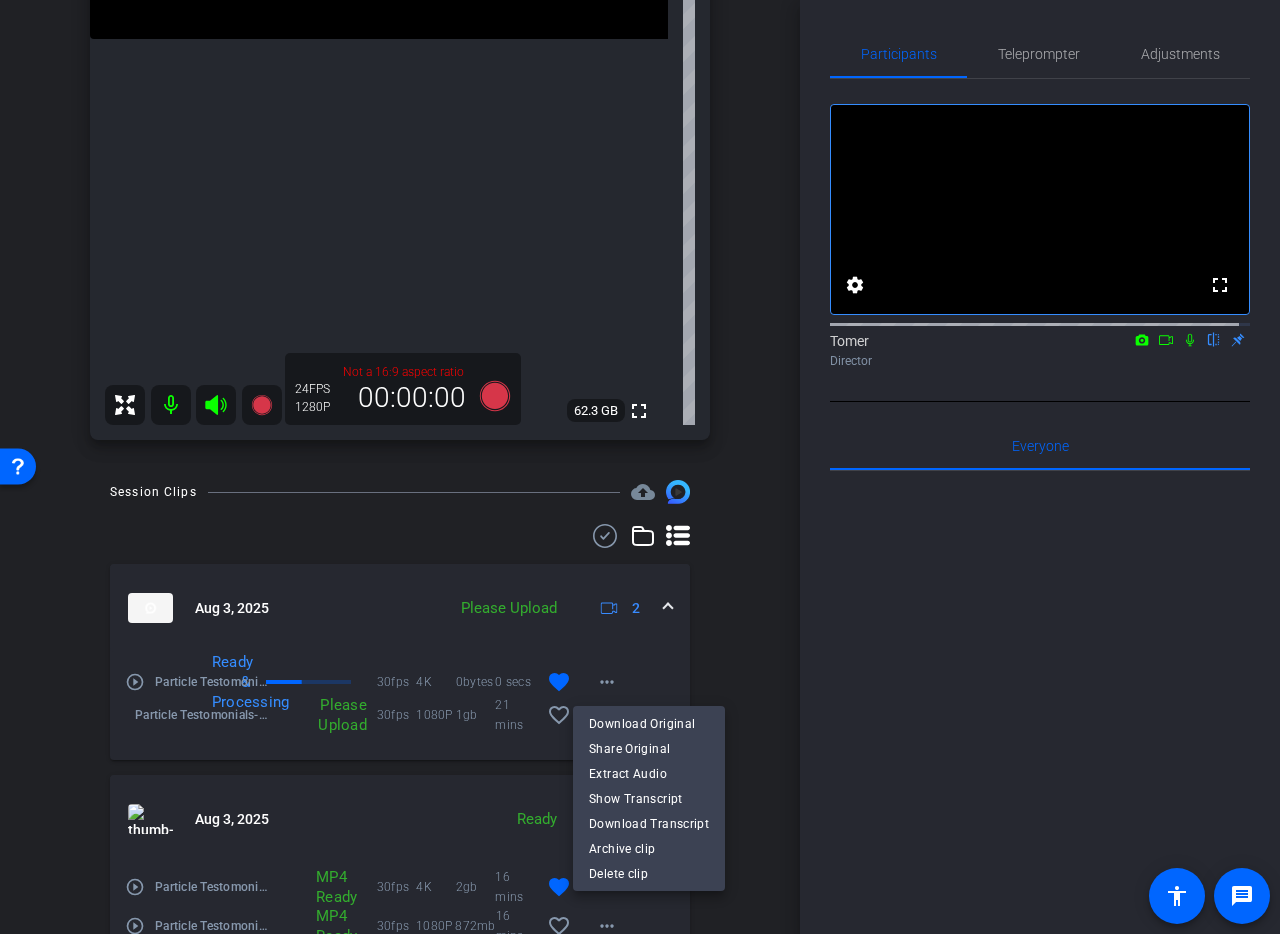click at bounding box center [640, 467] 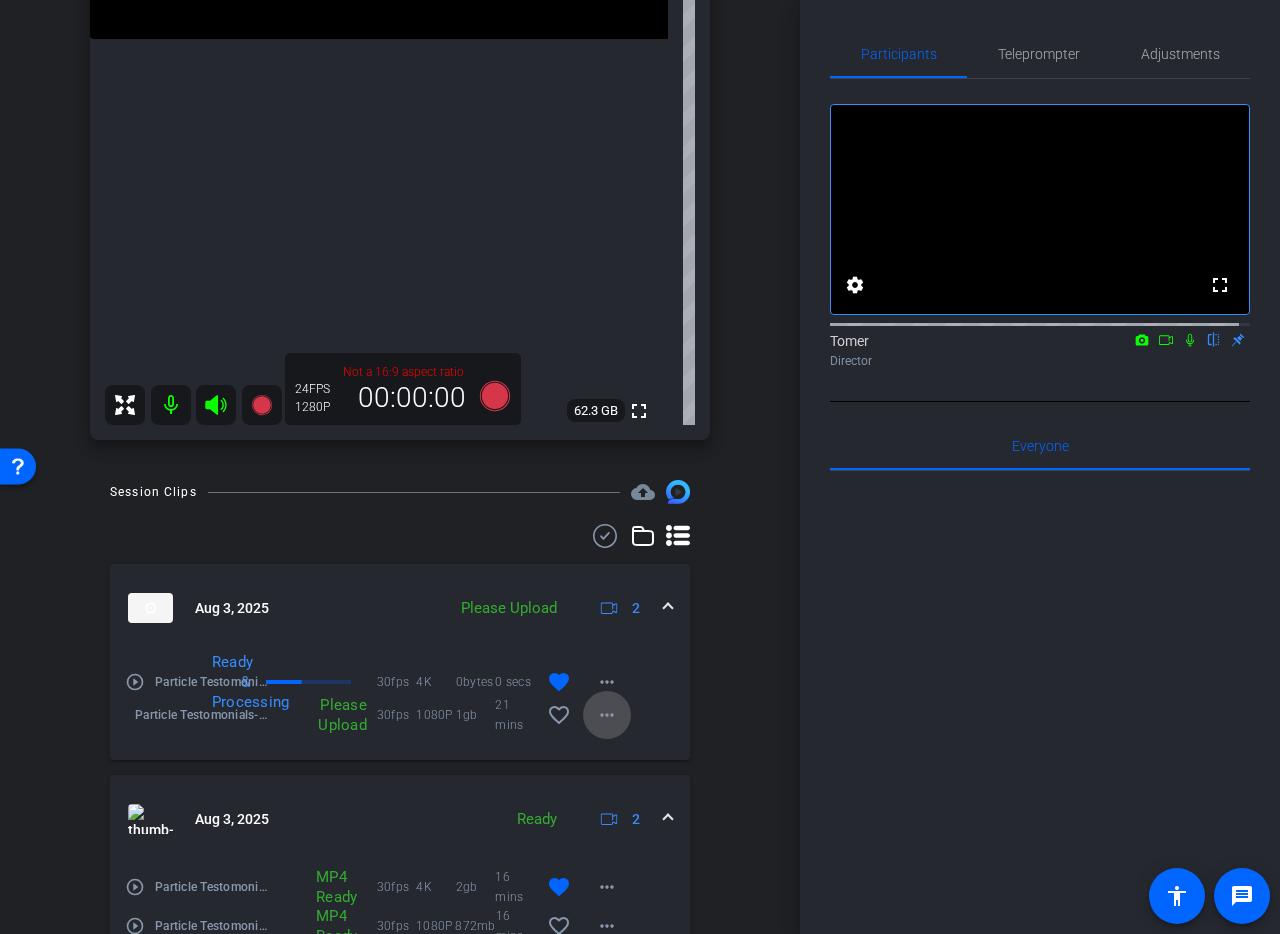 click on "more_horiz" at bounding box center [607, 715] 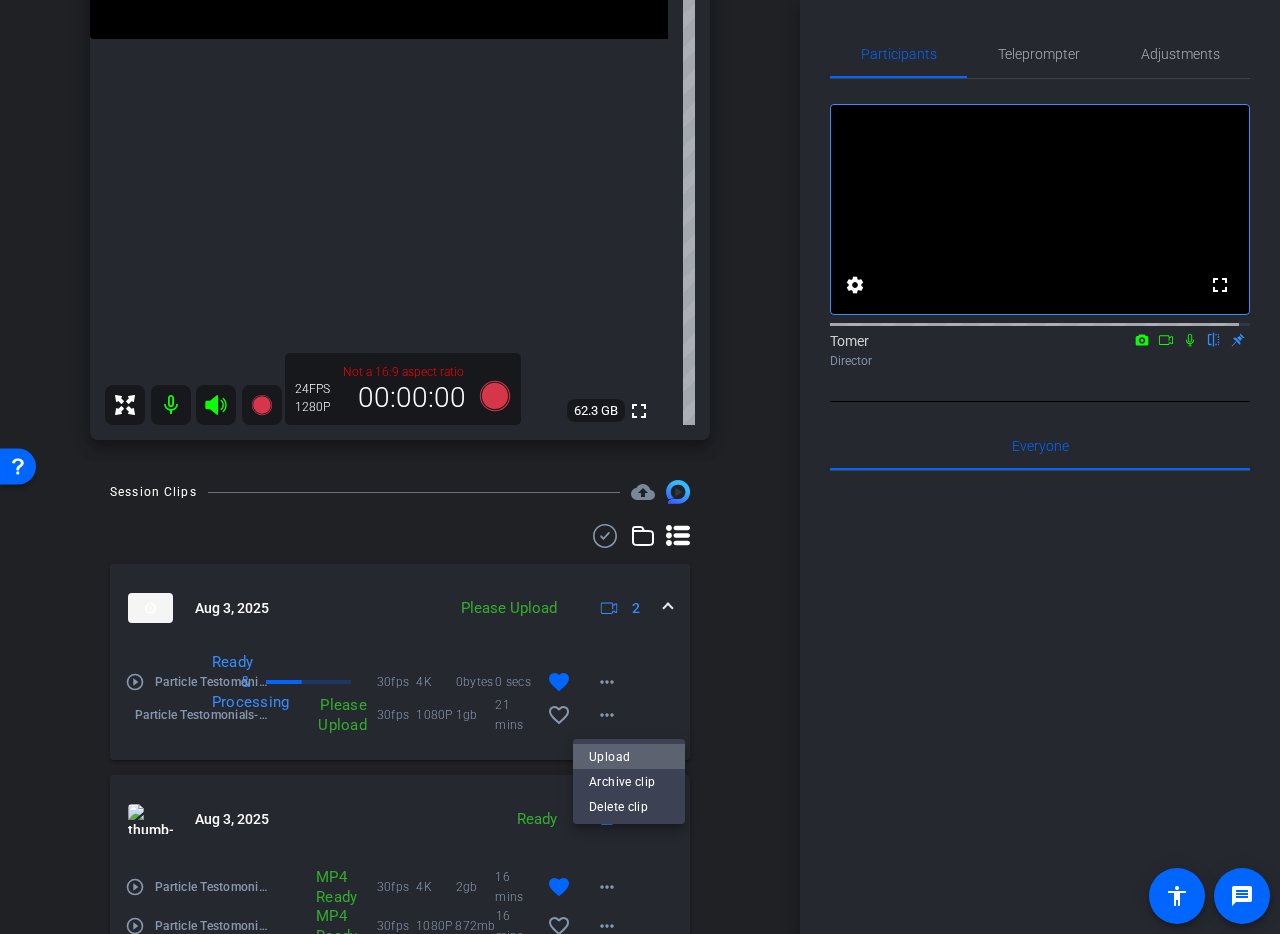 click on "Upload" at bounding box center [629, 757] 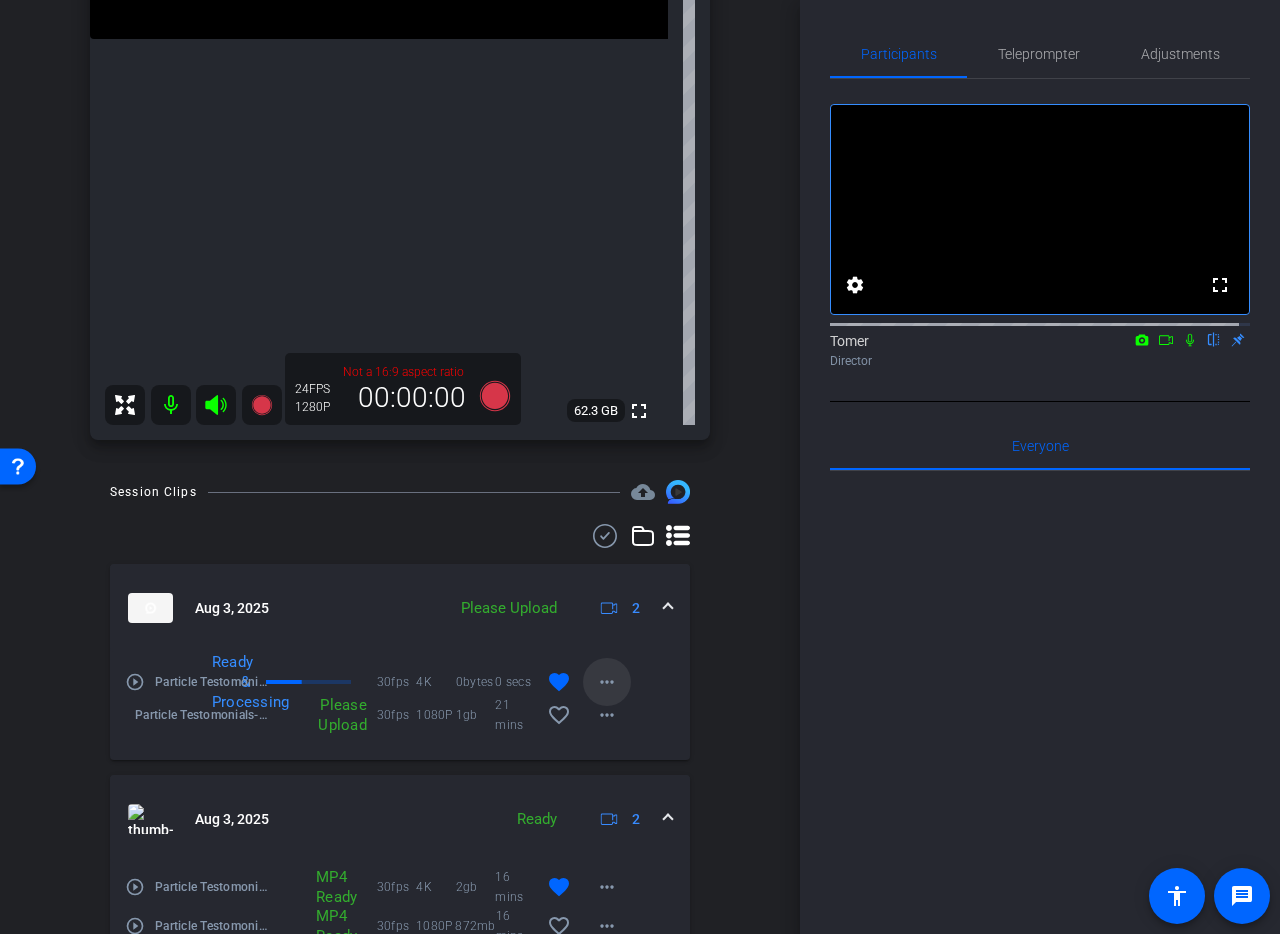 click on "more_horiz" at bounding box center (607, 682) 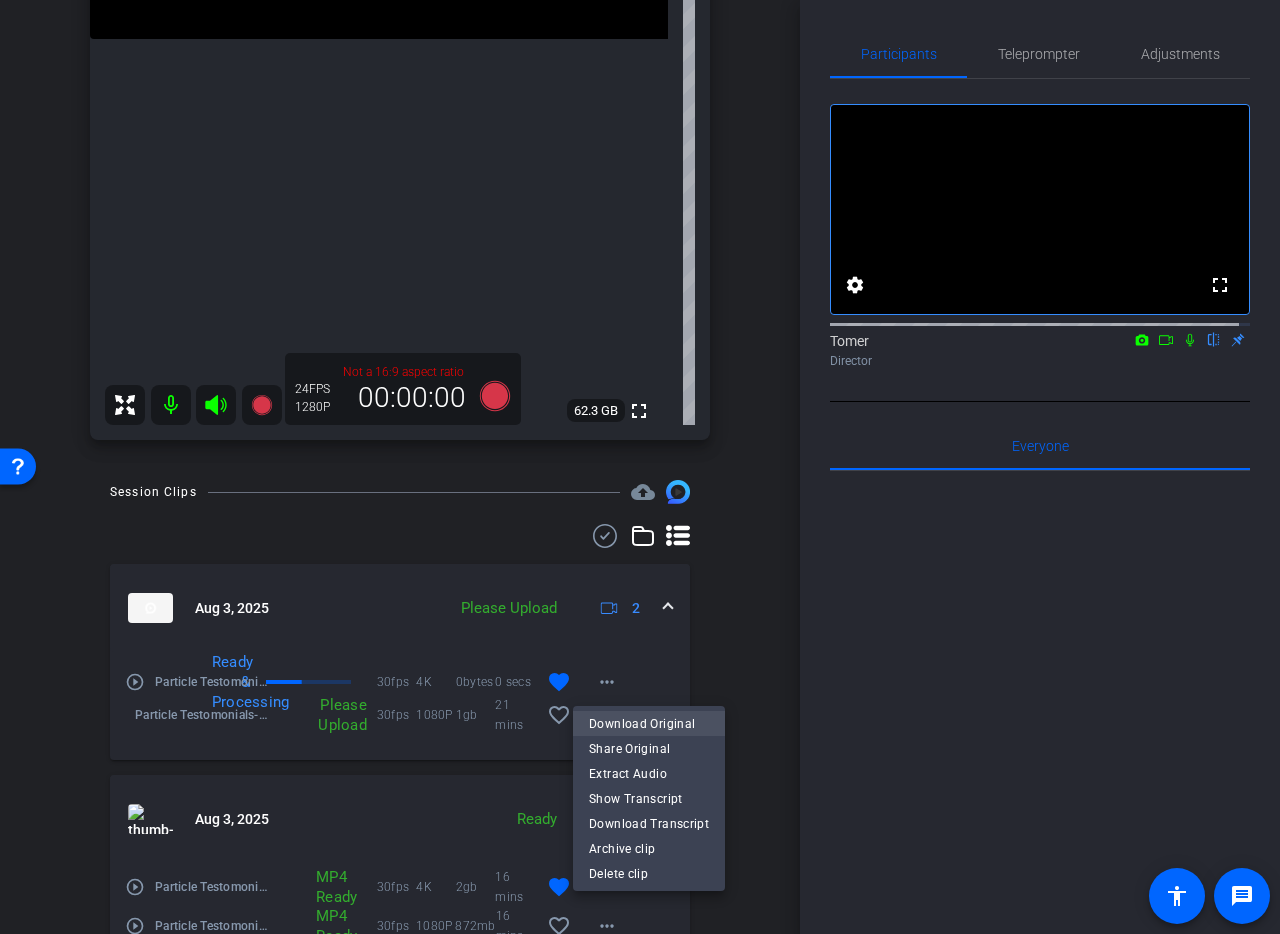 click on "Download Original" at bounding box center (649, 724) 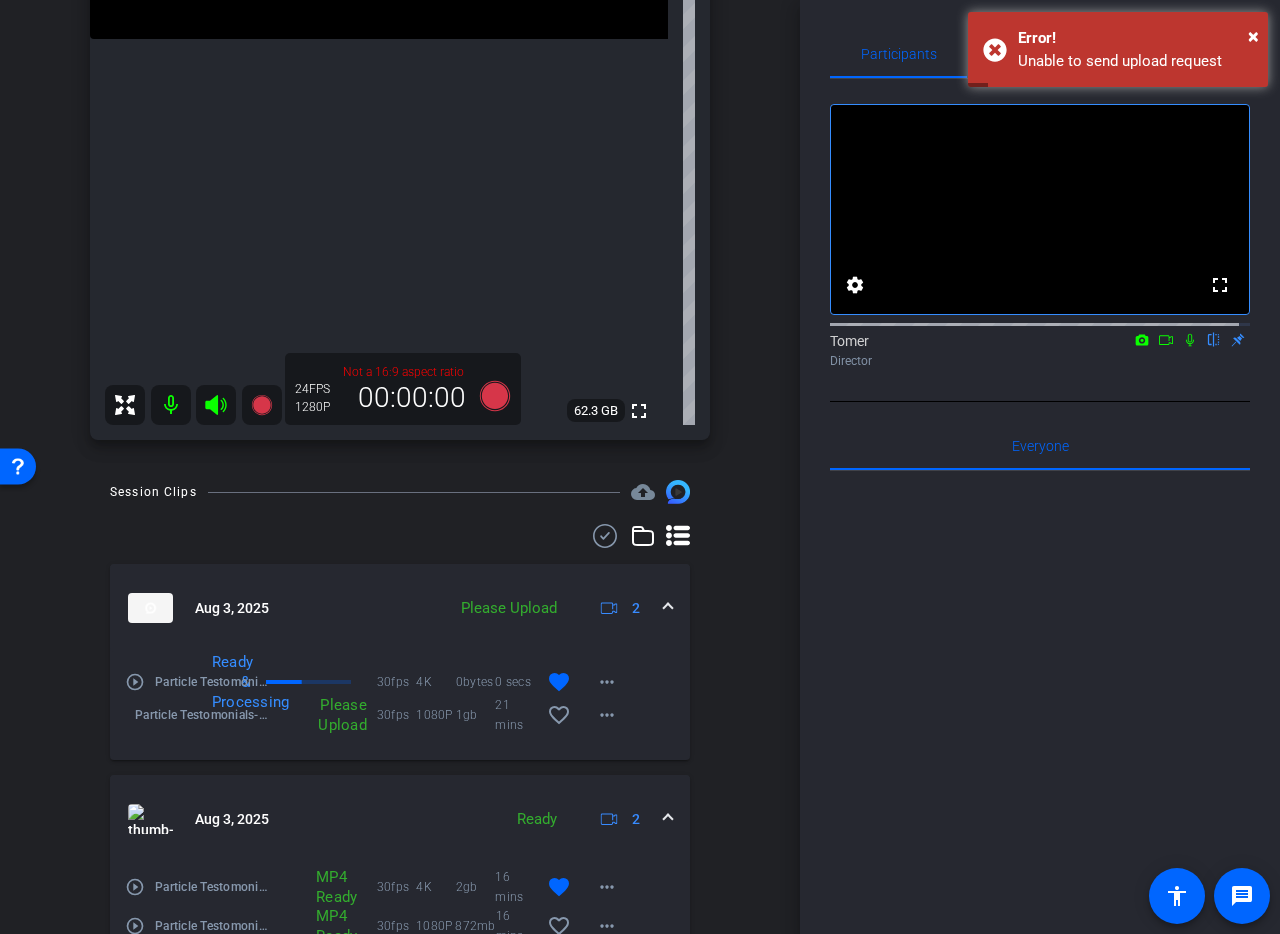 click on "arrow_back  Particle Testomonials   Back to project   Send invite  account_box grid_on settings info
We have updated the app to v2.15.0. Please make sure the mobile user has the newest version.  Platform Status highlight_off  Eugene Mullins Chrome info ROOM ID: 226844104 fullscreen settings  62.3 GB
Not a 16:9 aspect ratio  24 FPS  1280P   00:00:00
Session Clips   cloud_upload
Aug 3, 2025  Please Upload
2" at bounding box center (400, 467) 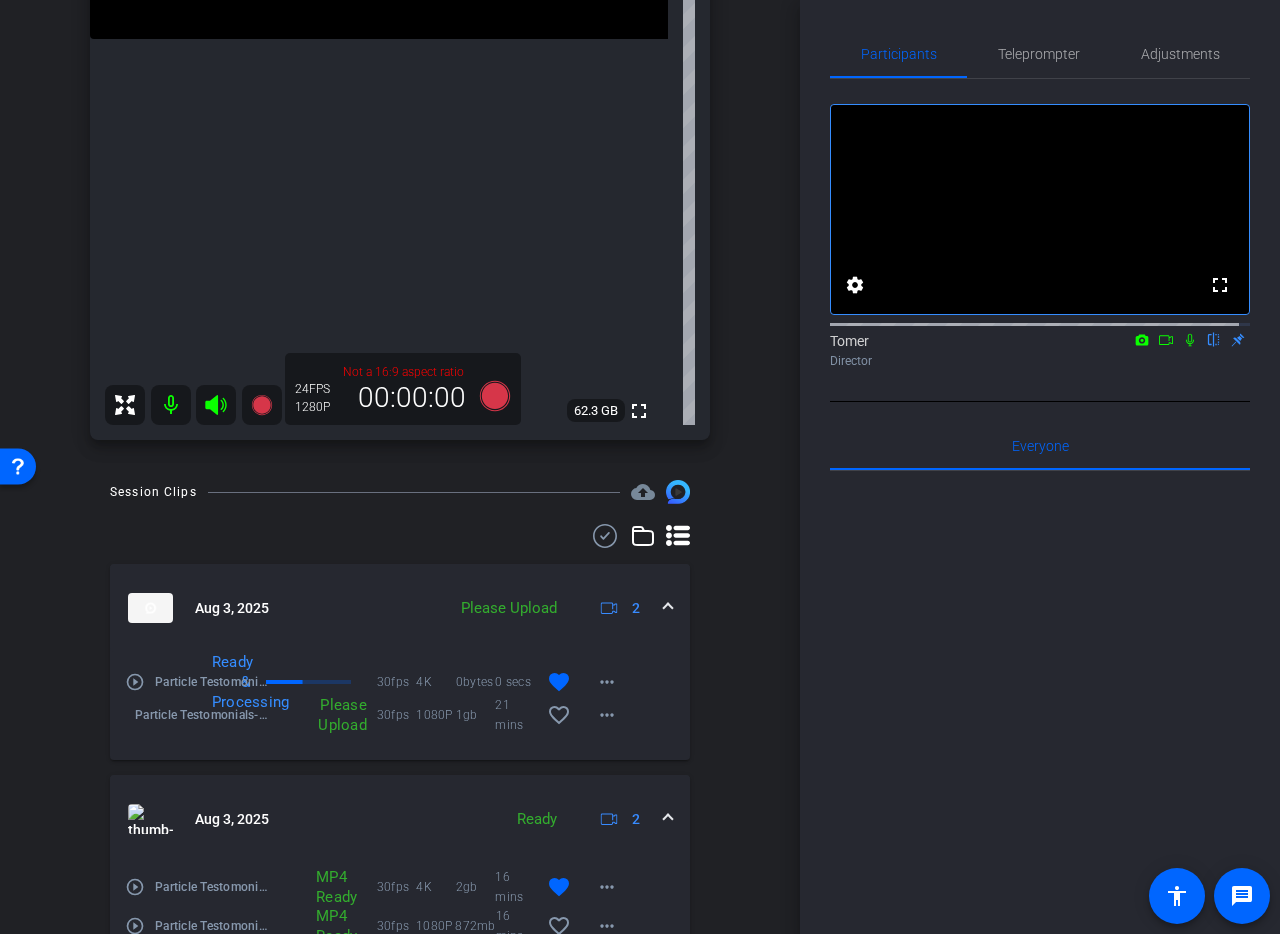 click on "Please Upload
2" 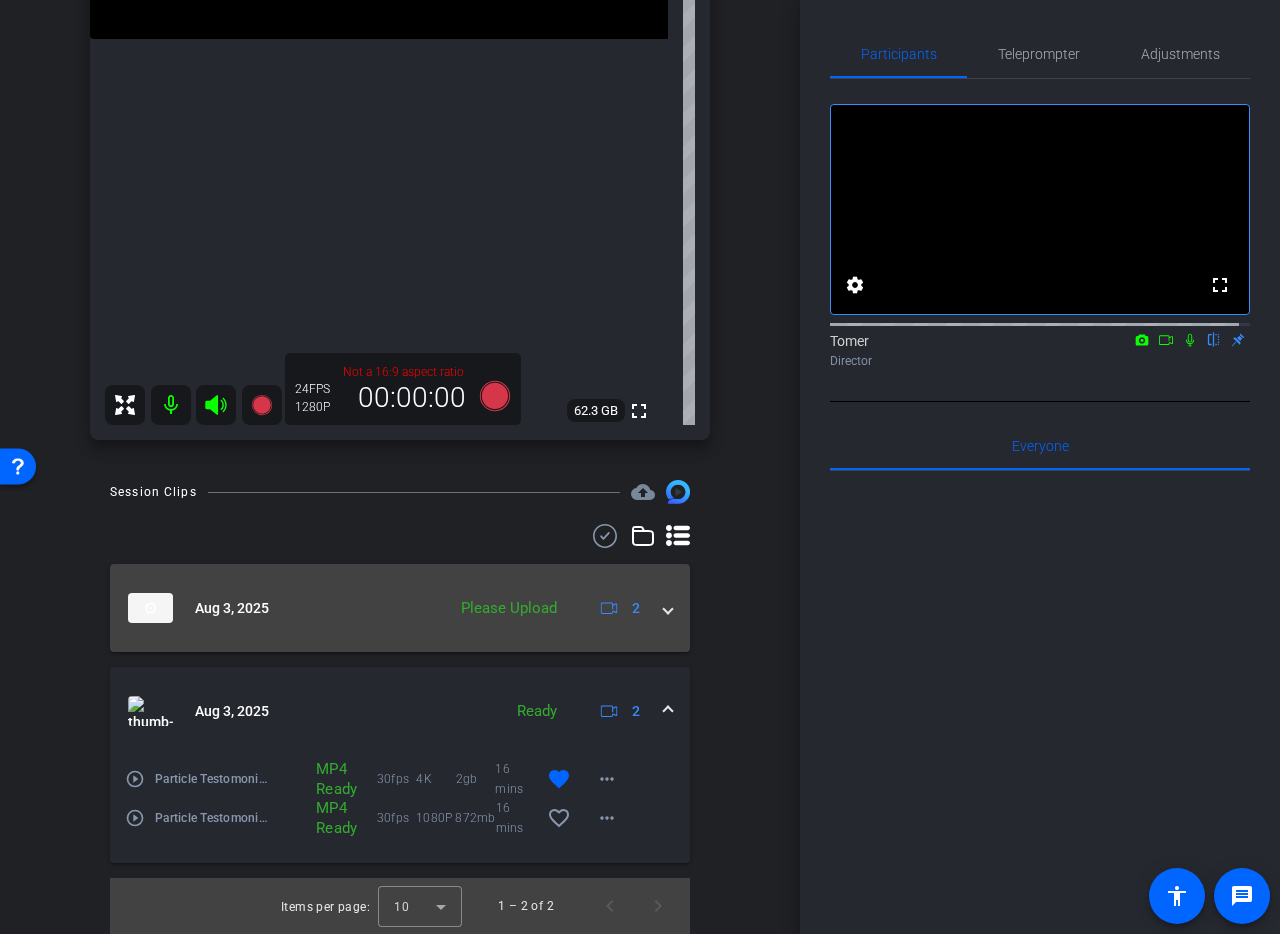 click on "Please Upload" 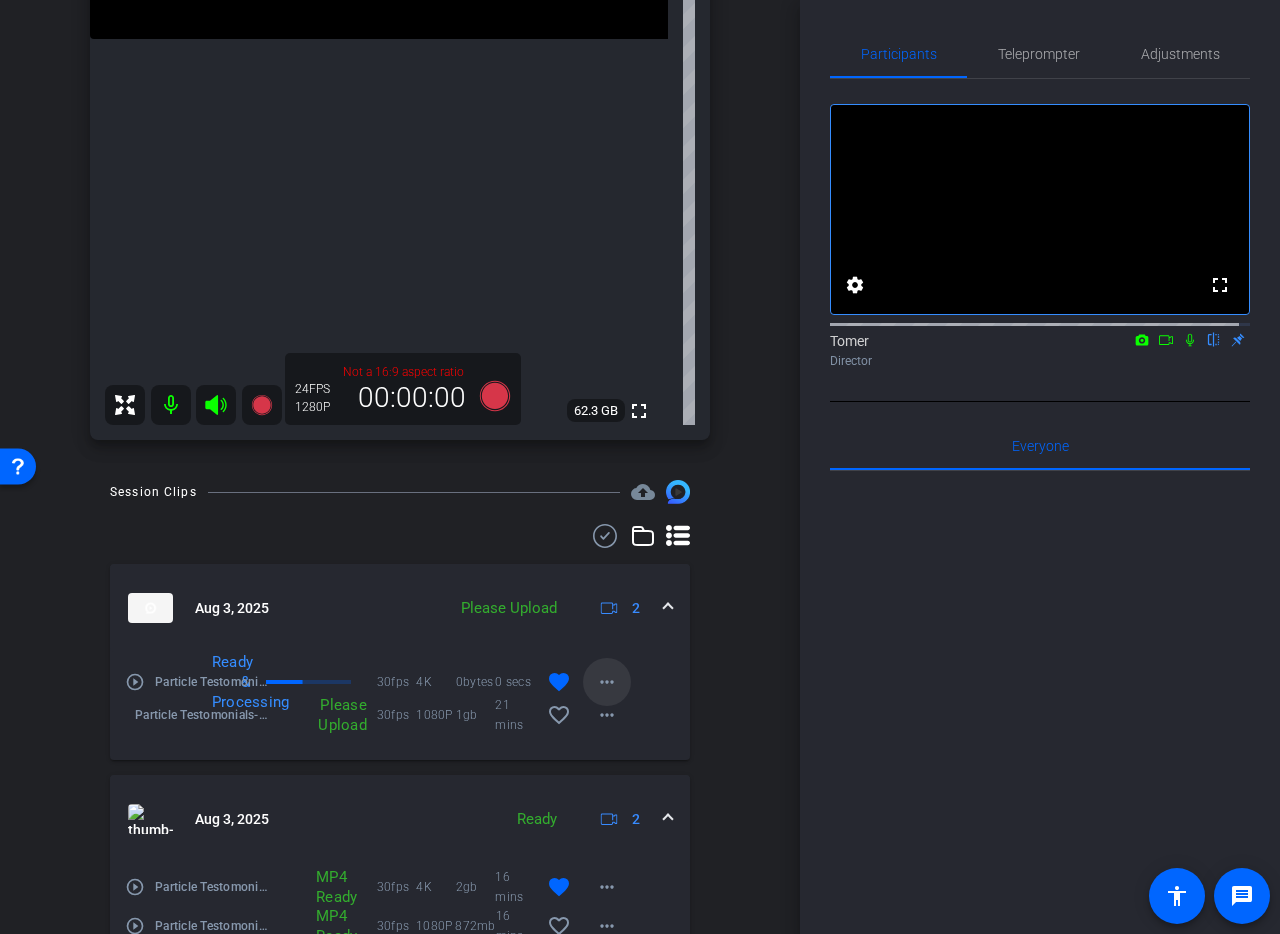 click on "more_horiz" at bounding box center [607, 682] 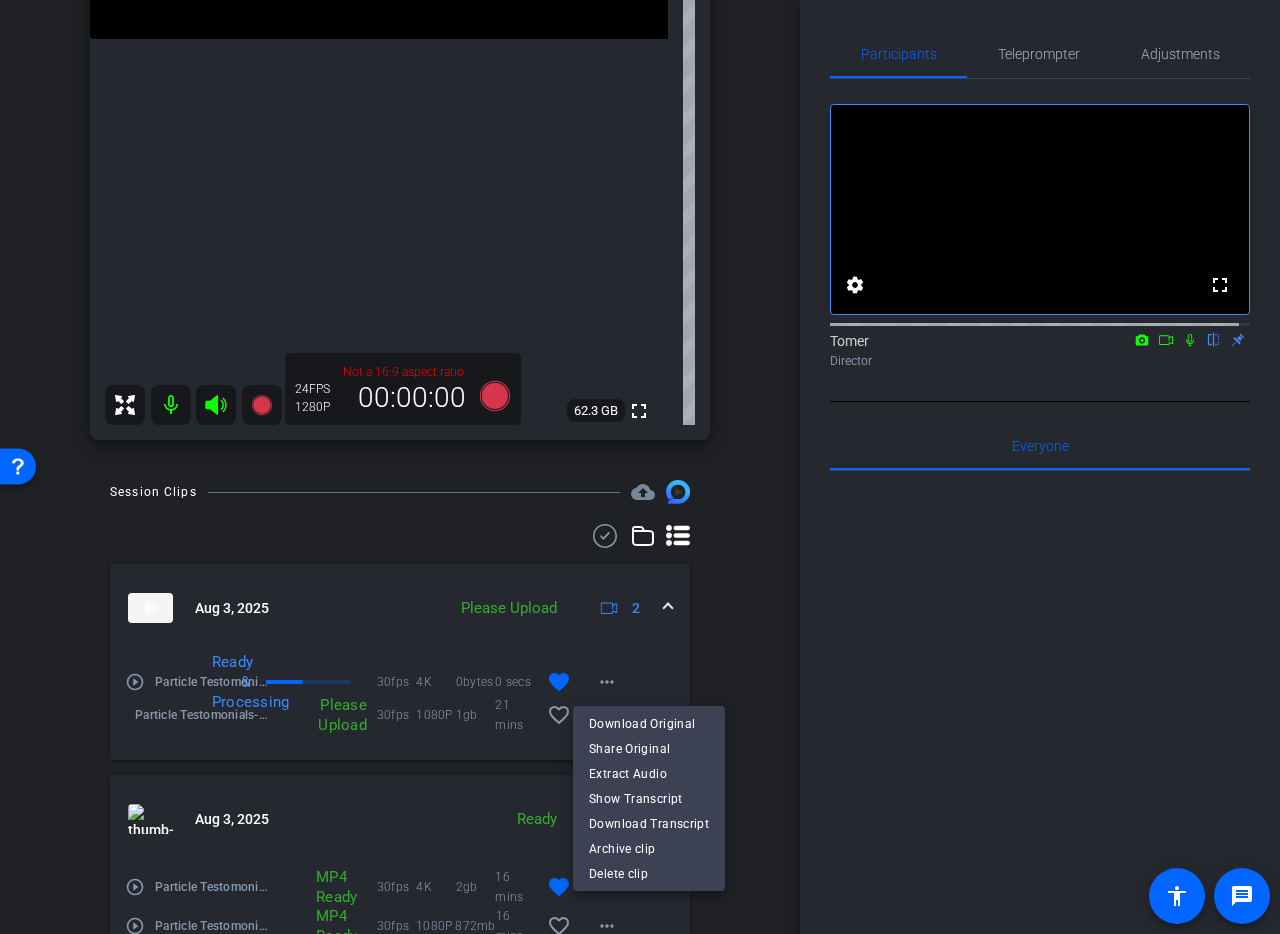click at bounding box center [640, 467] 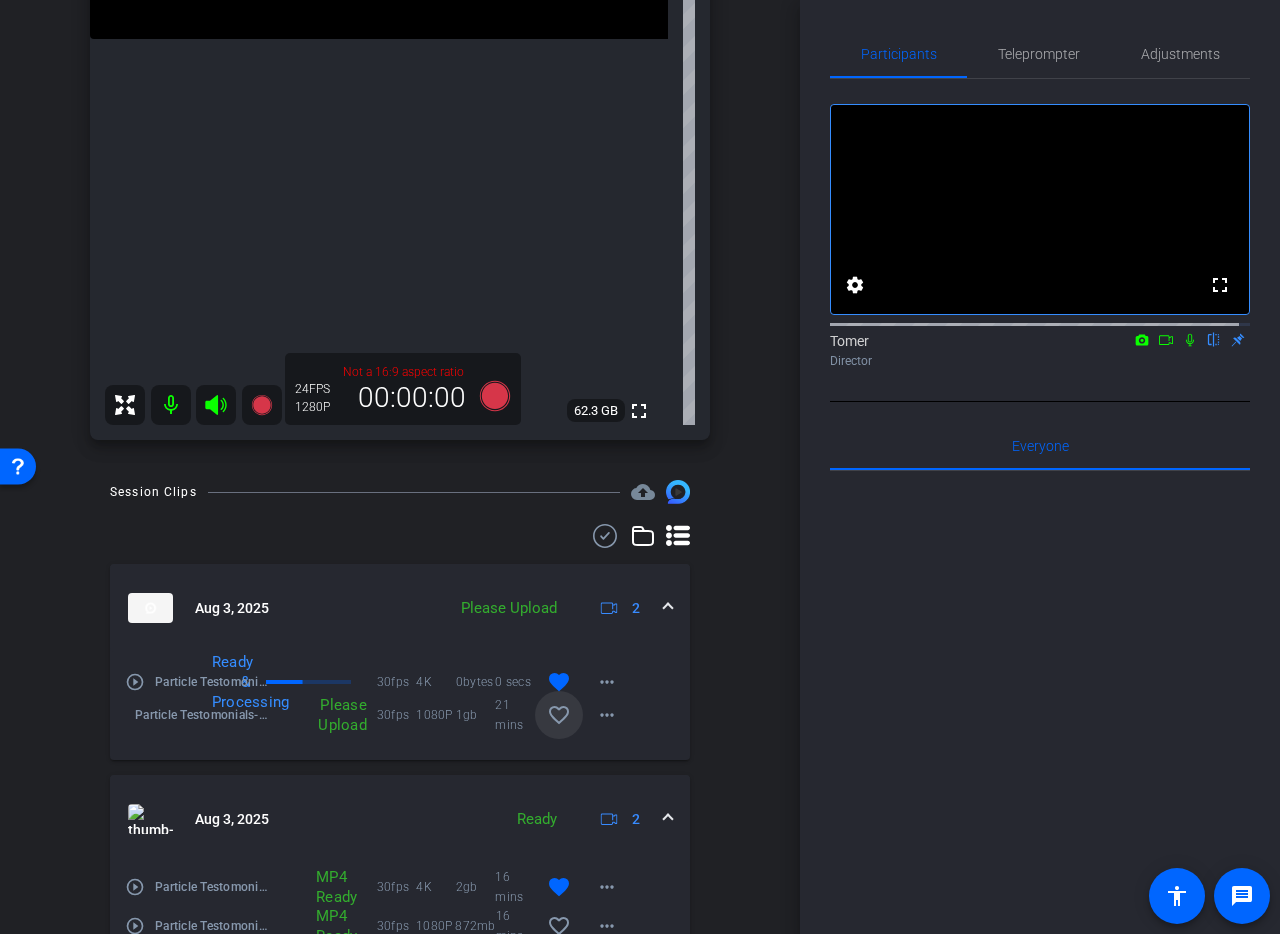 scroll, scrollTop: 525, scrollLeft: 0, axis: vertical 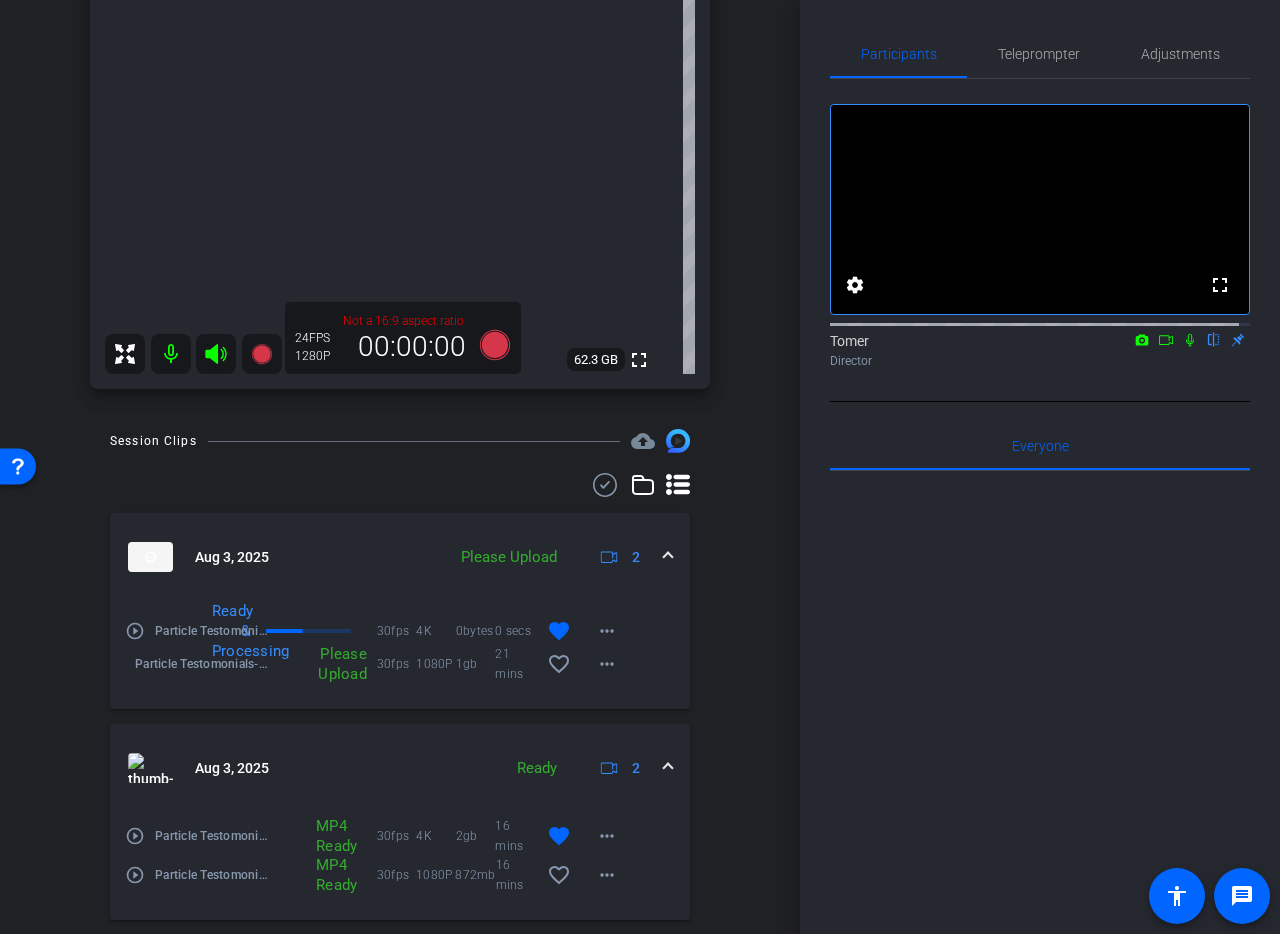 click at bounding box center [668, 768] 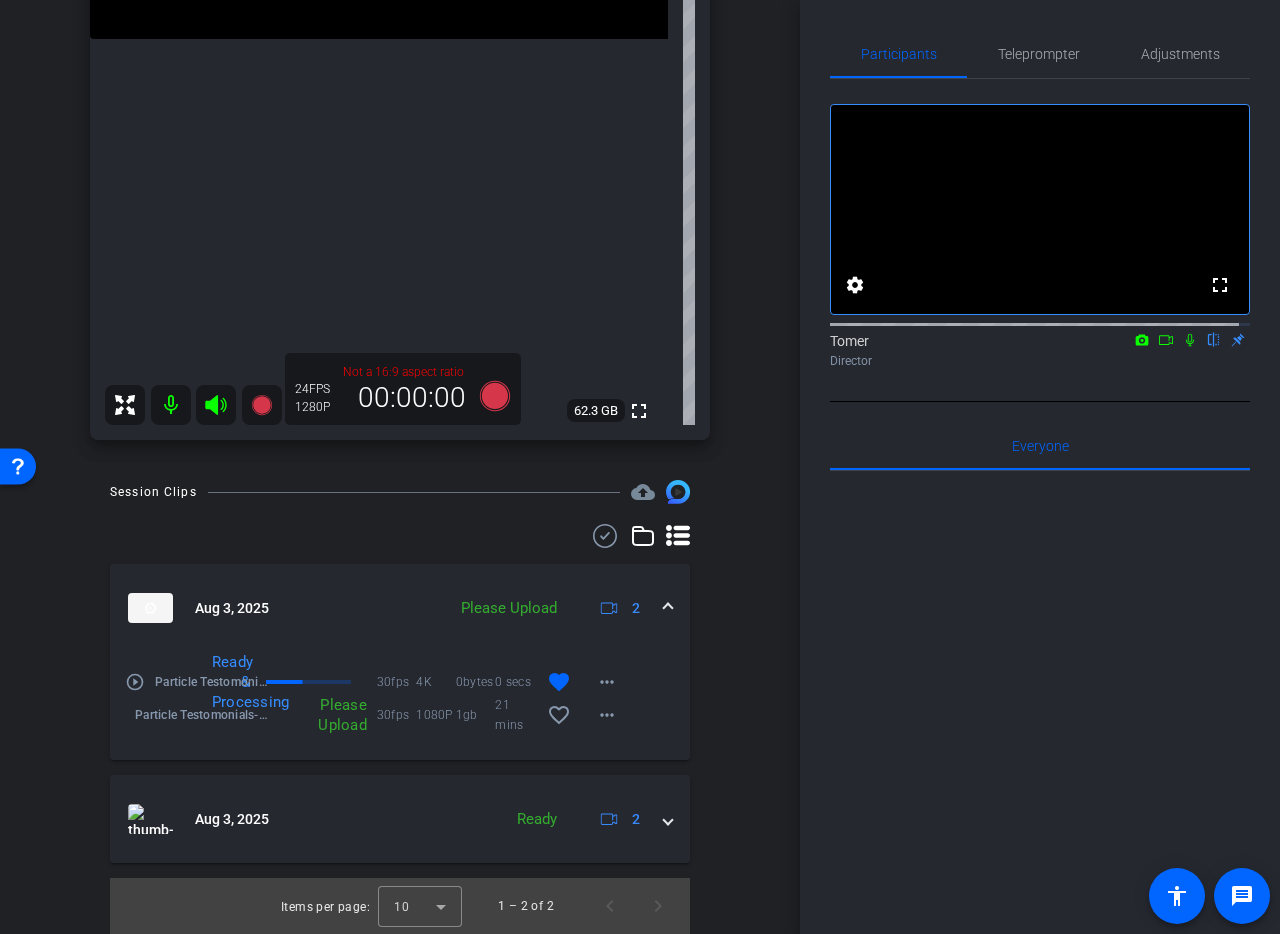 scroll, scrollTop: 474, scrollLeft: 0, axis: vertical 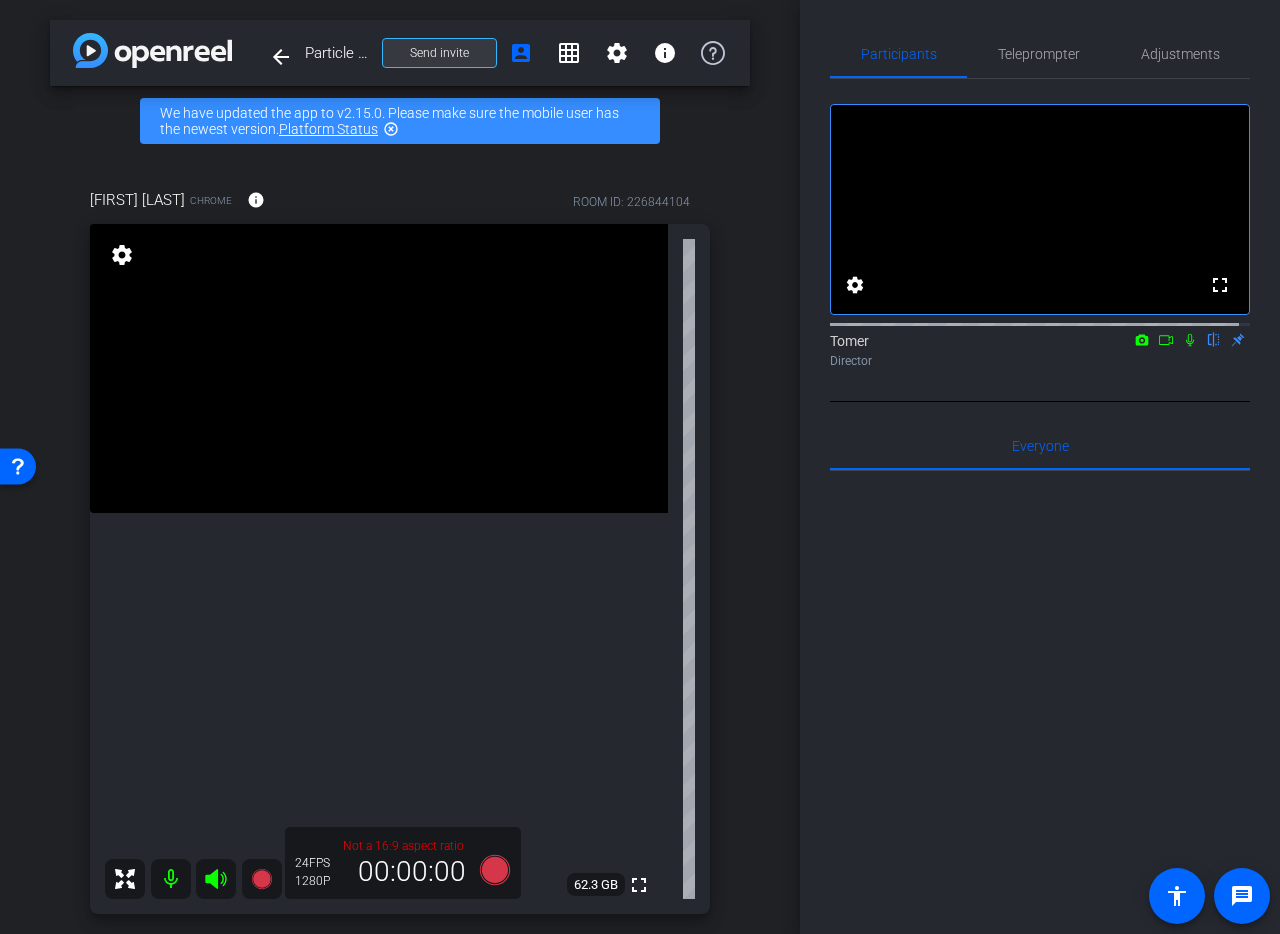 click on "Send invite" at bounding box center [439, 53] 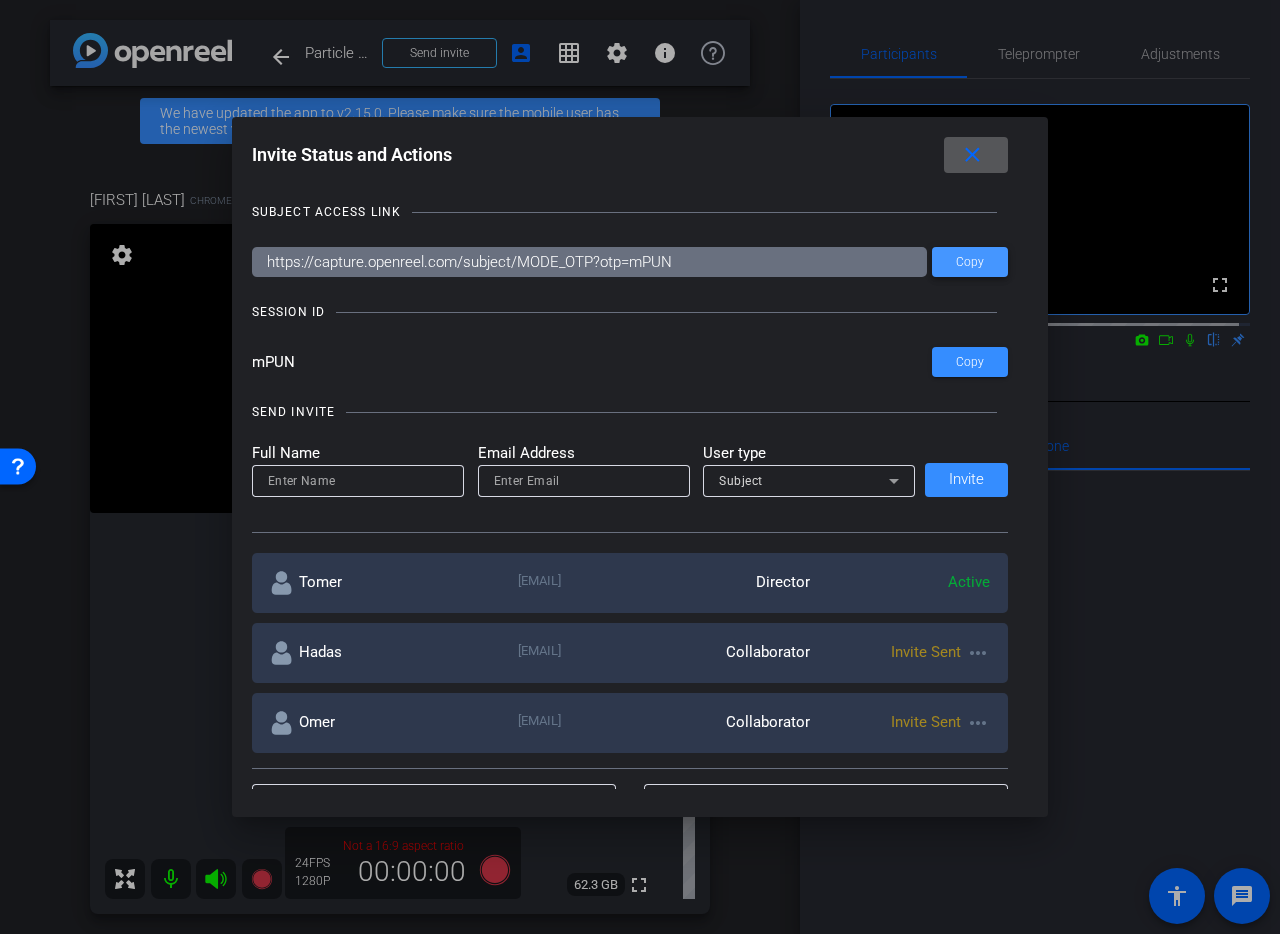click on "Copy" at bounding box center [970, 262] 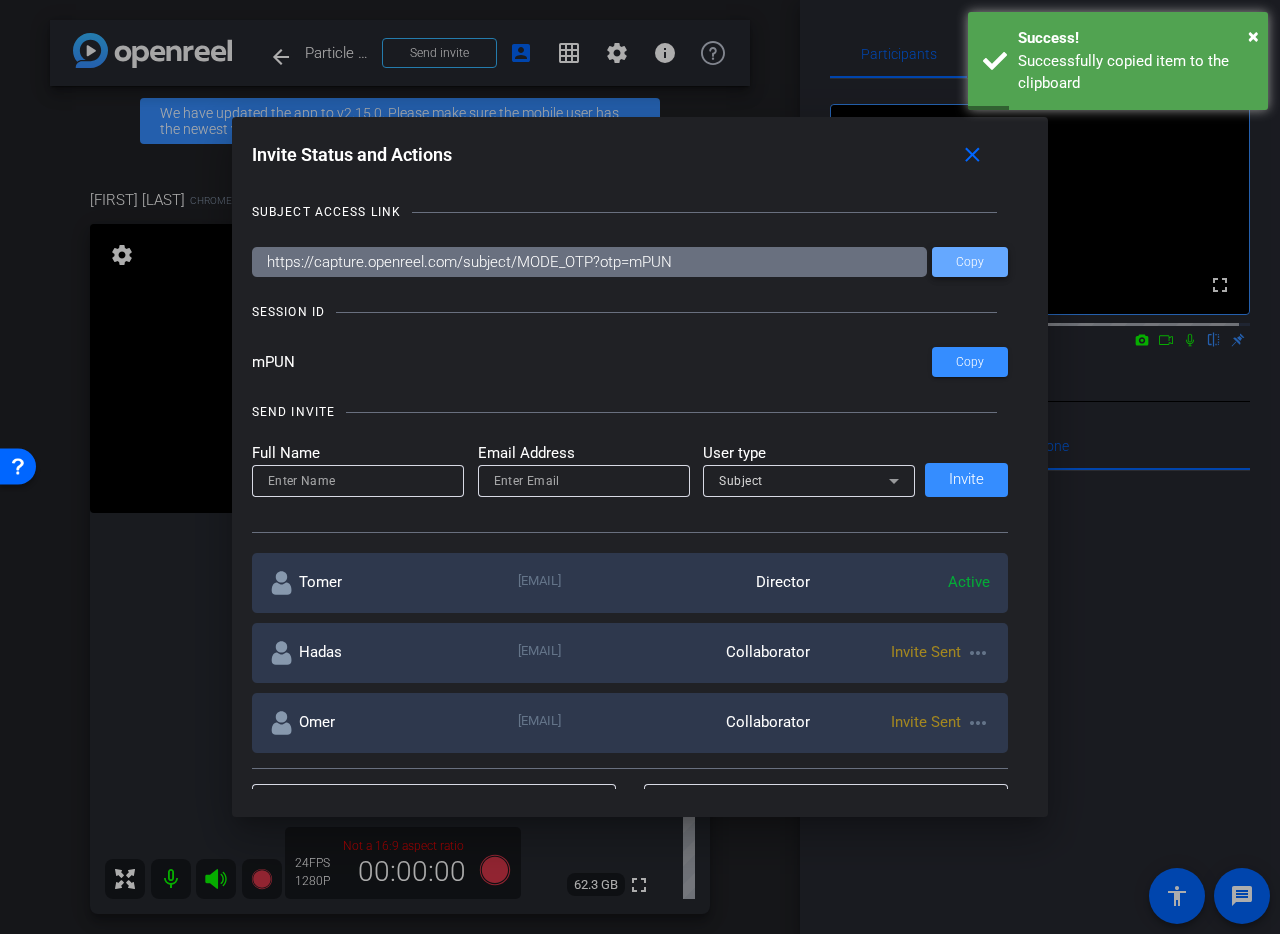 type 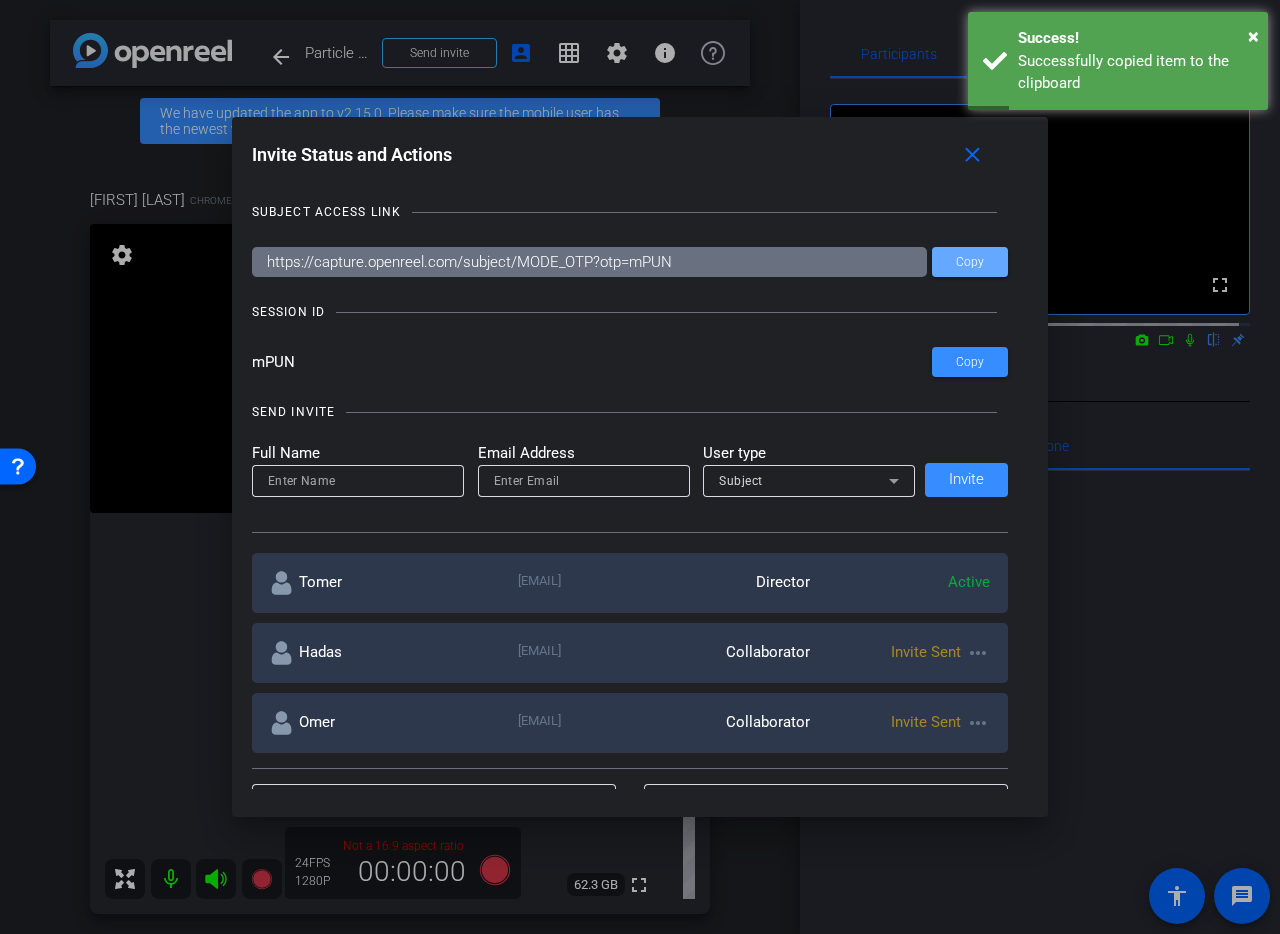 type 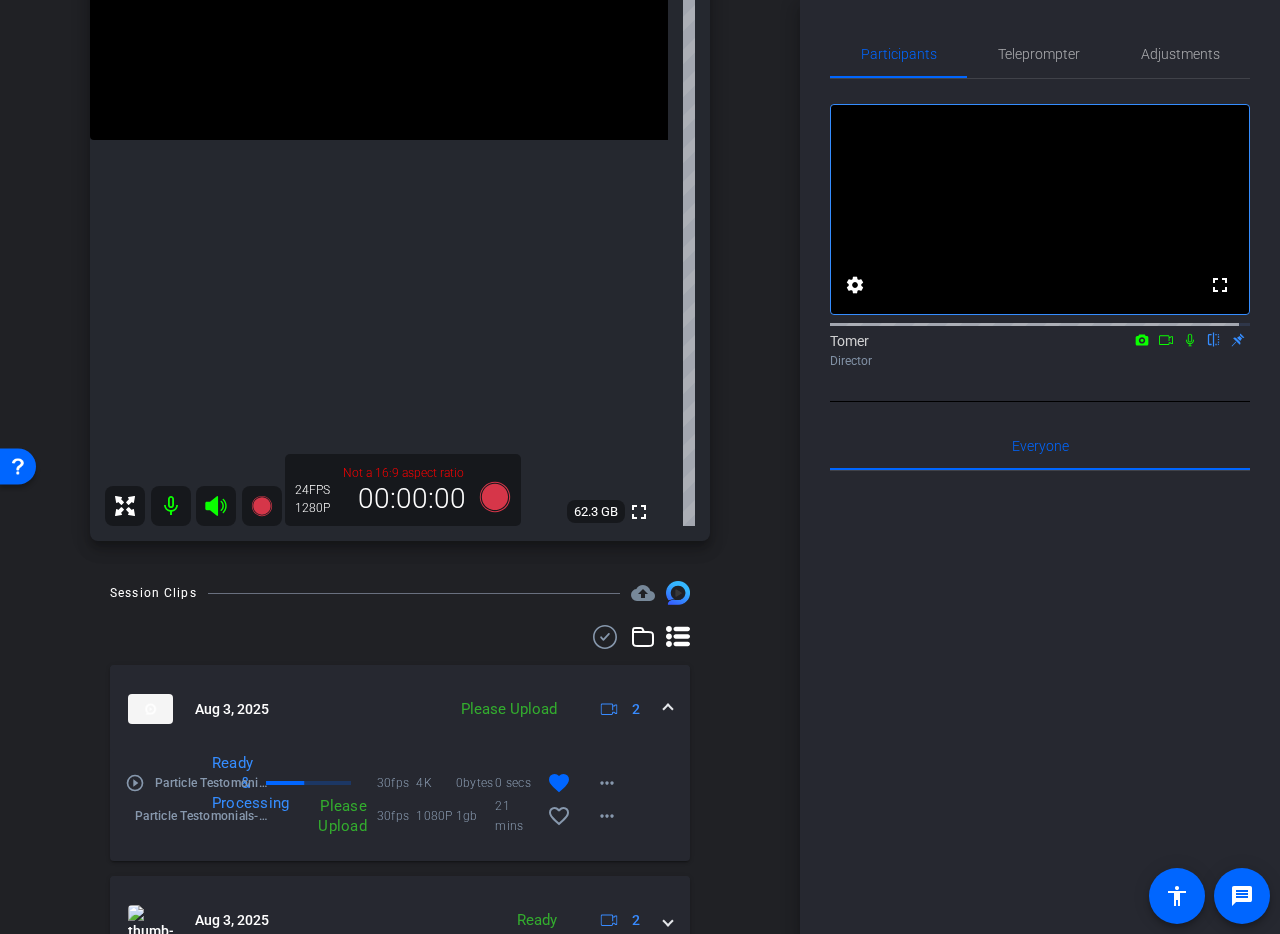 scroll, scrollTop: 399, scrollLeft: 0, axis: vertical 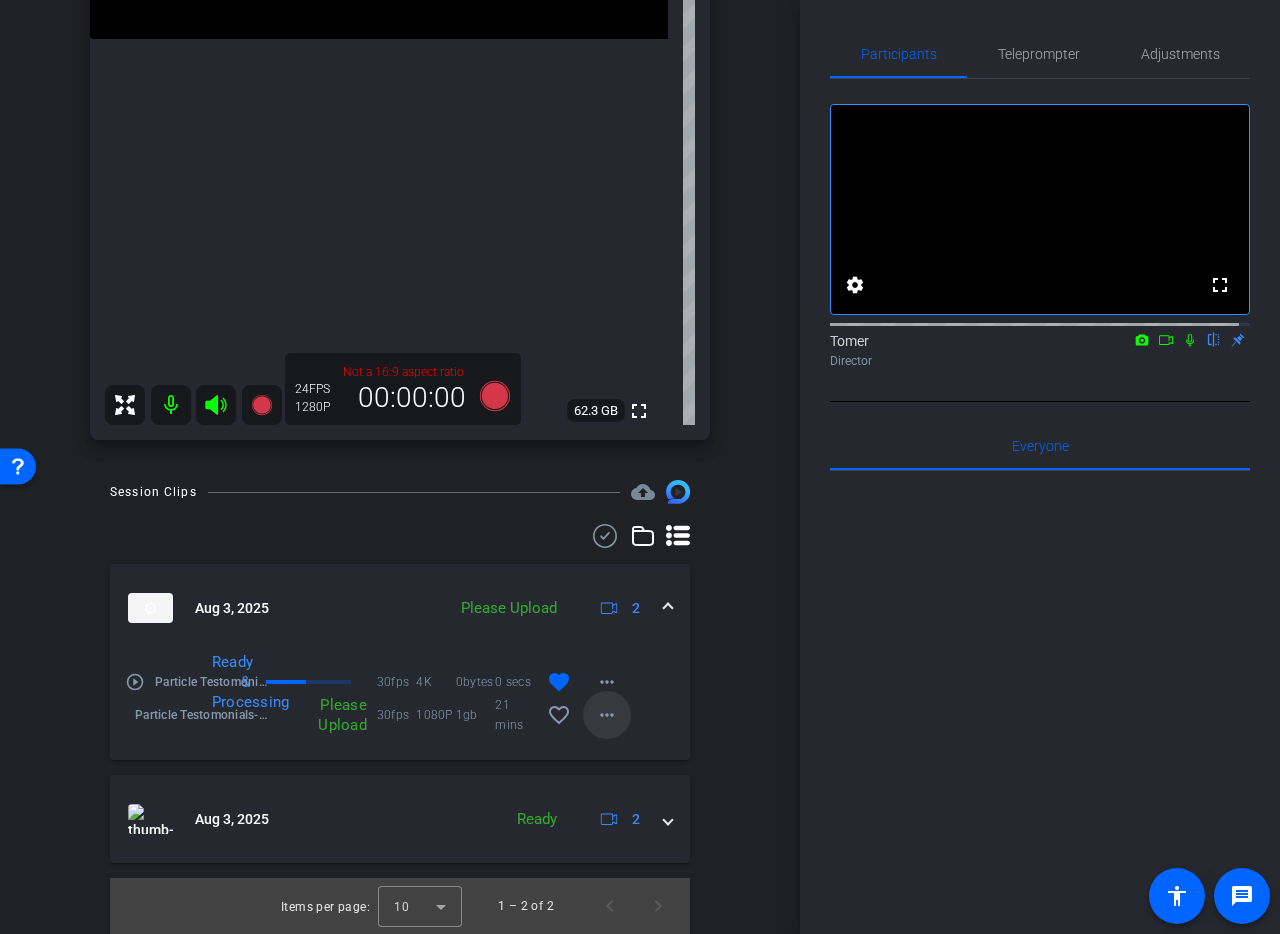 click on "more_horiz" at bounding box center (607, 715) 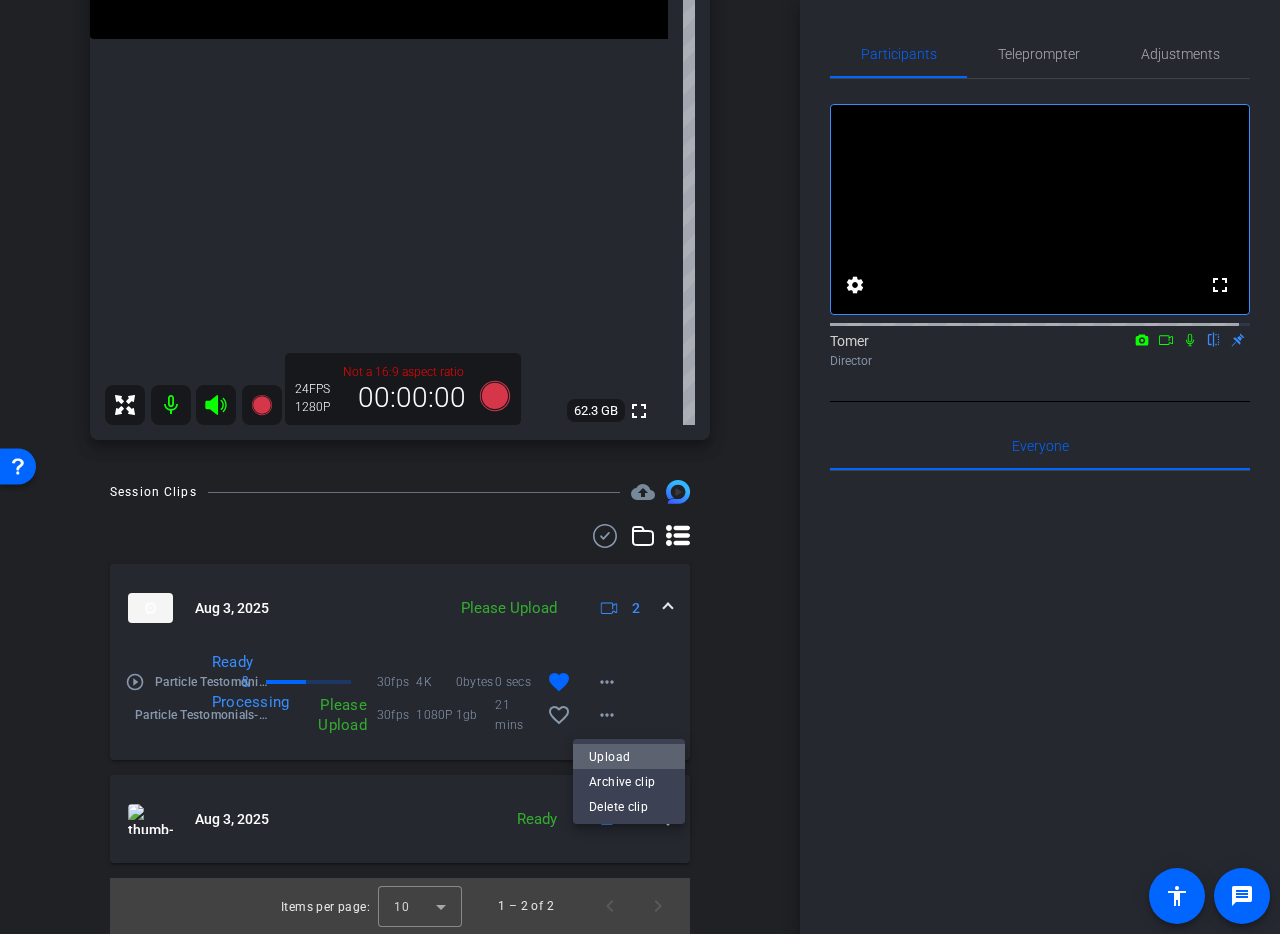 click on "Upload" at bounding box center [629, 757] 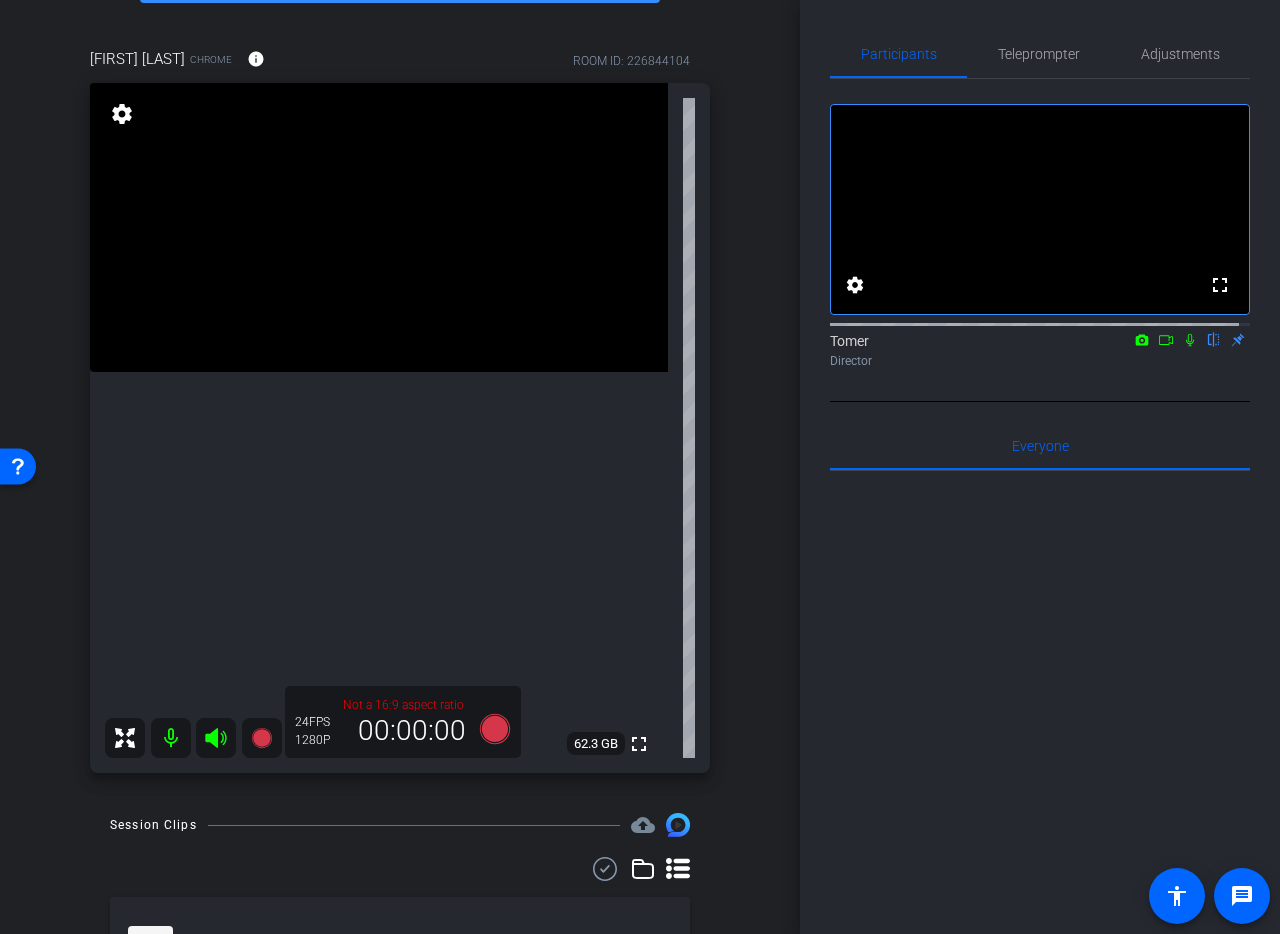 scroll, scrollTop: 474, scrollLeft: 0, axis: vertical 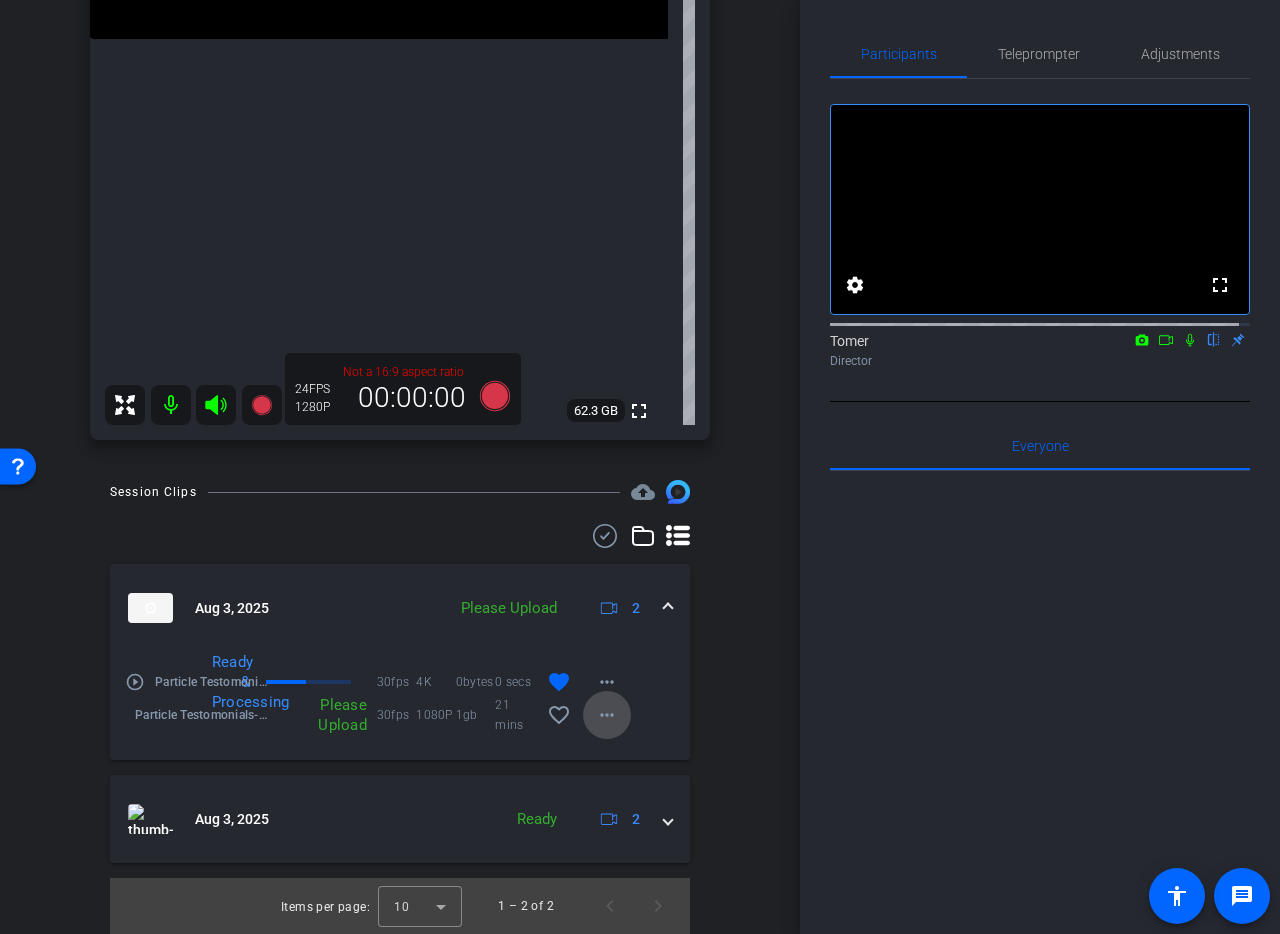 click on "more_horiz" at bounding box center (607, 715) 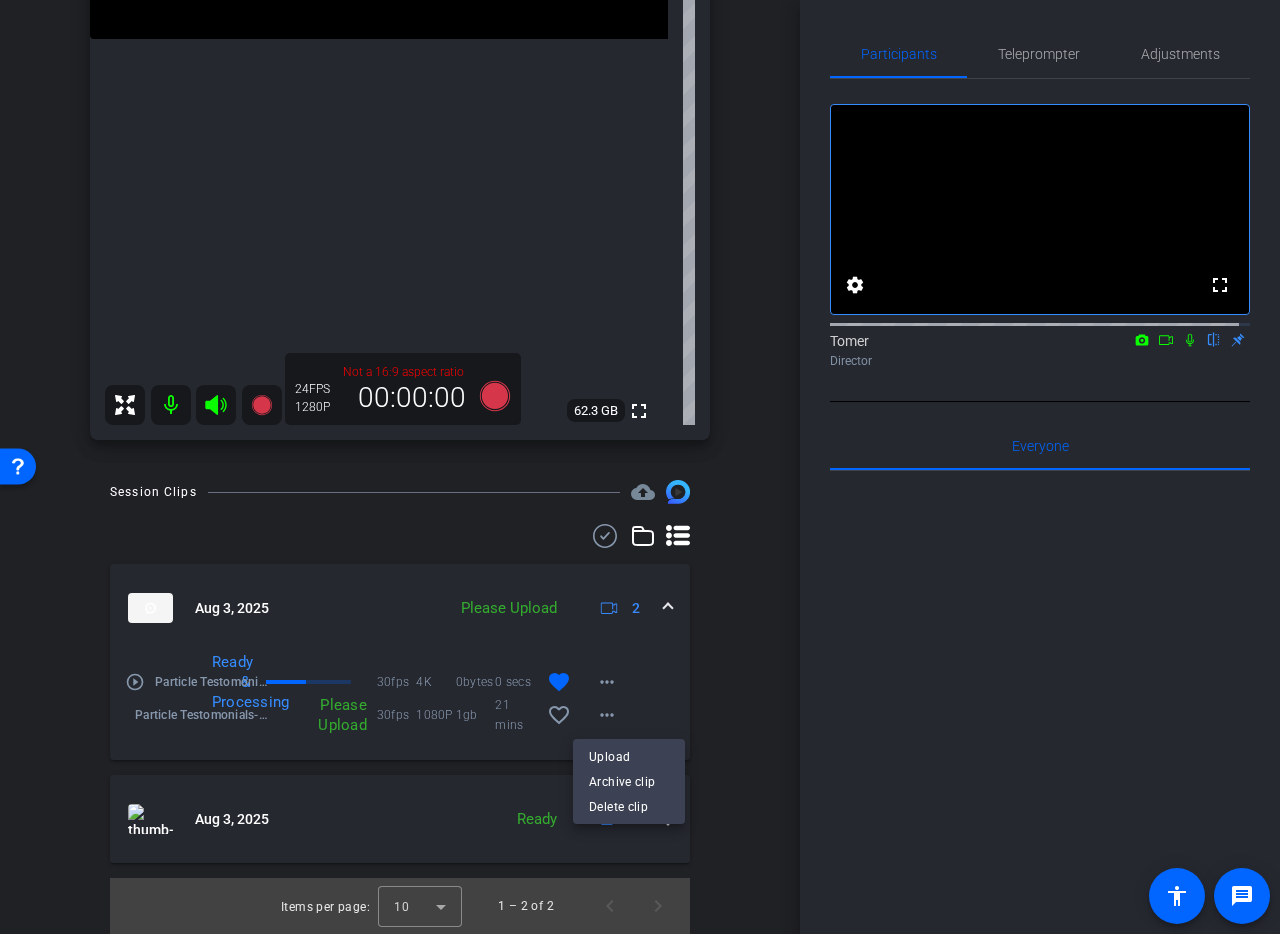 click at bounding box center (640, 467) 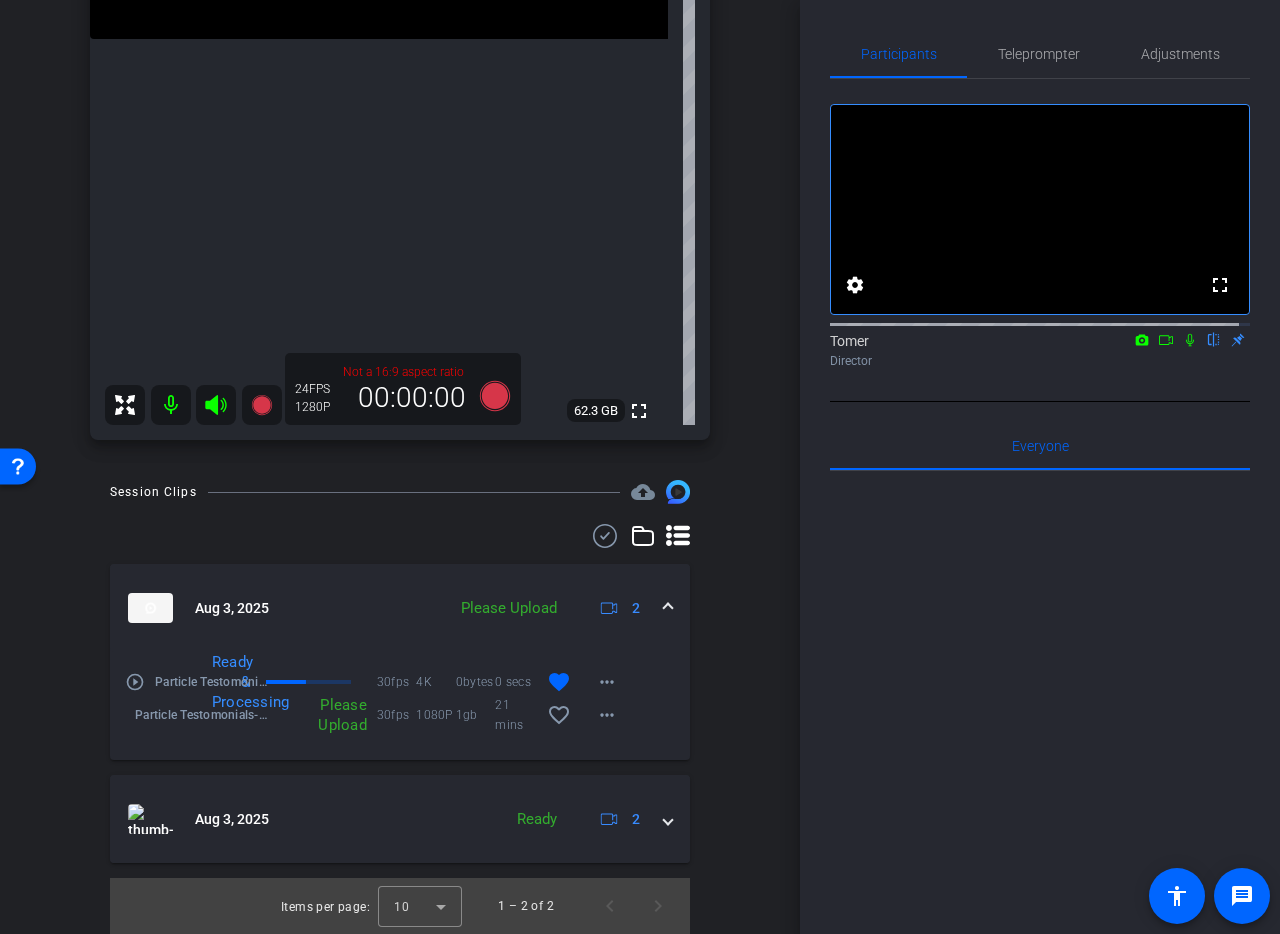 click on "Please Upload" at bounding box center (322, 715) 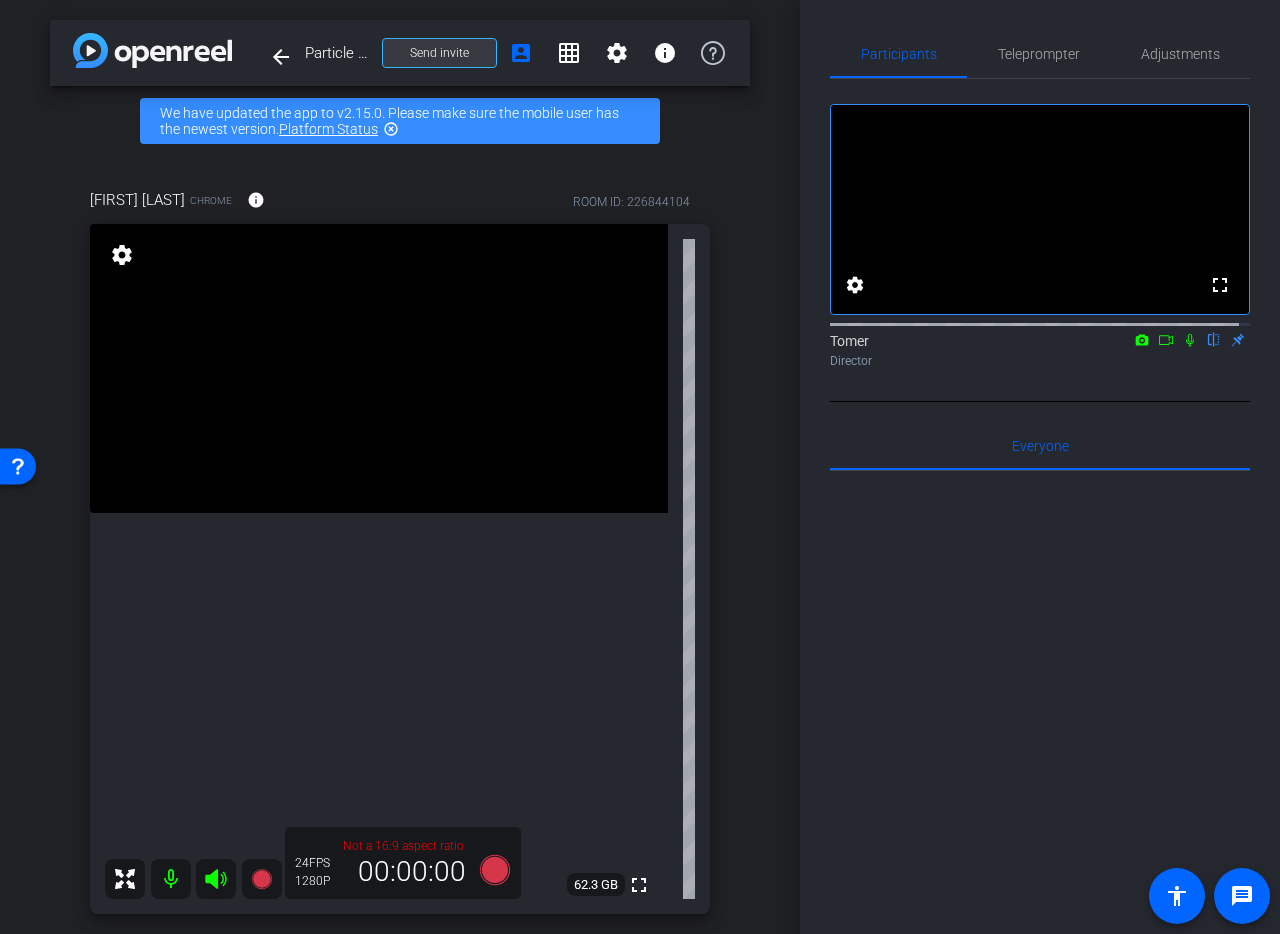 click on "Send invite" at bounding box center (439, 53) 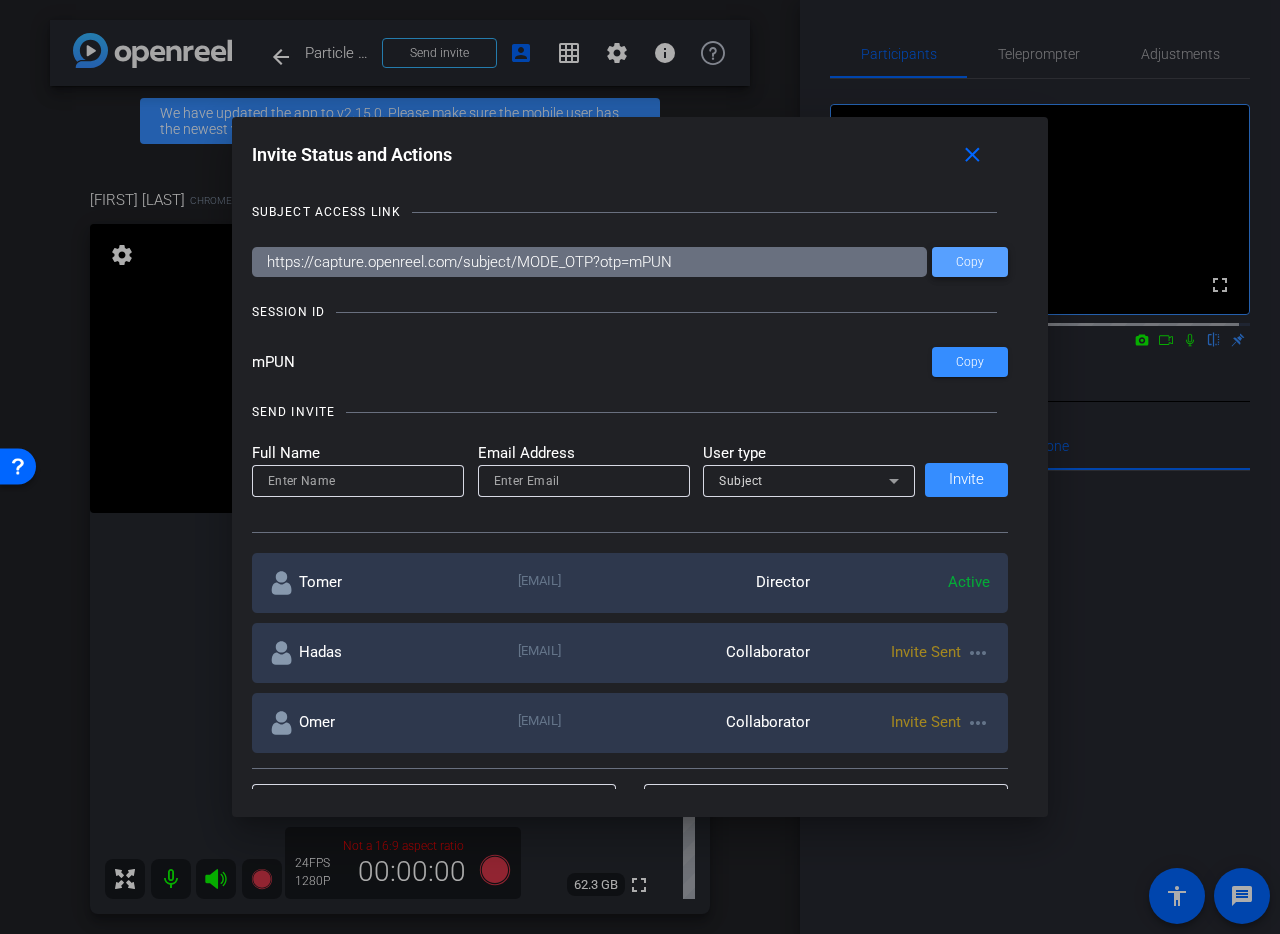 click on "Copy" at bounding box center (970, 262) 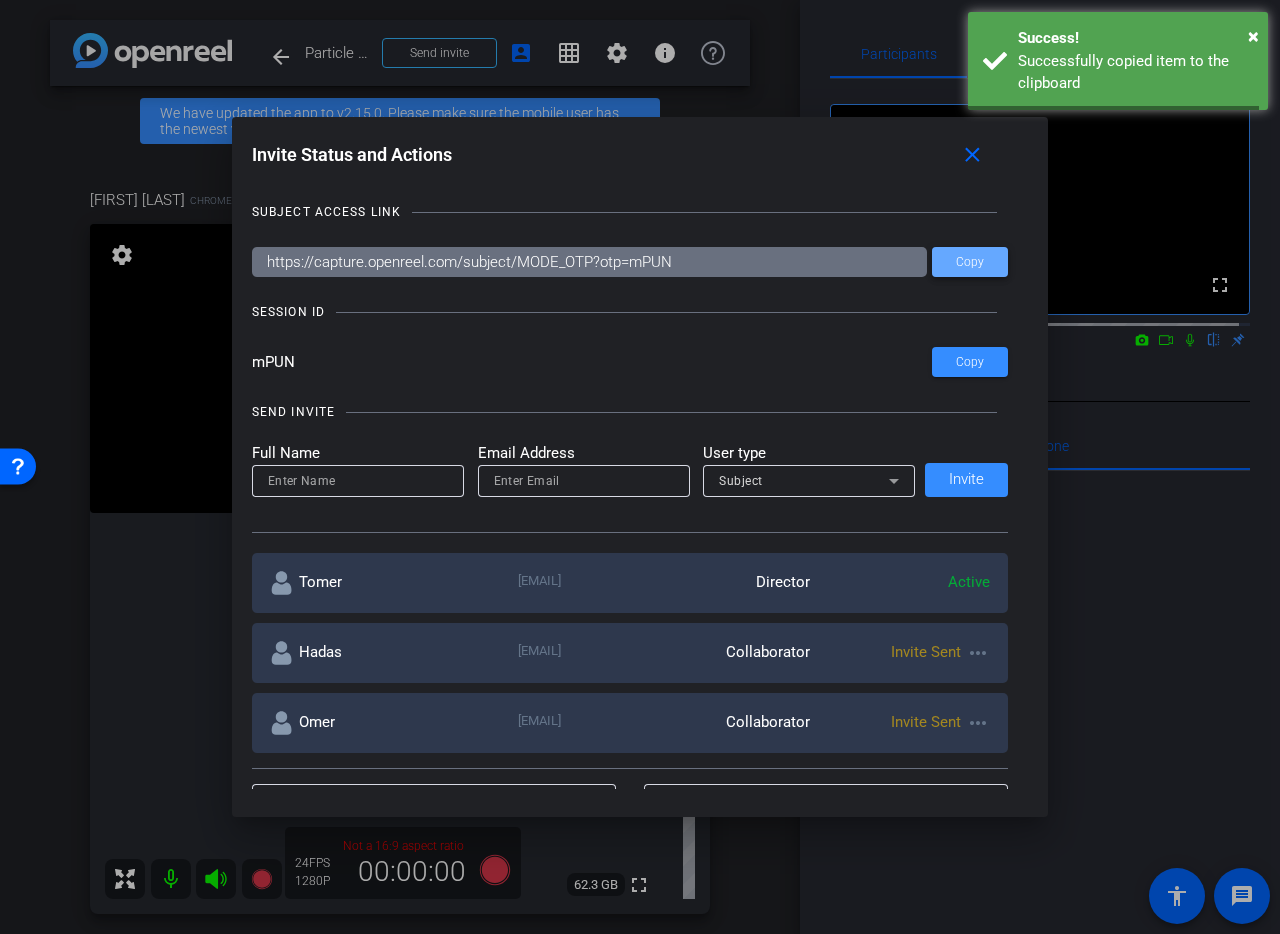type 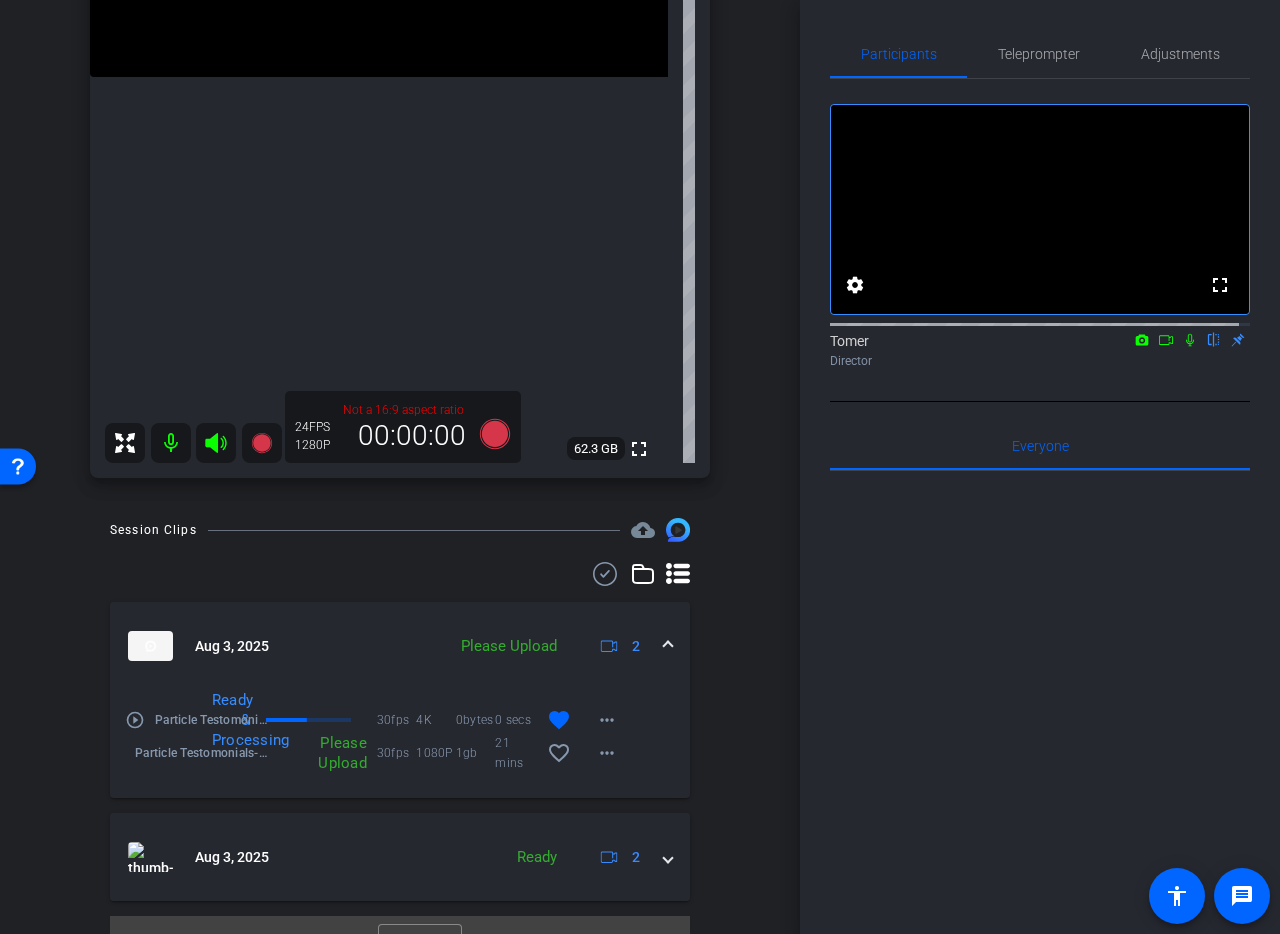 scroll, scrollTop: 474, scrollLeft: 0, axis: vertical 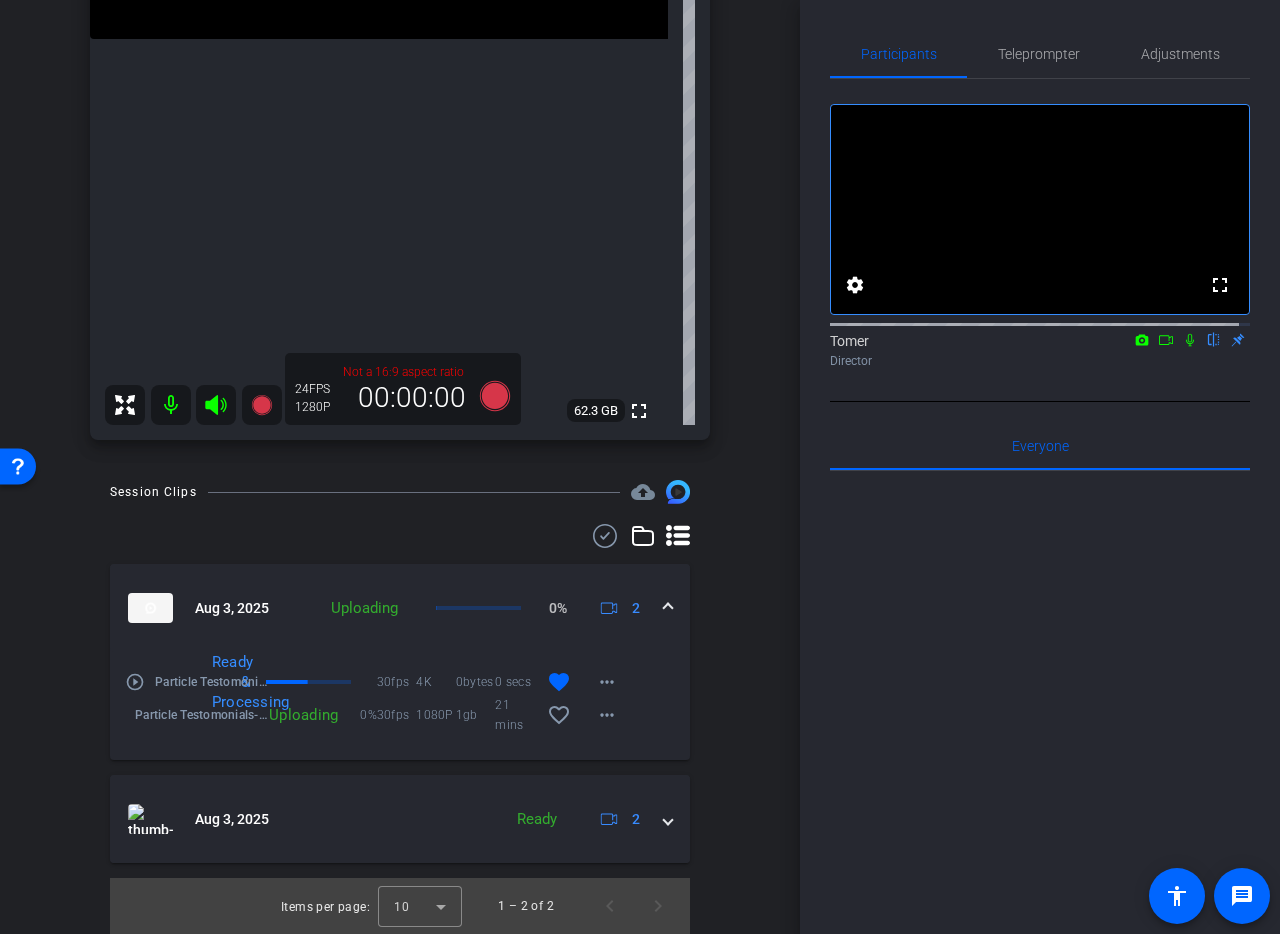 click on "Uploading  0%  30fps 1080P 1gb 21 mins favorite_border more_horiz" at bounding box center [449, 715] 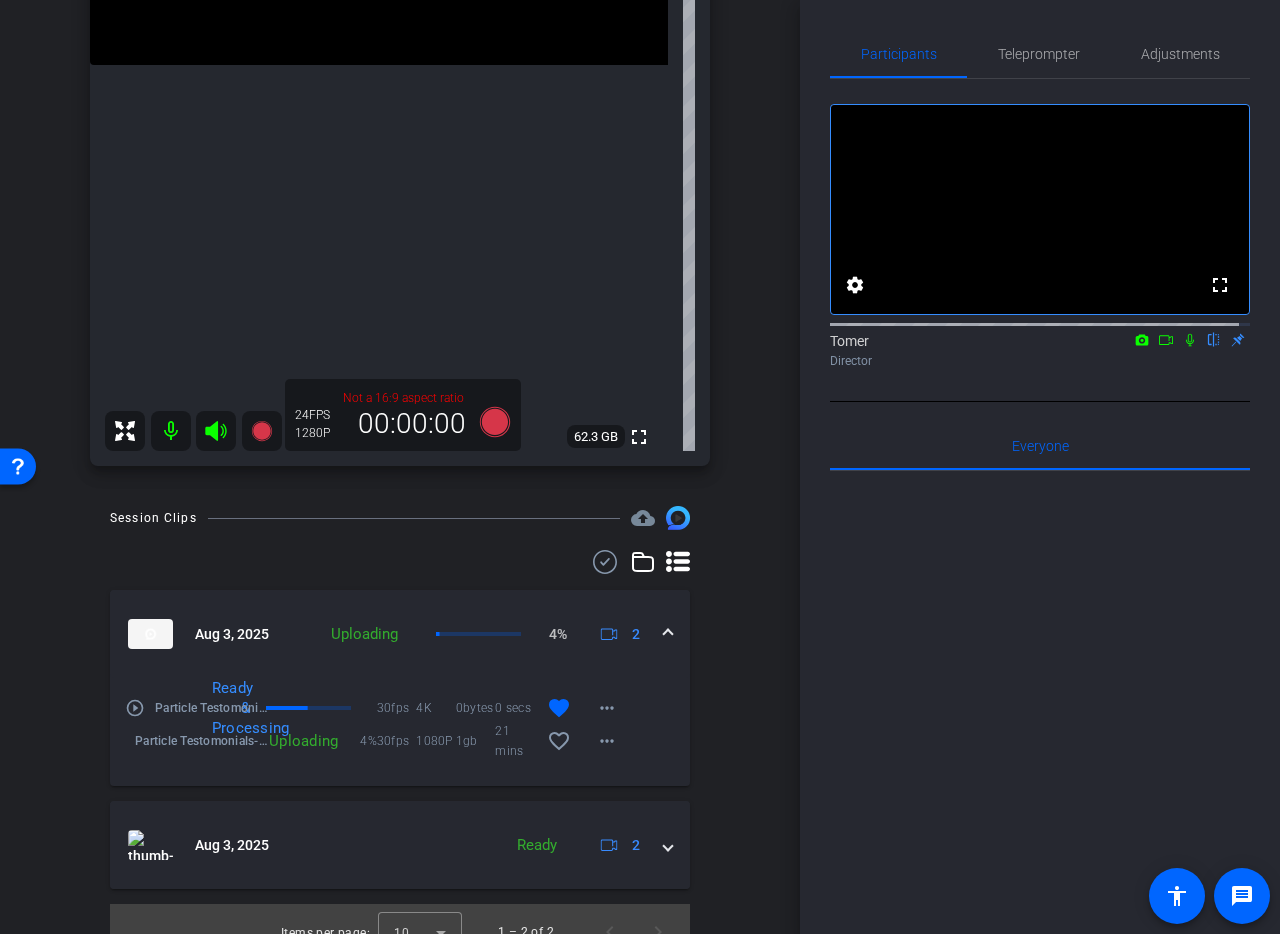 scroll, scrollTop: 461, scrollLeft: 0, axis: vertical 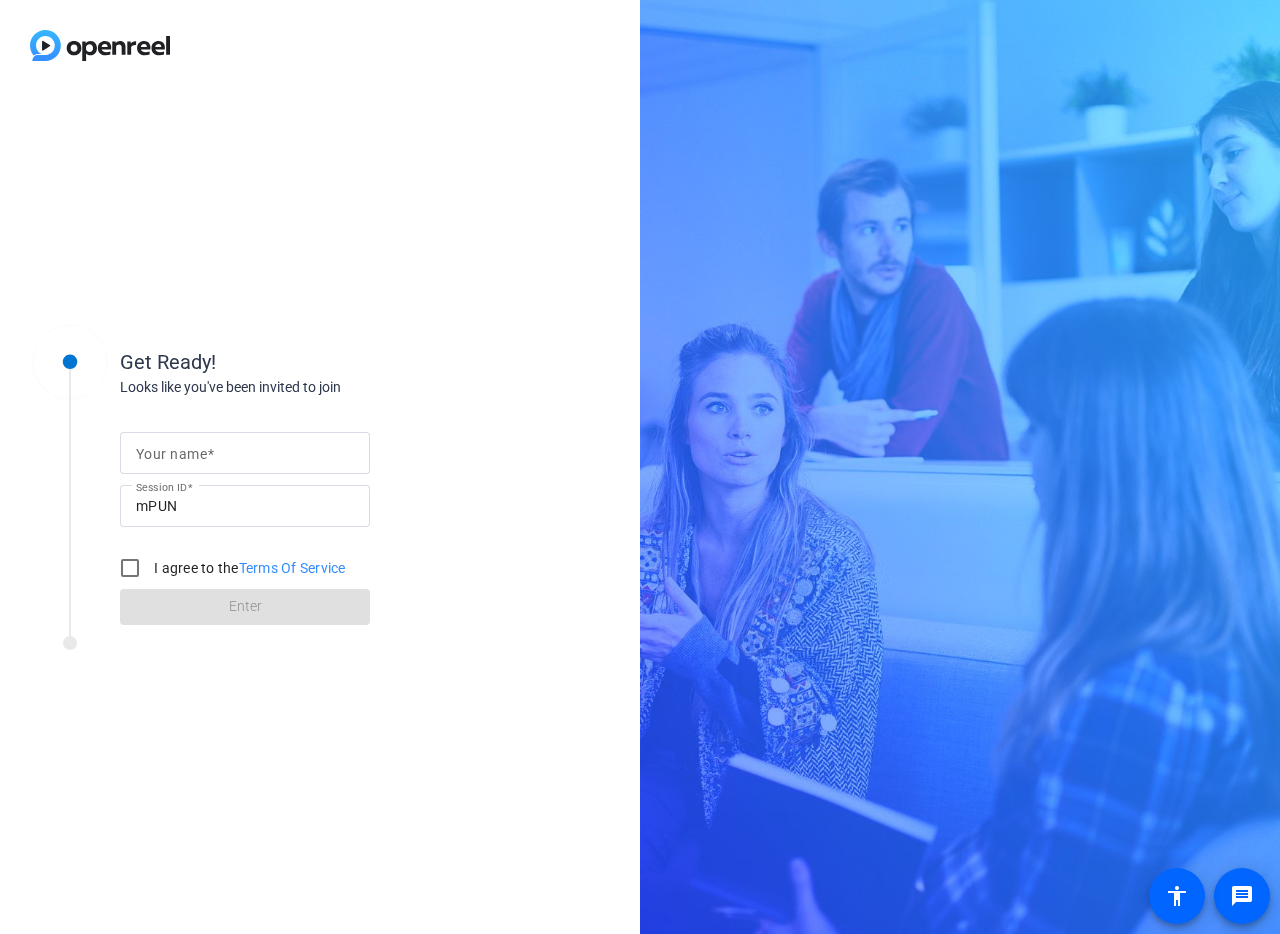 click on "mPUN" at bounding box center (245, 506) 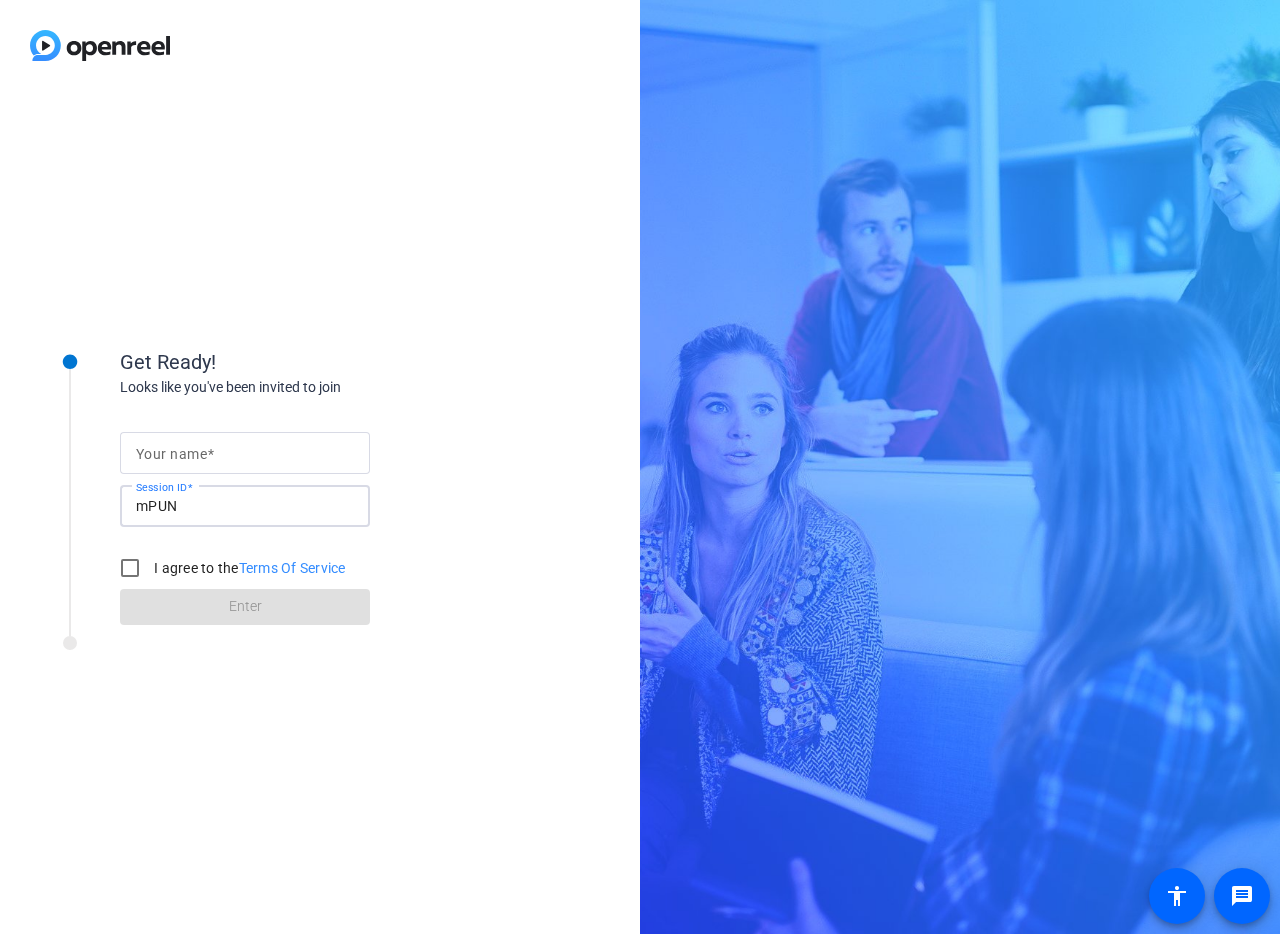 click on "mPUN" at bounding box center (245, 506) 